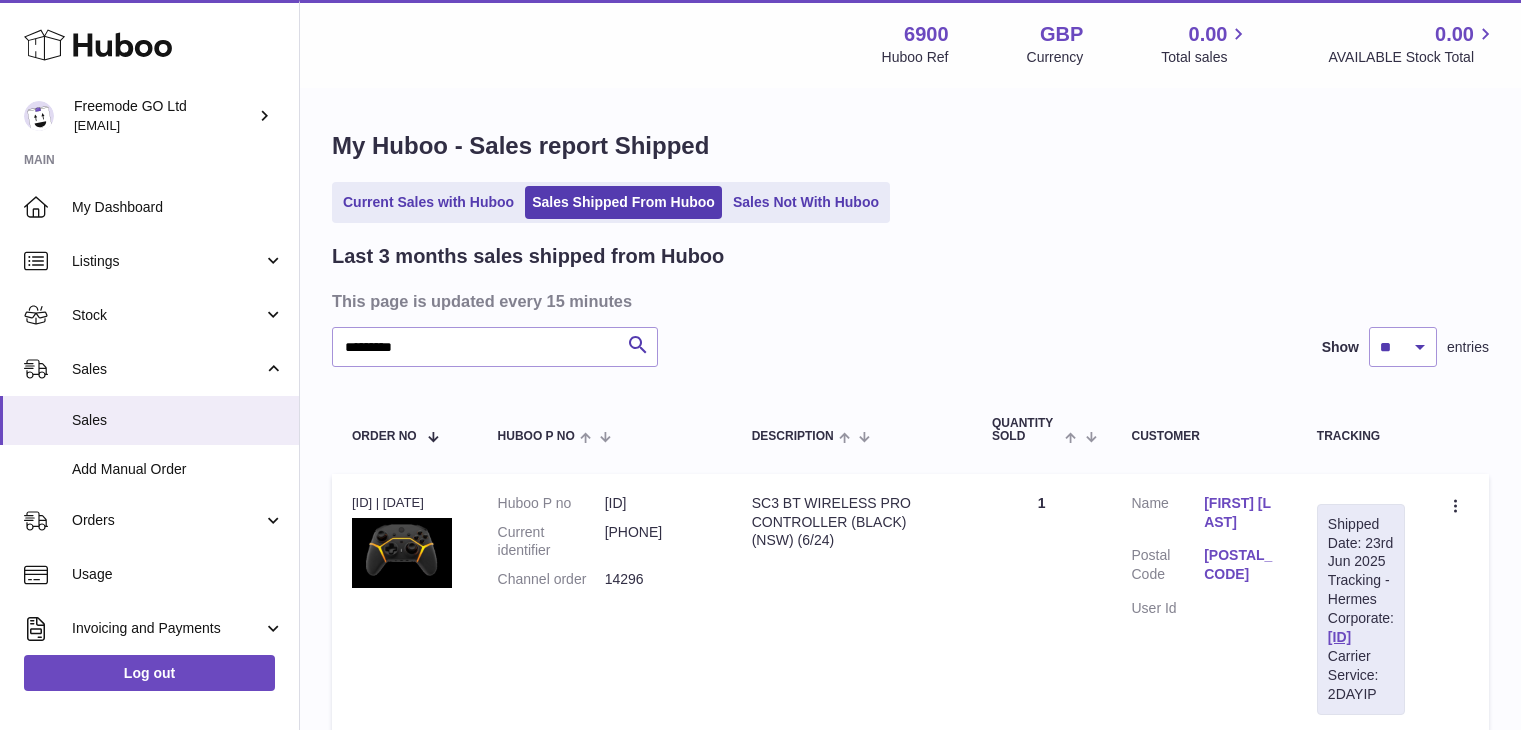 scroll, scrollTop: 124, scrollLeft: 0, axis: vertical 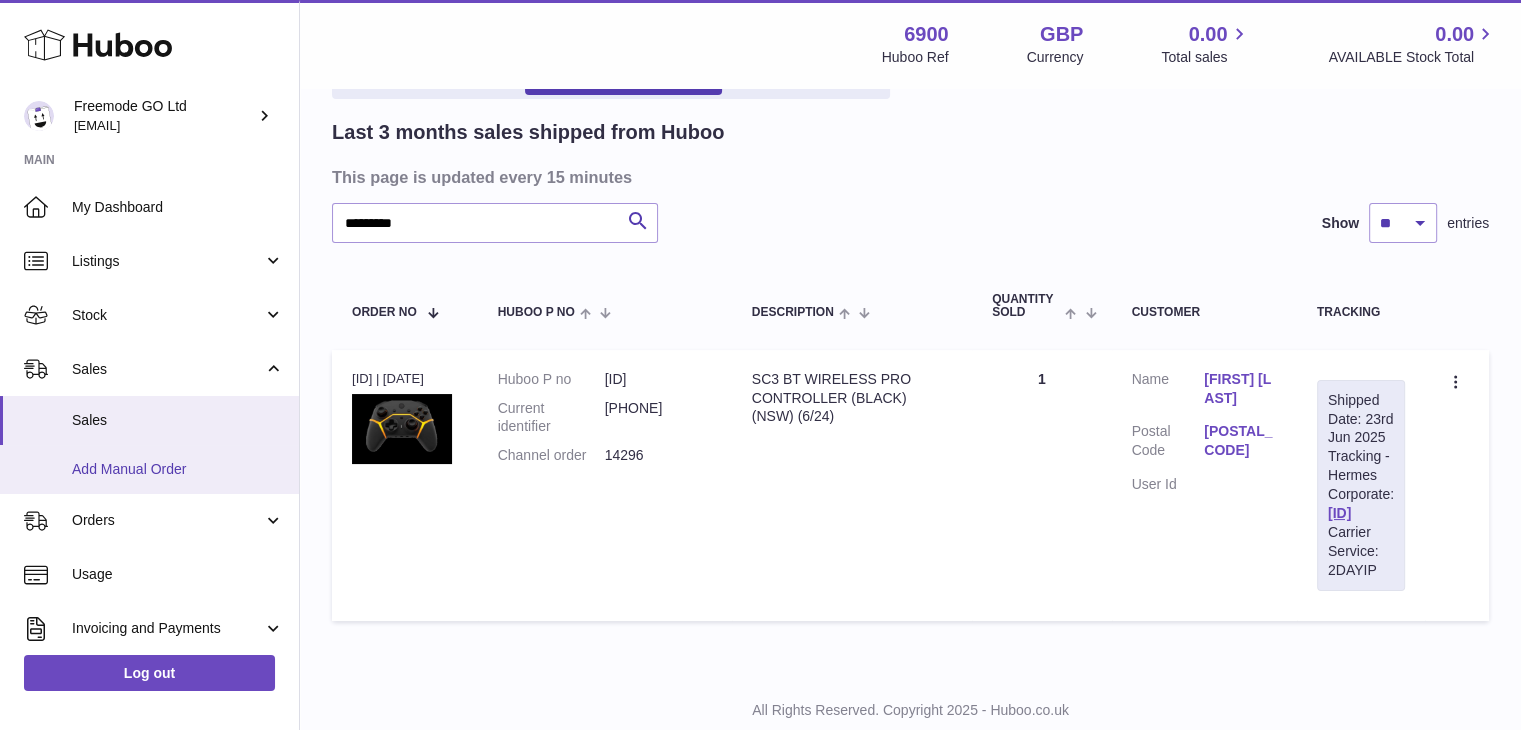 click on "Add Manual Order" at bounding box center (178, 469) 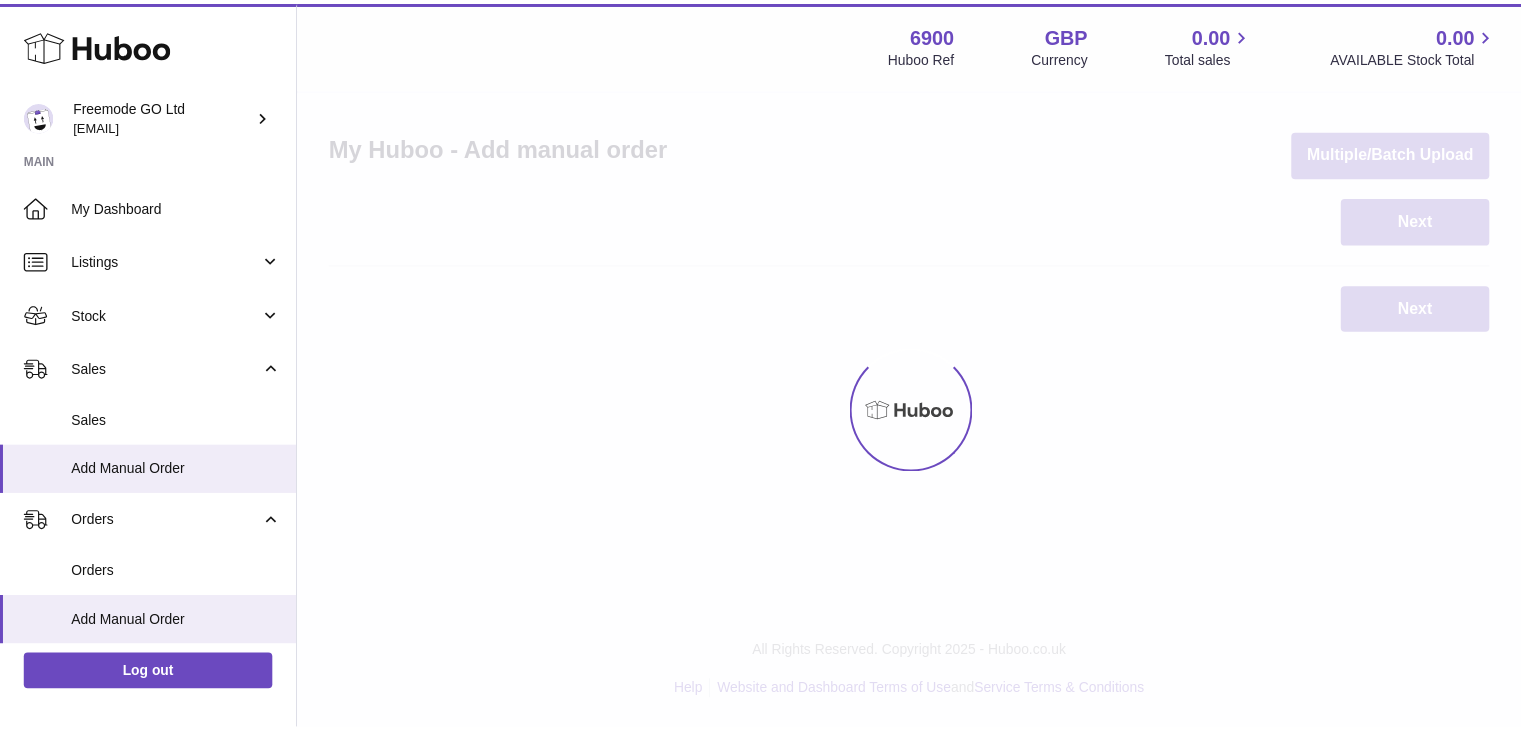 scroll, scrollTop: 0, scrollLeft: 0, axis: both 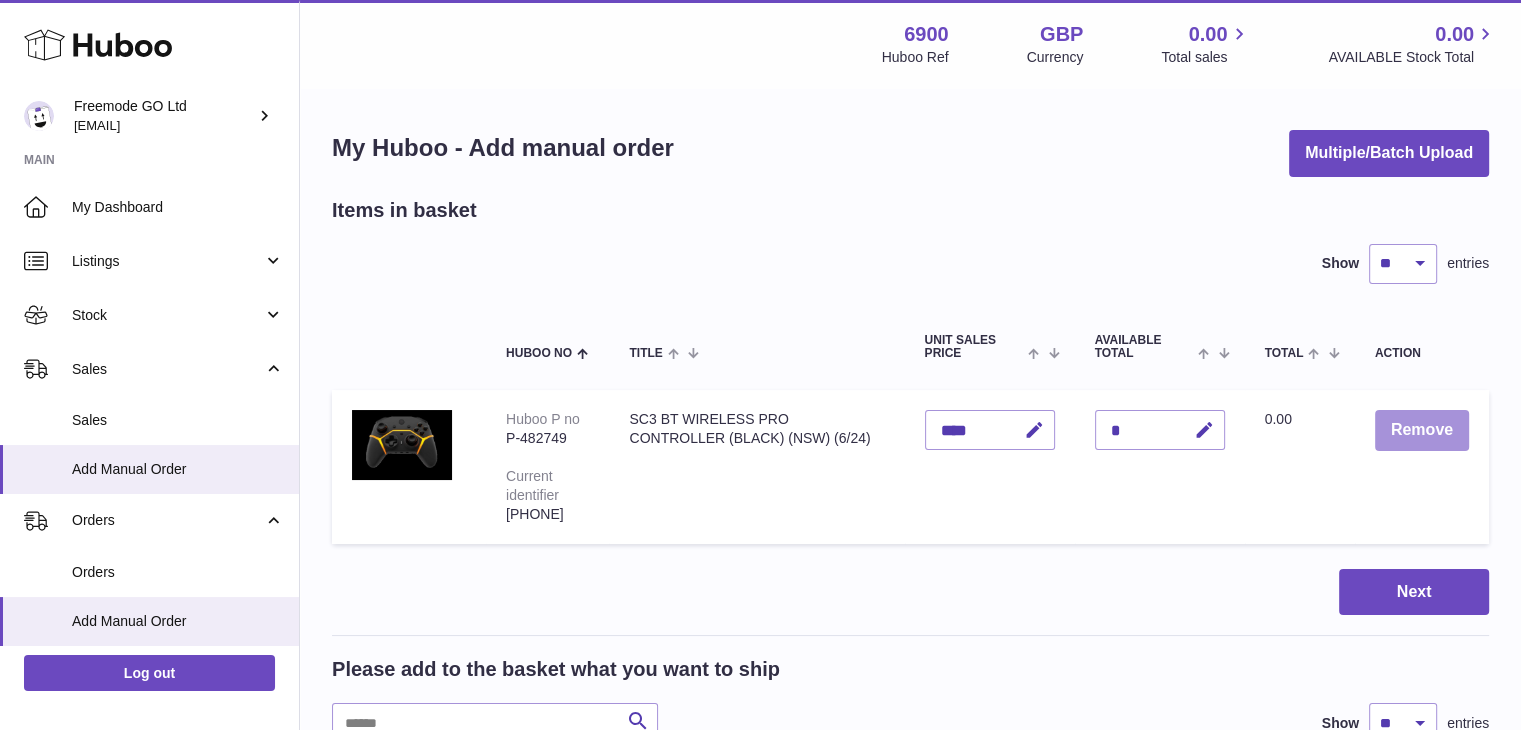 click on "Remove" at bounding box center (1422, 466) 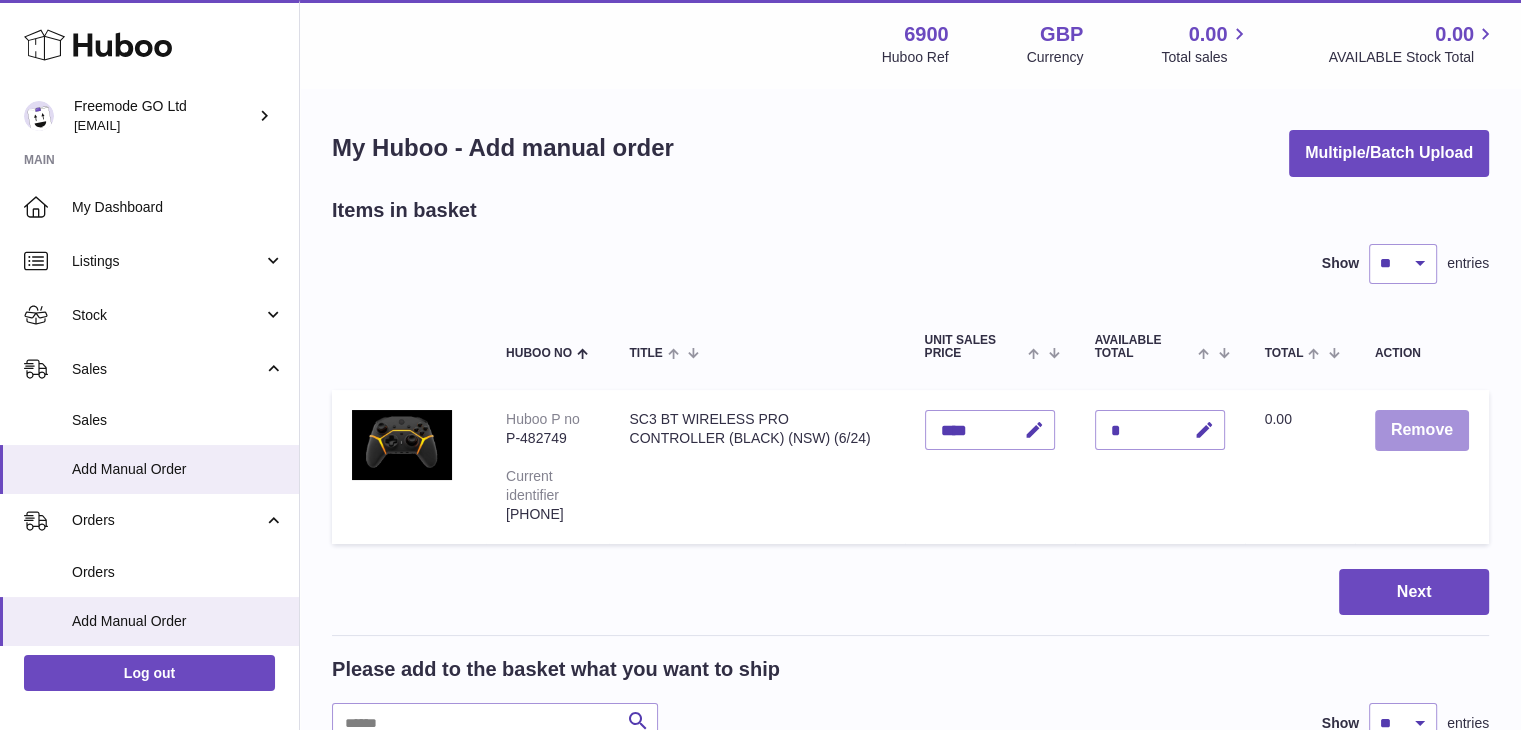 click on "Remove" at bounding box center [1422, 430] 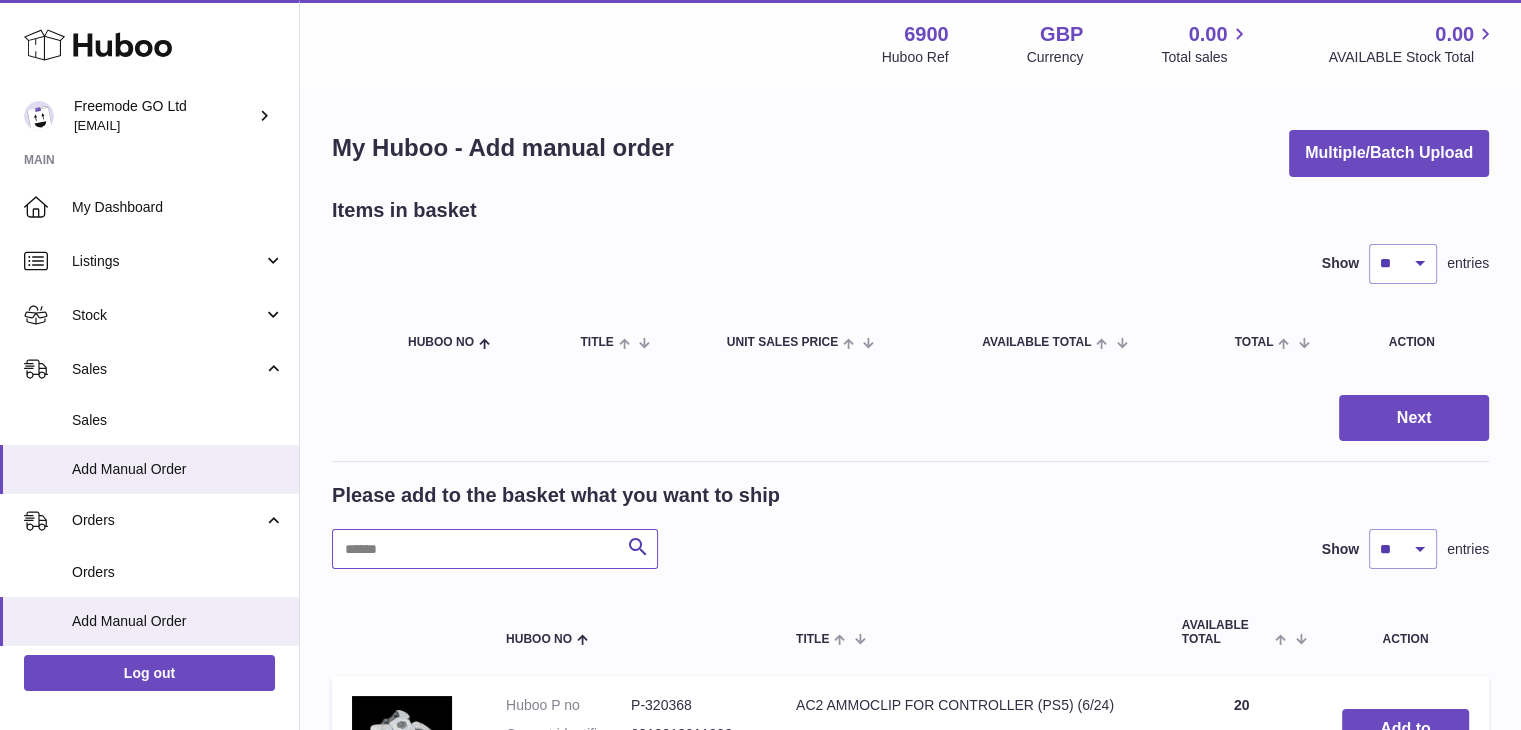 click at bounding box center (495, 549) 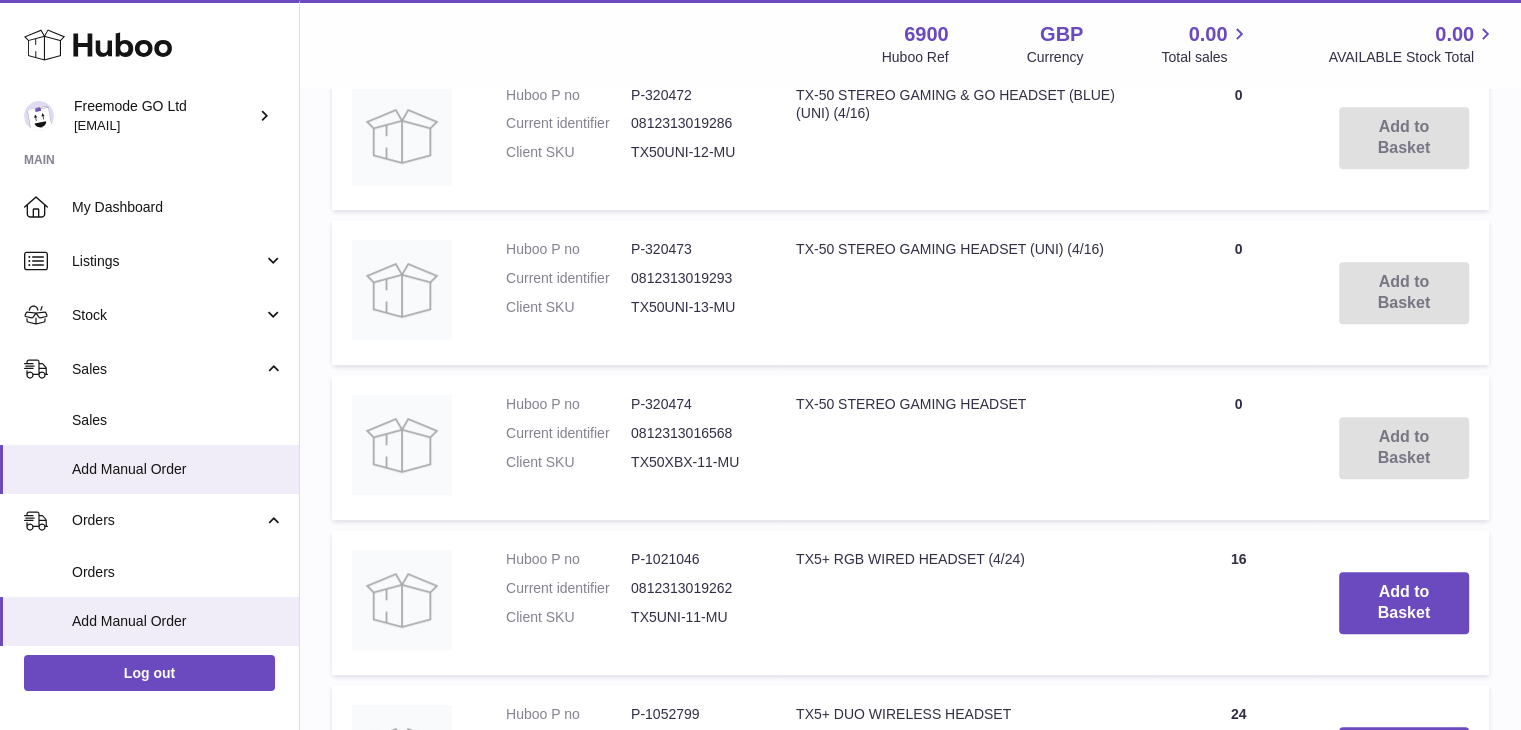 scroll, scrollTop: 1233, scrollLeft: 0, axis: vertical 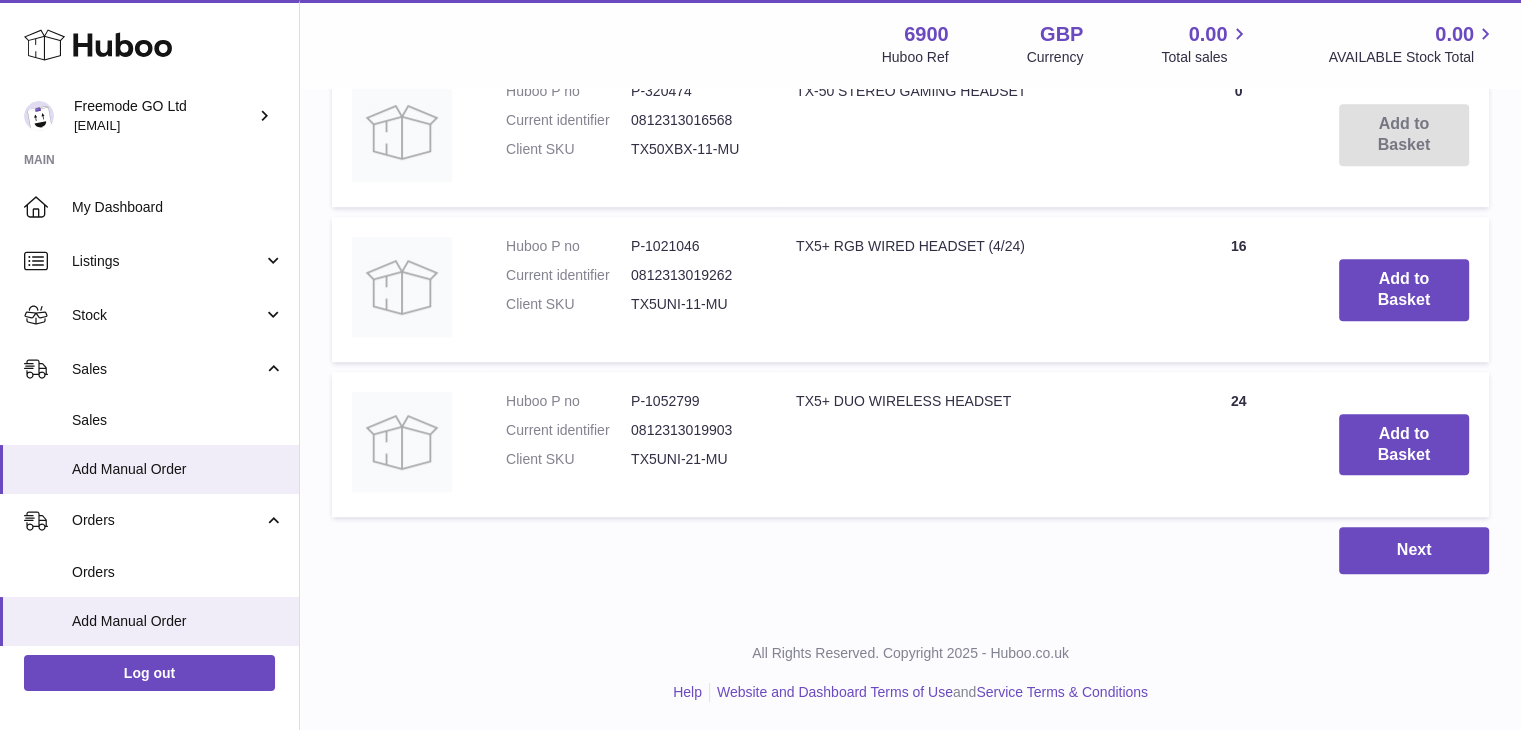 type on "***" 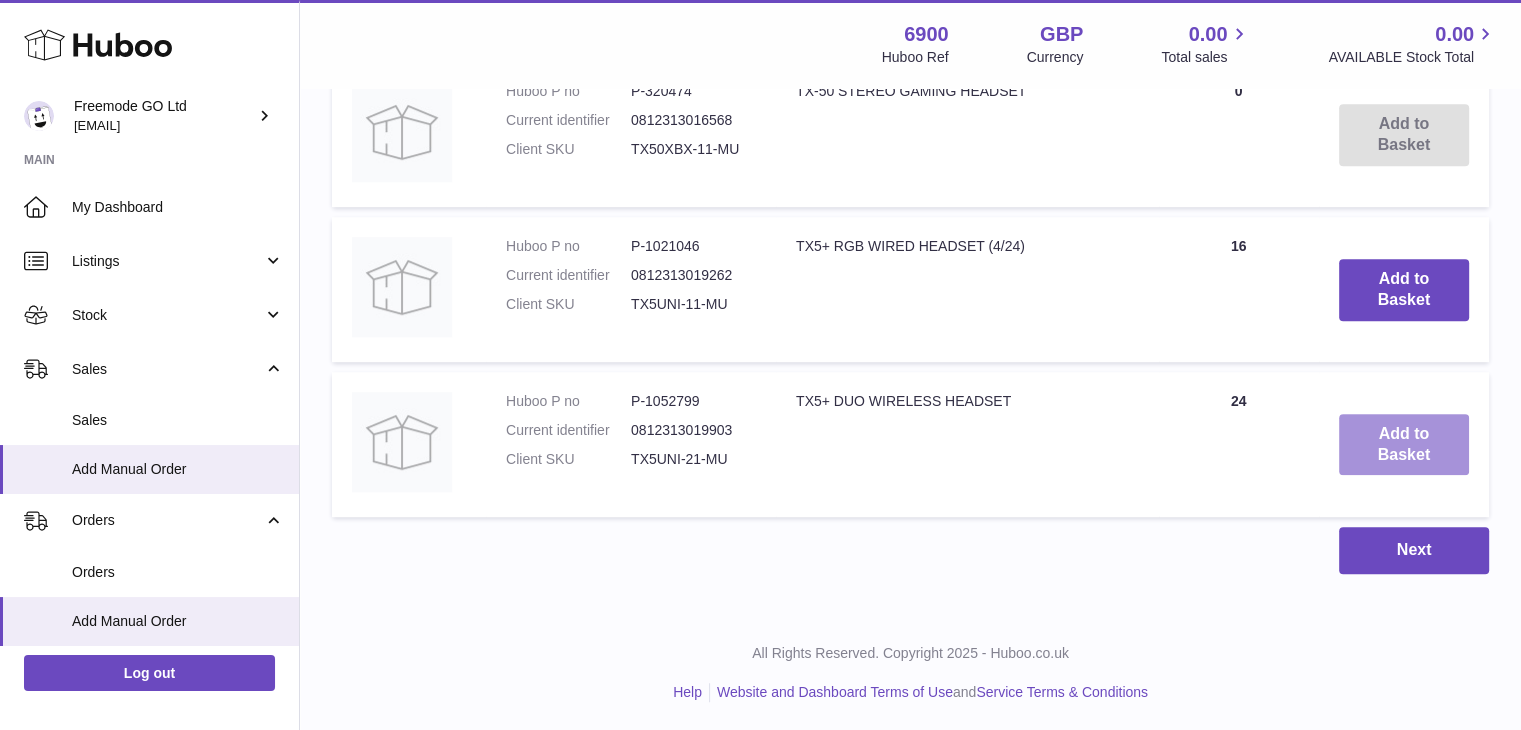click on "Add to Basket" at bounding box center [1404, 445] 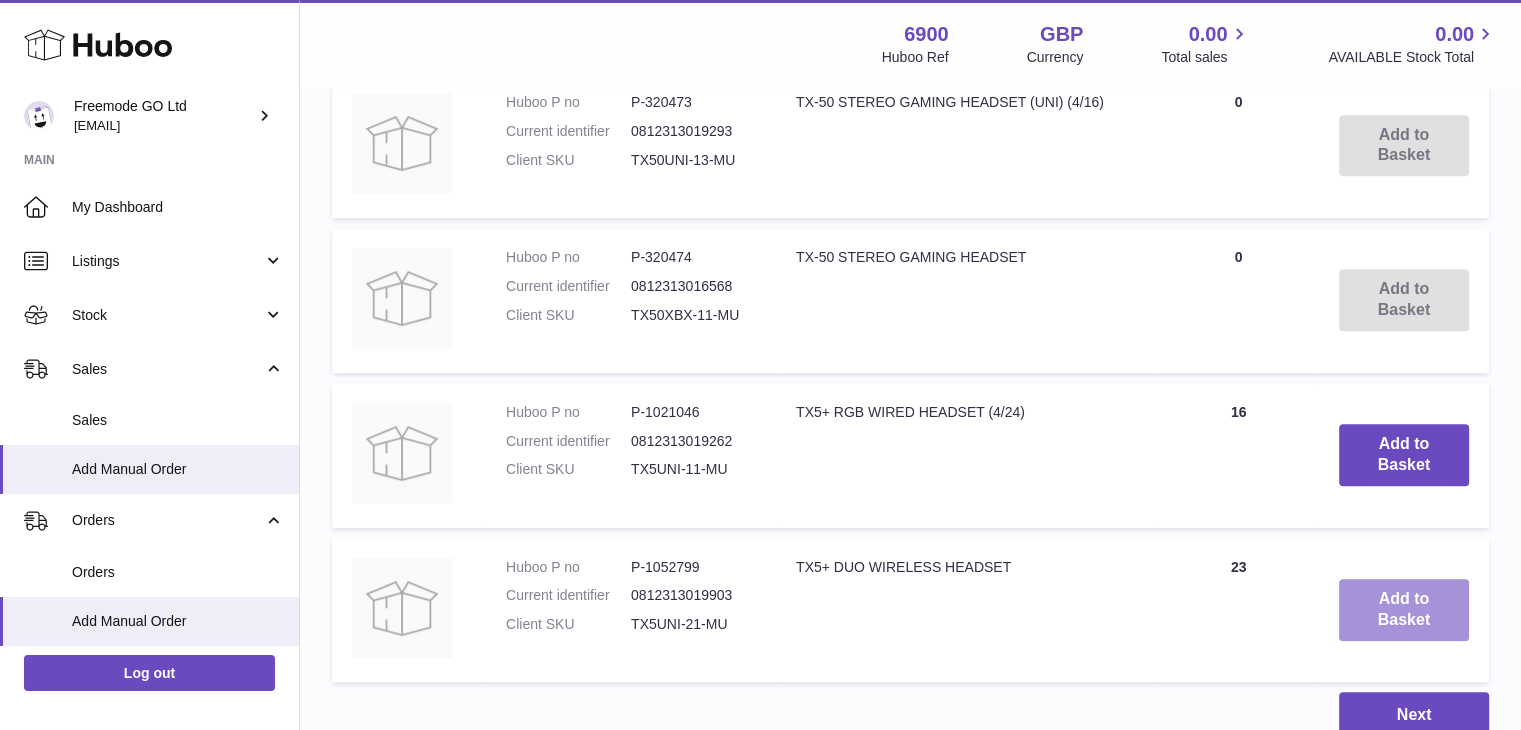 scroll, scrollTop: 1399, scrollLeft: 0, axis: vertical 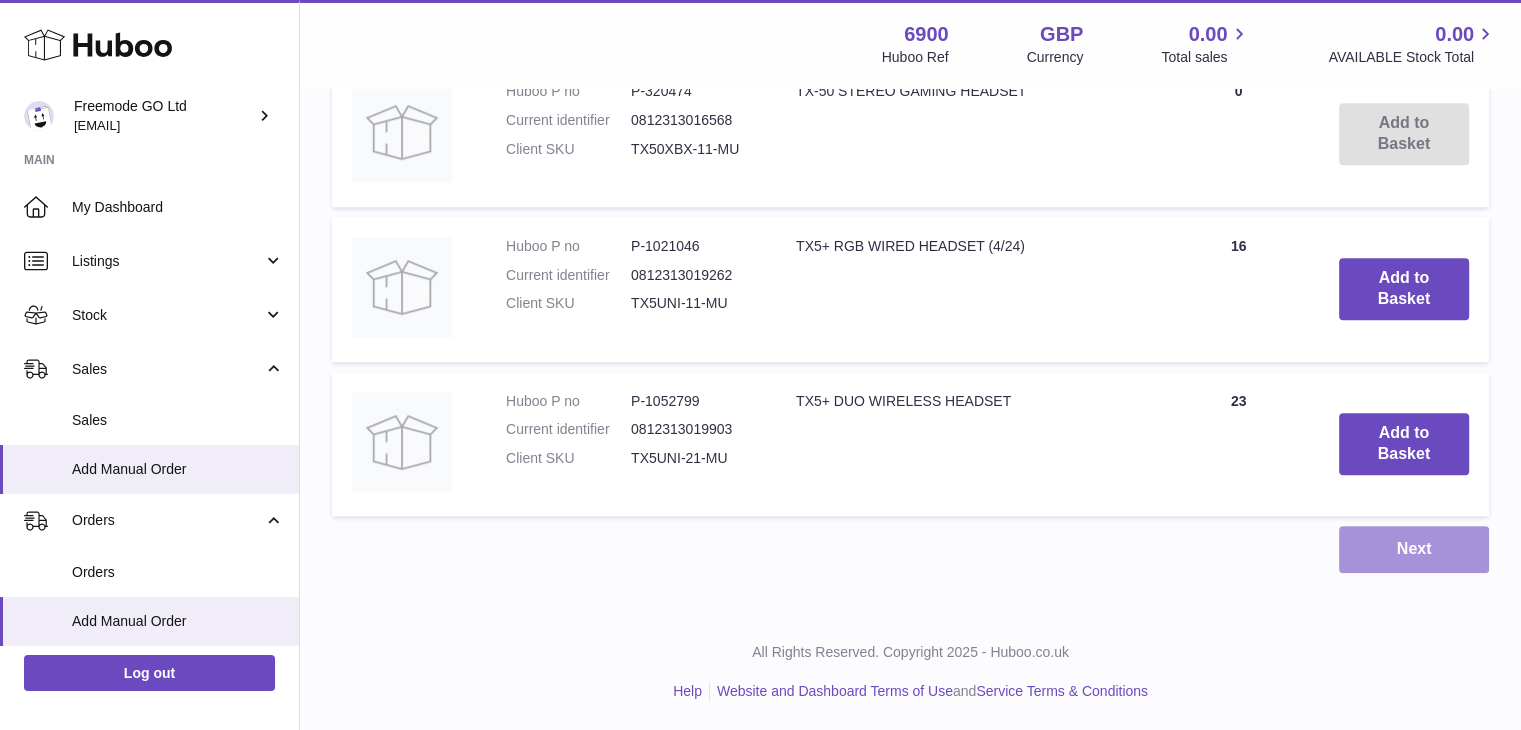 click on "Next" at bounding box center [1414, 549] 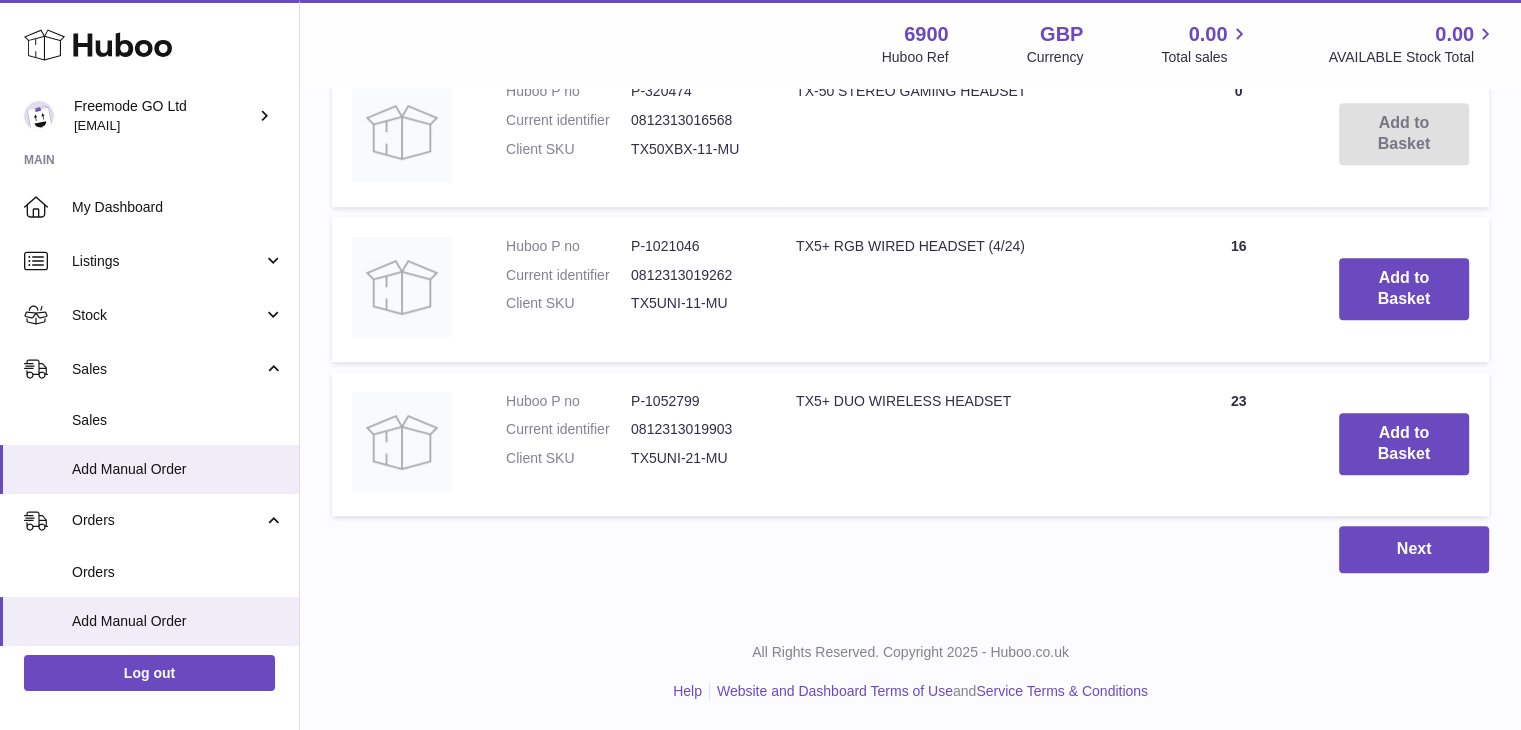 scroll, scrollTop: 0, scrollLeft: 0, axis: both 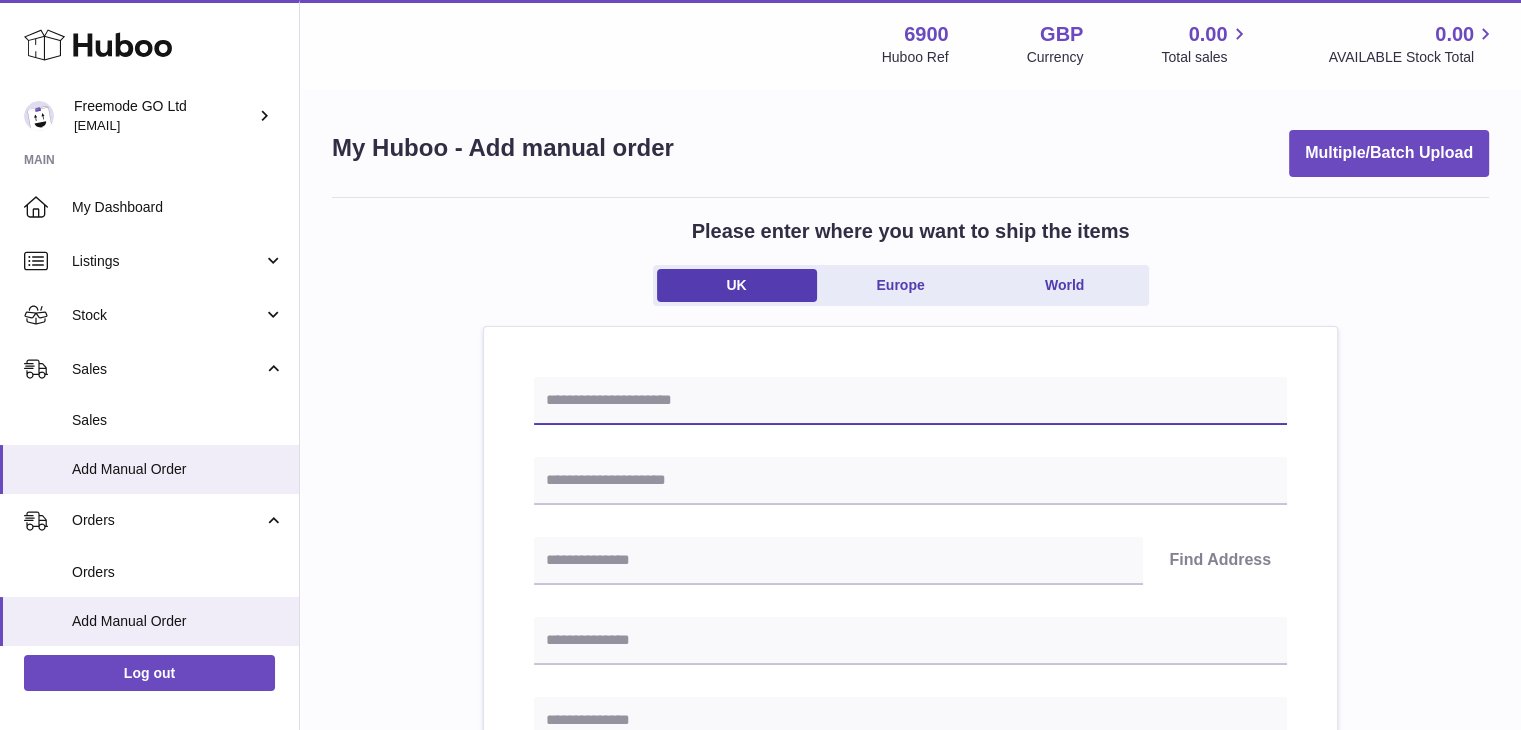 click at bounding box center [910, 401] 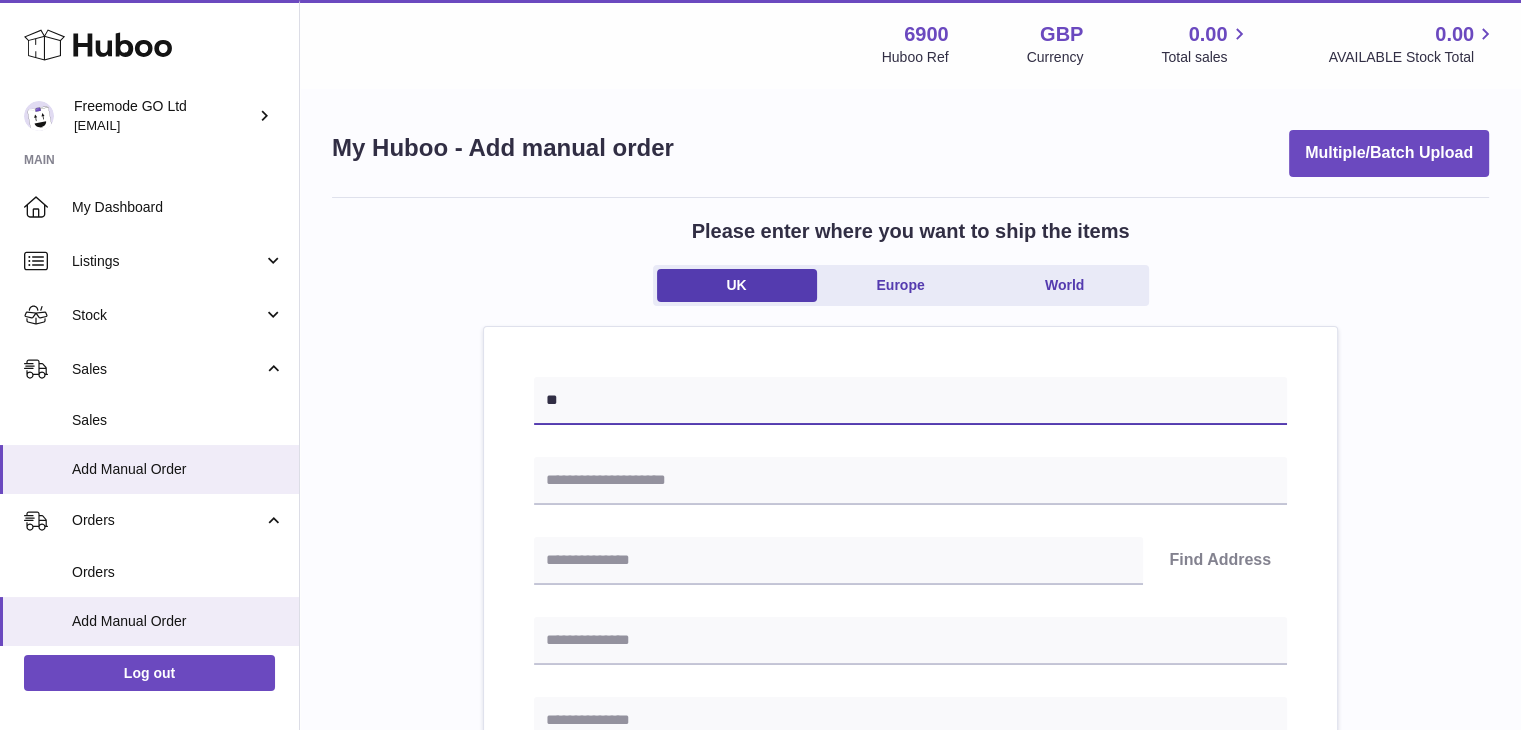 type on "*" 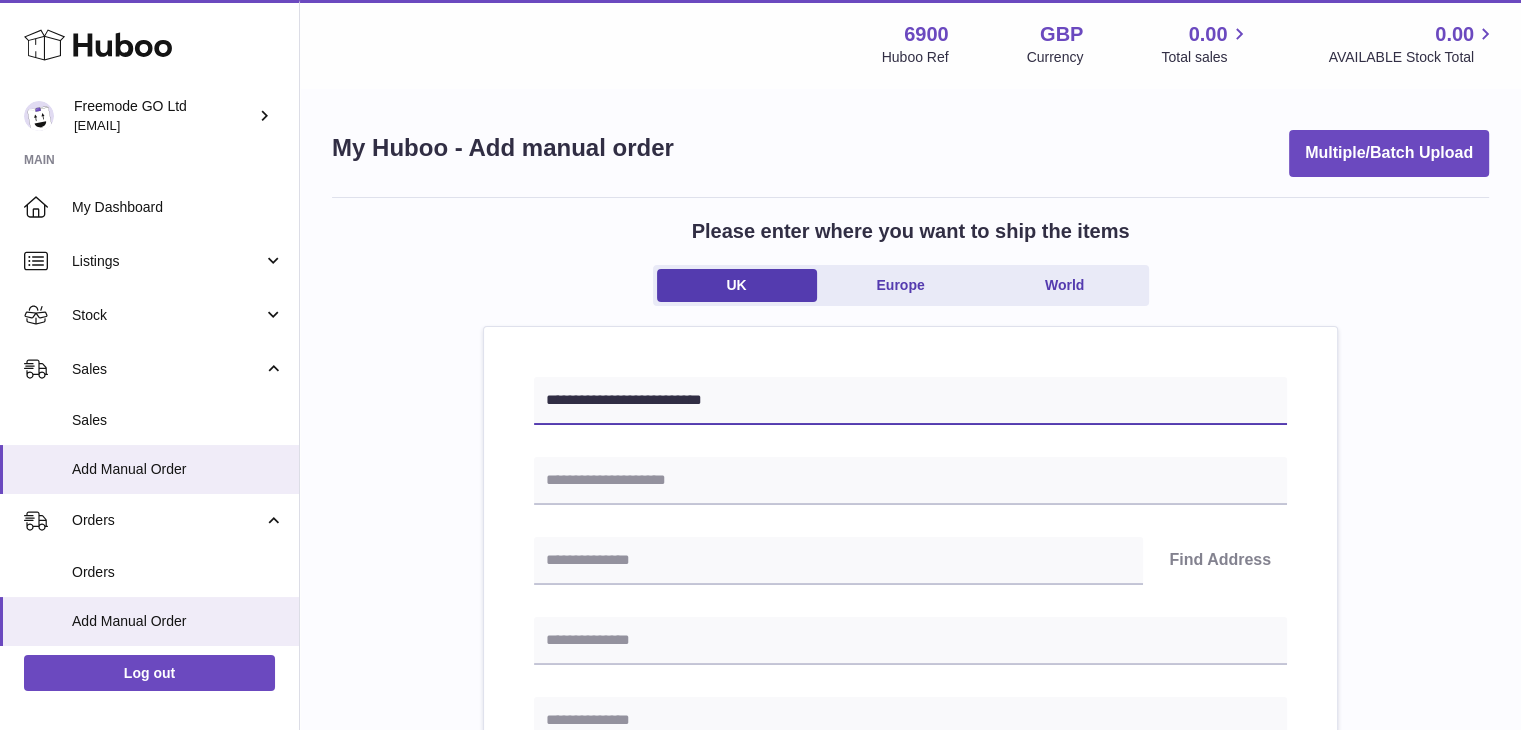type on "**********" 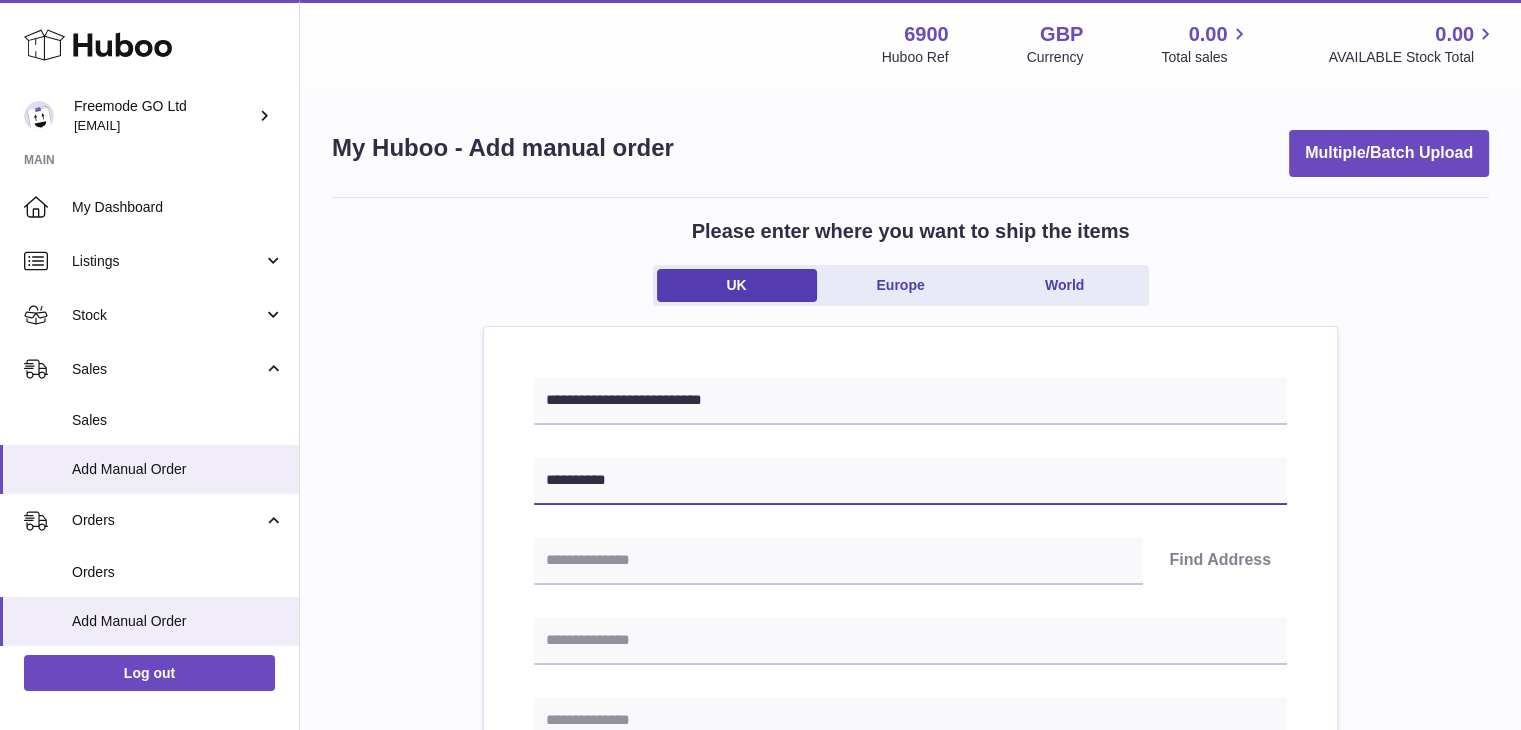 type on "**********" 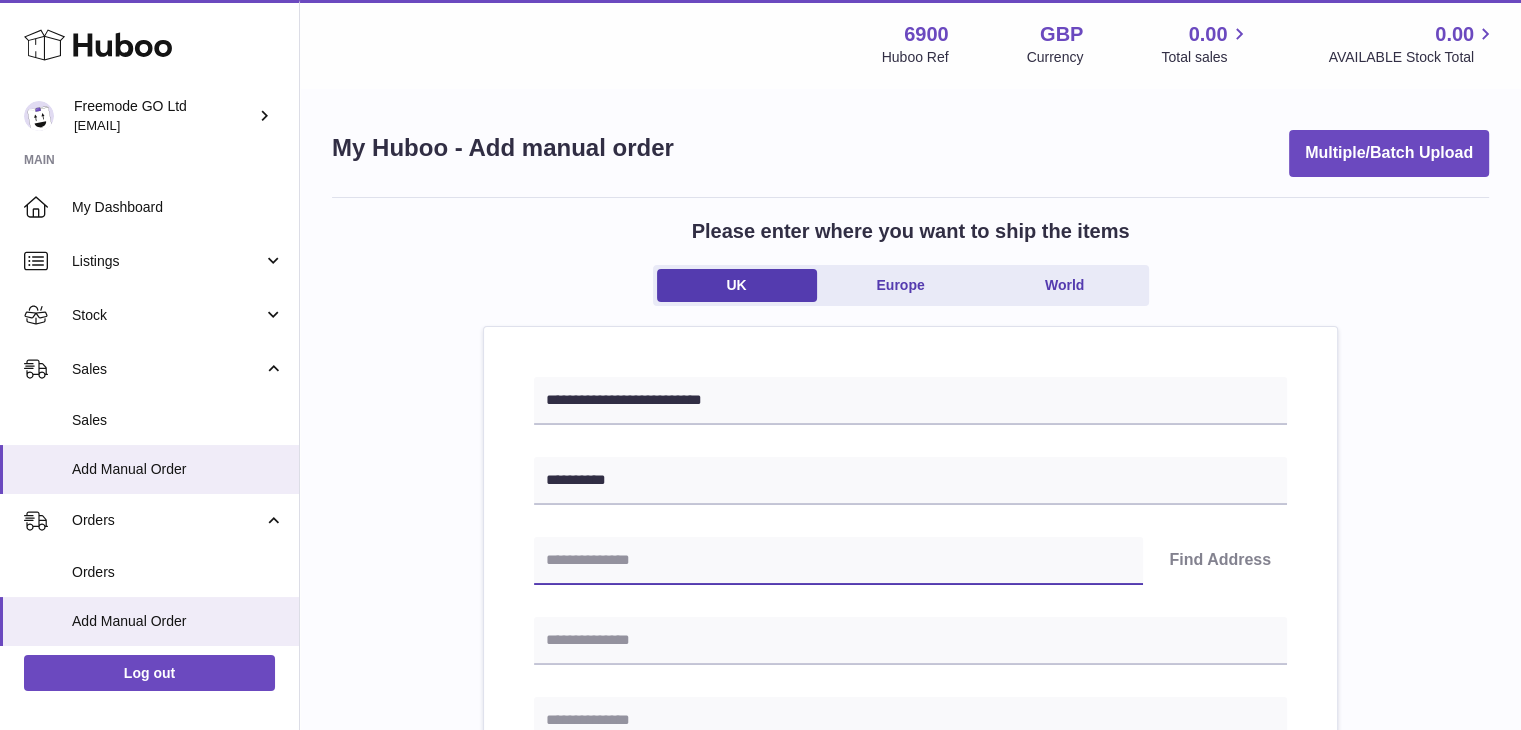 click at bounding box center (838, 561) 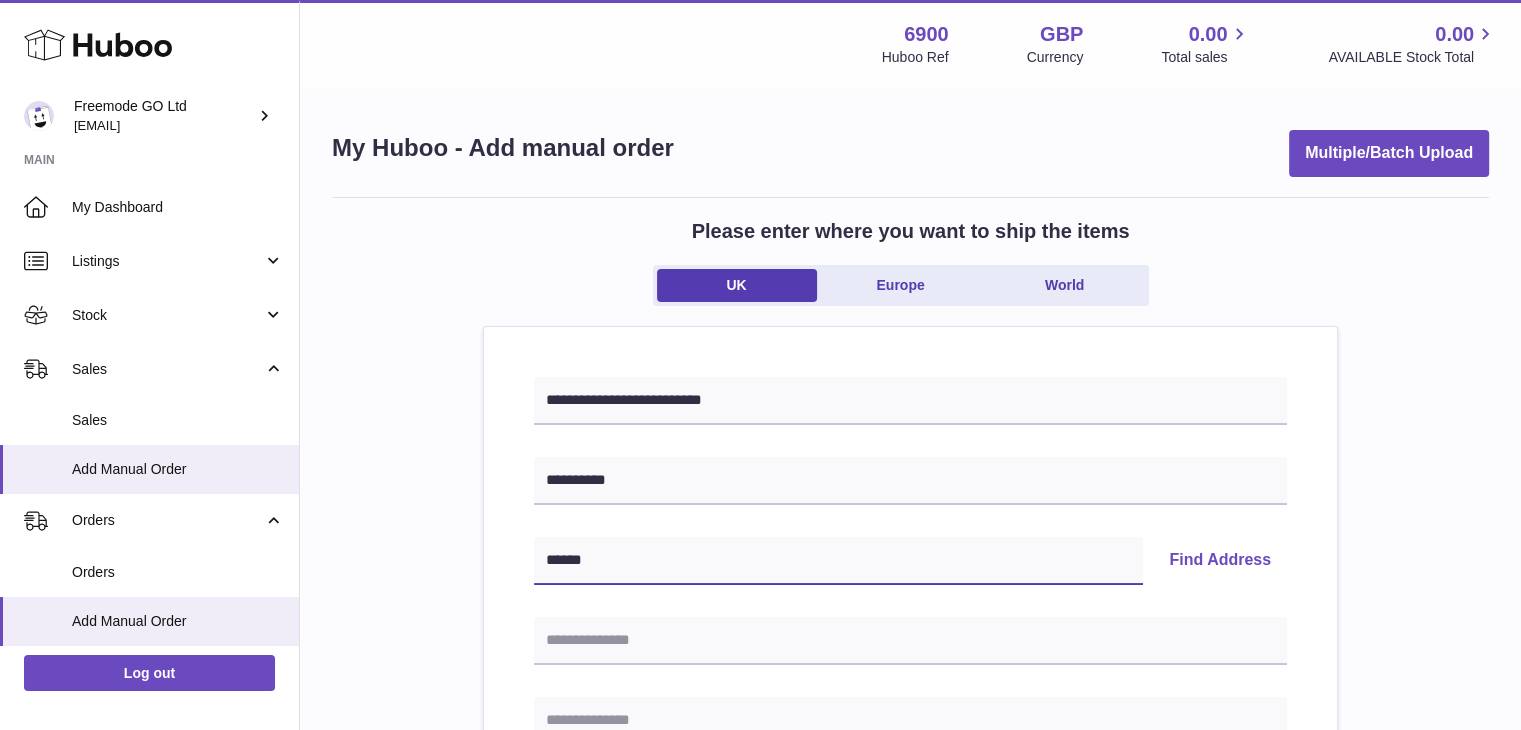 type on "******" 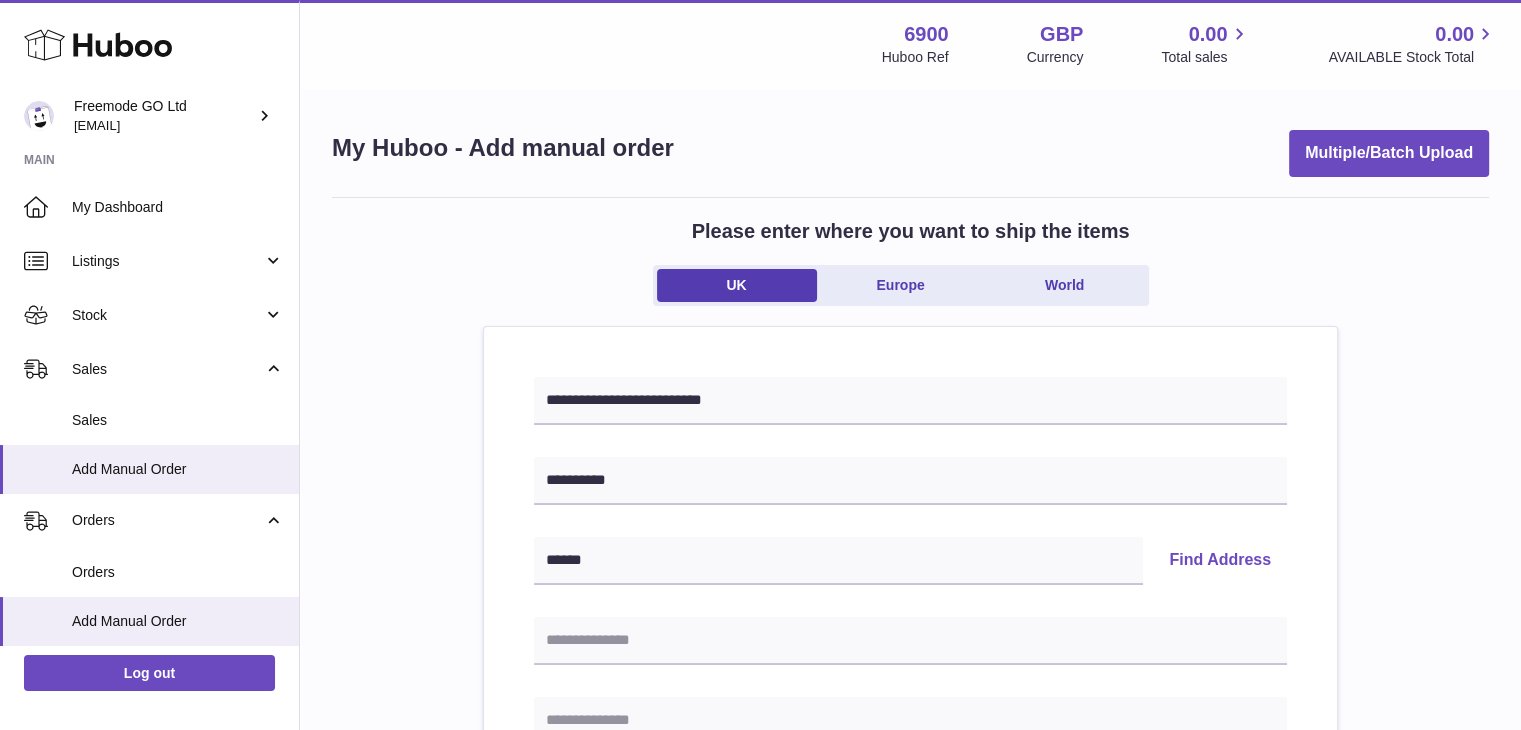 click on "Find Address" at bounding box center [1220, 561] 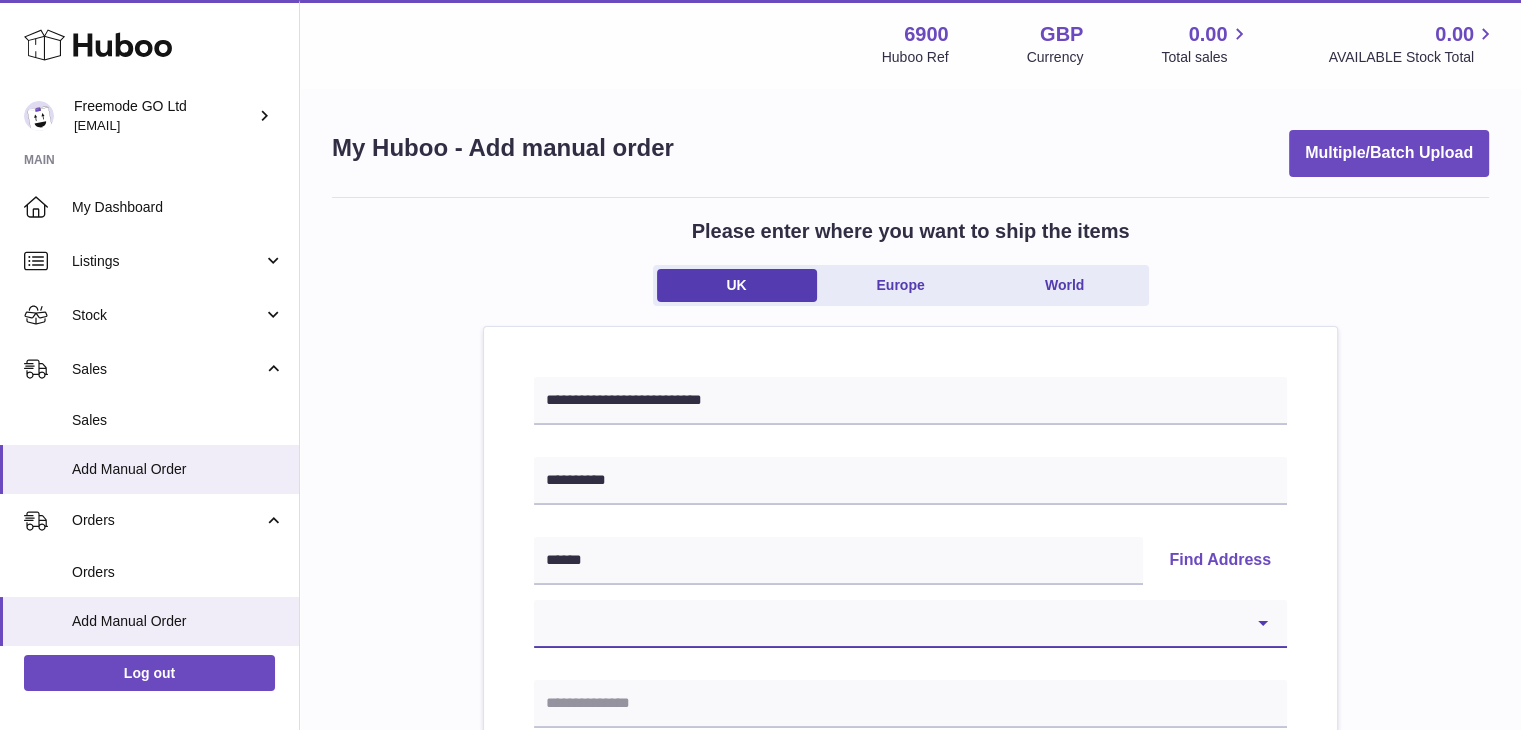 click on "**********" at bounding box center (910, 624) 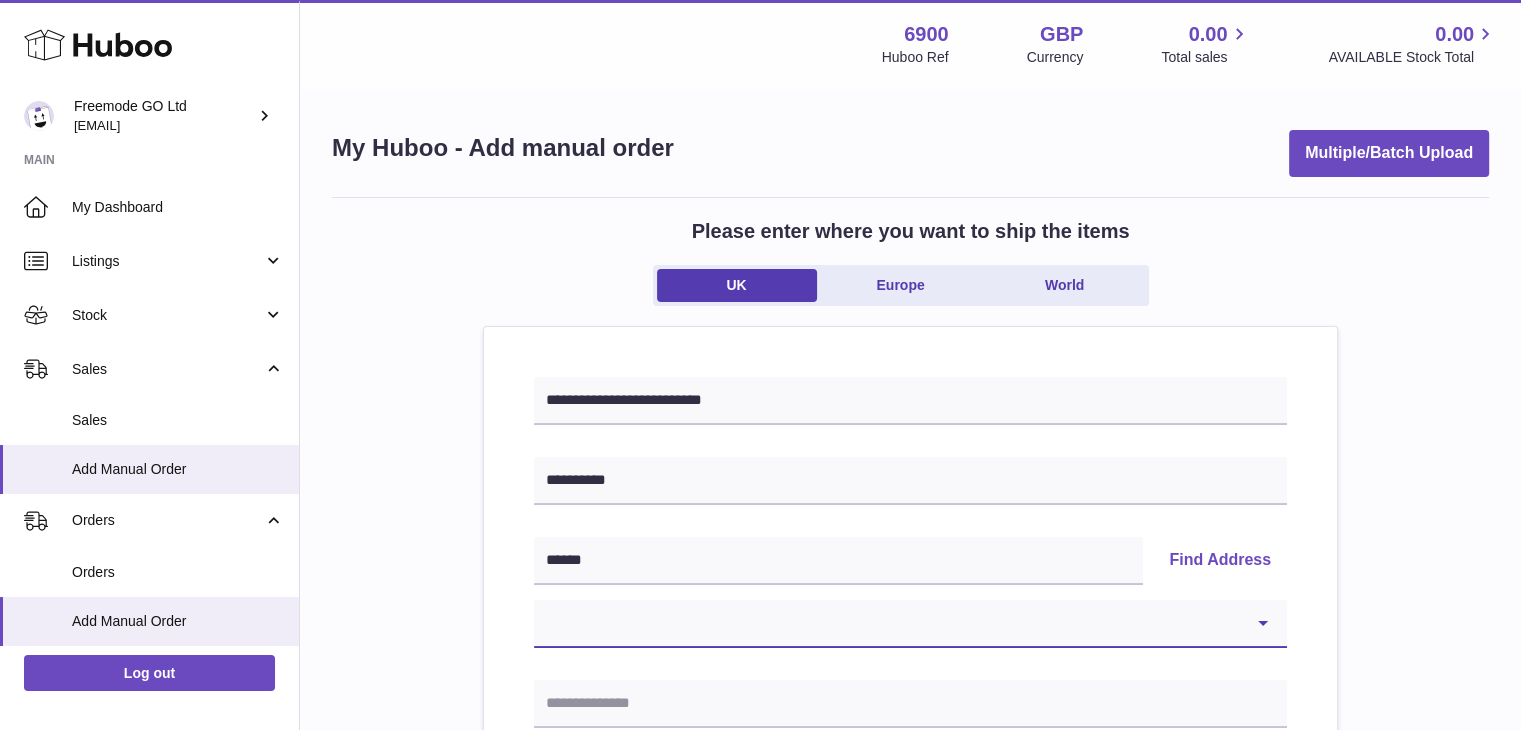 select on "*" 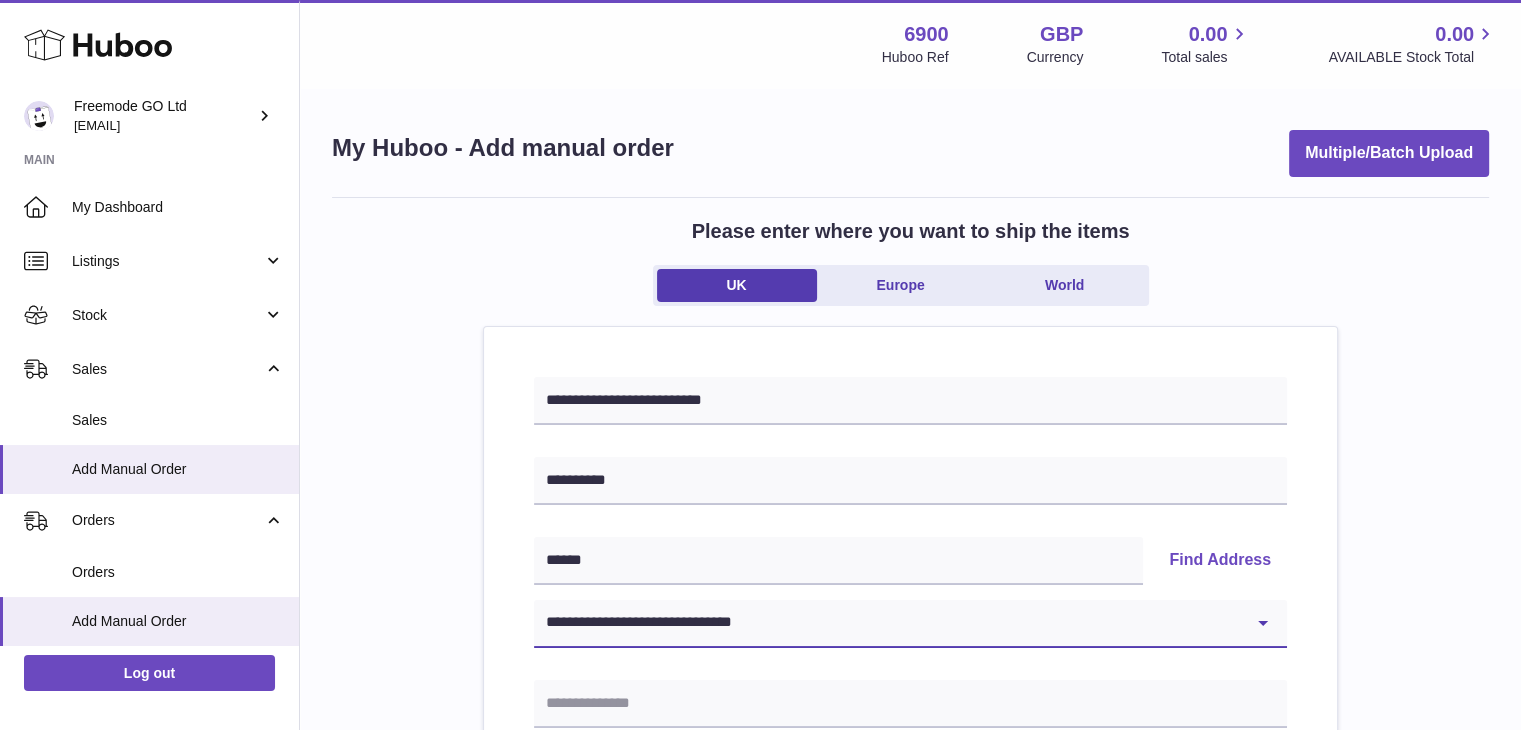 click on "**********" at bounding box center [910, 624] 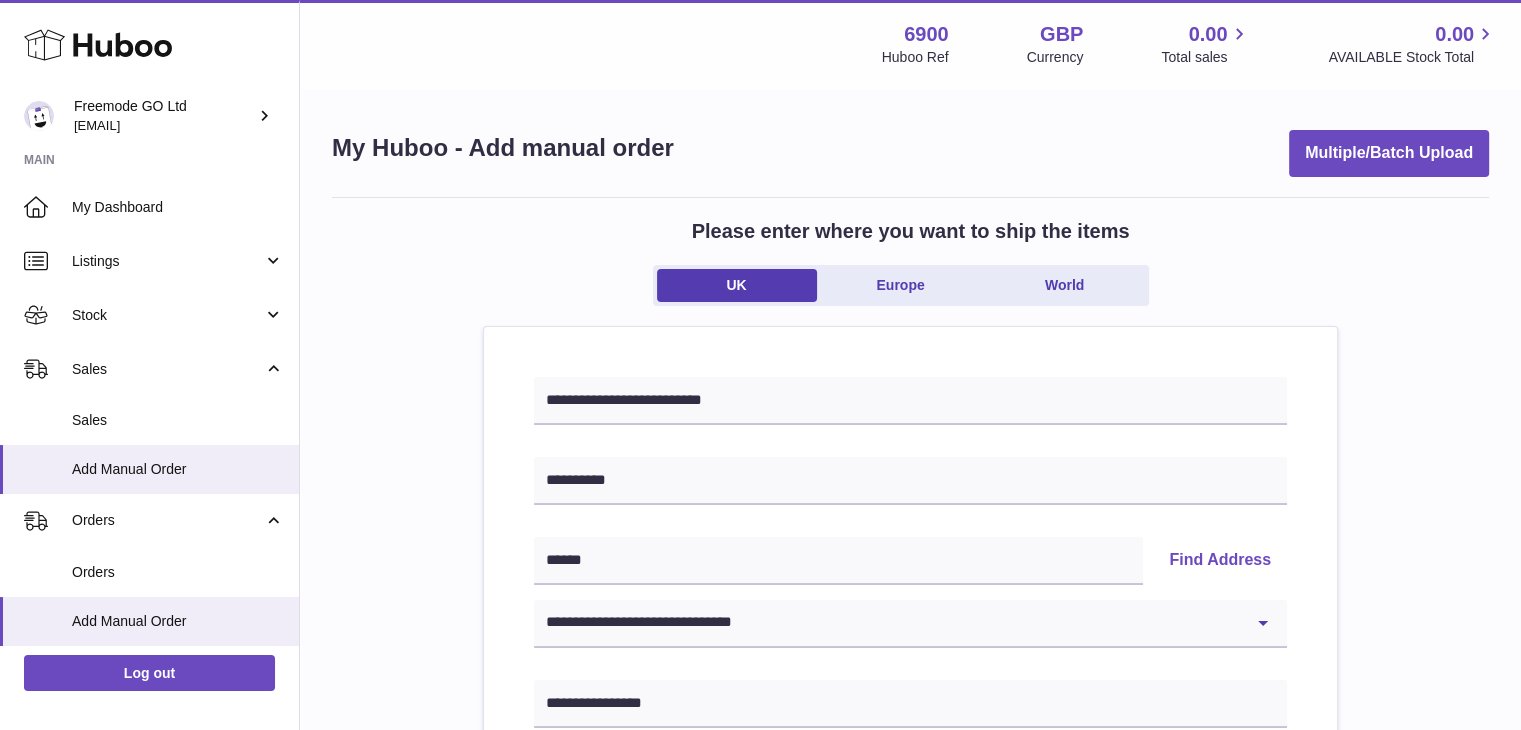 click on "Please enter where you want to ship the items
UK
Europe
World" at bounding box center (910, 272) 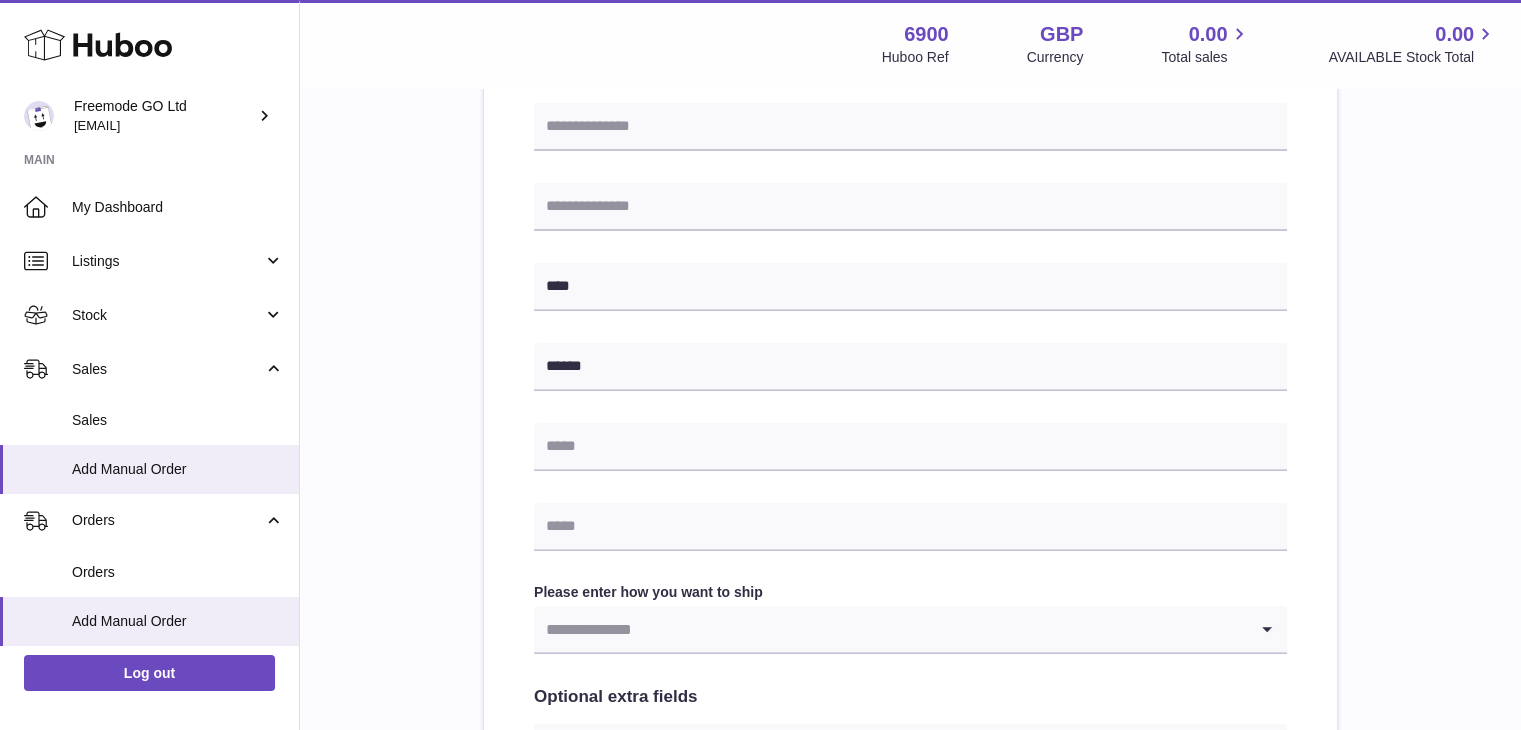 scroll, scrollTop: 664, scrollLeft: 0, axis: vertical 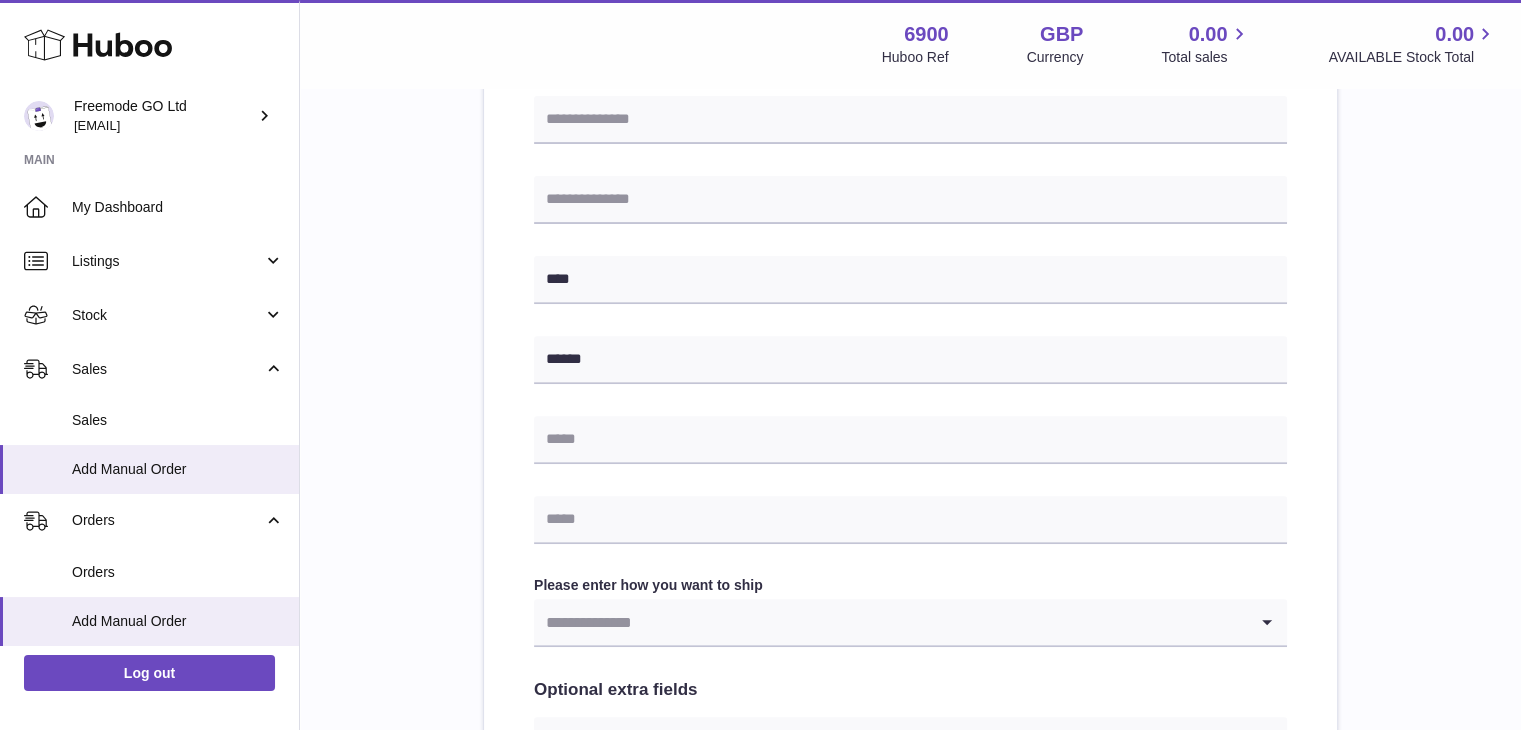 click at bounding box center (890, 622) 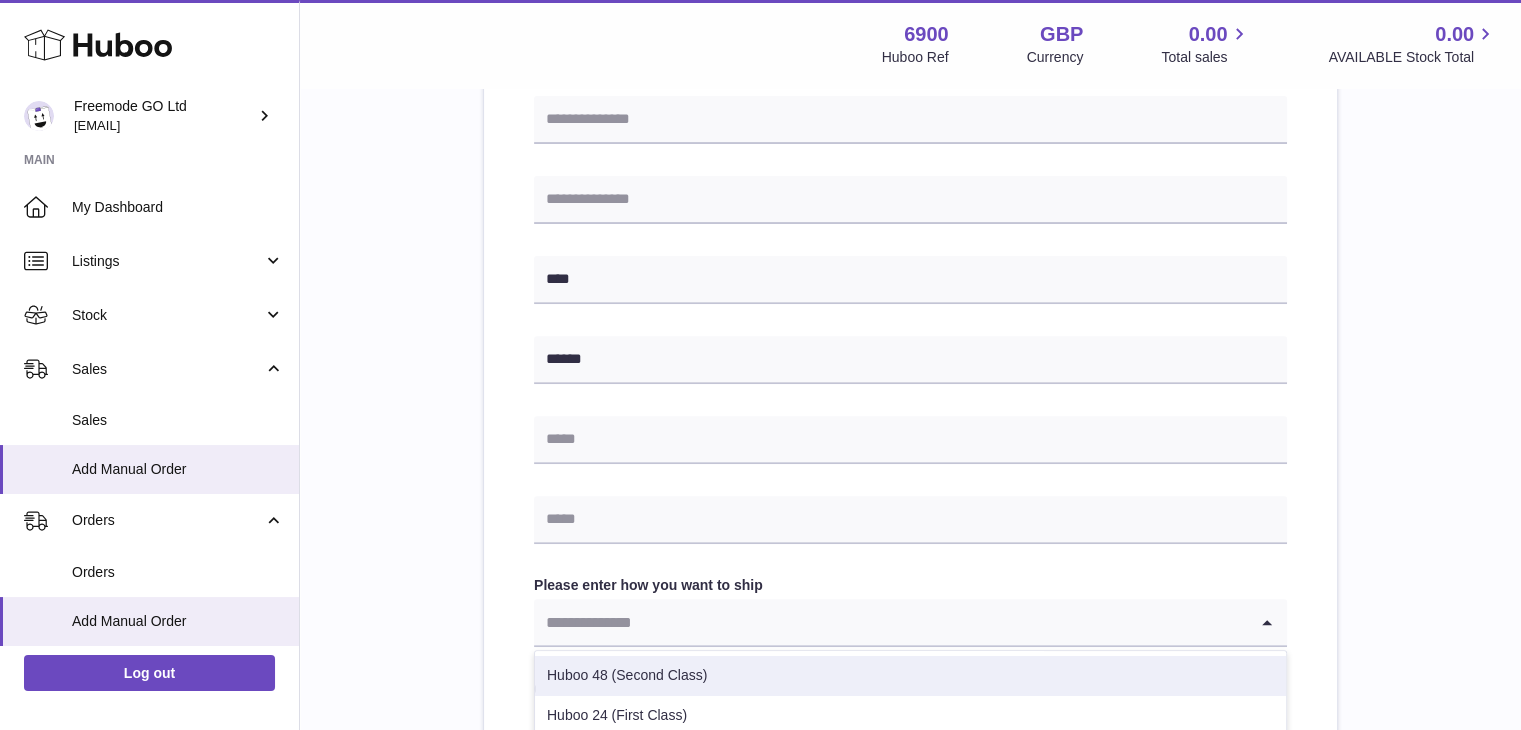 click on "Huboo 48 (Second Class)" at bounding box center (910, 676) 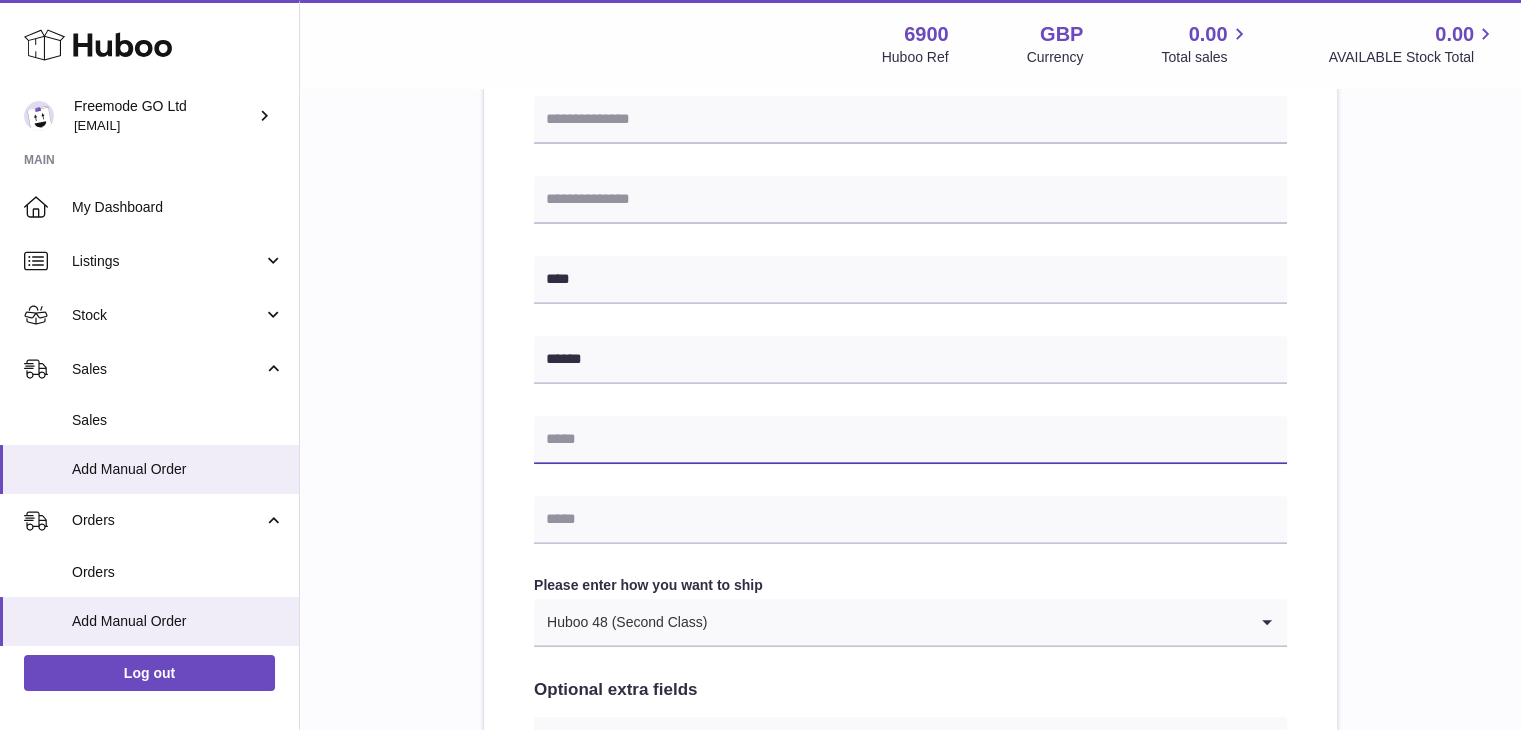 click at bounding box center (910, 440) 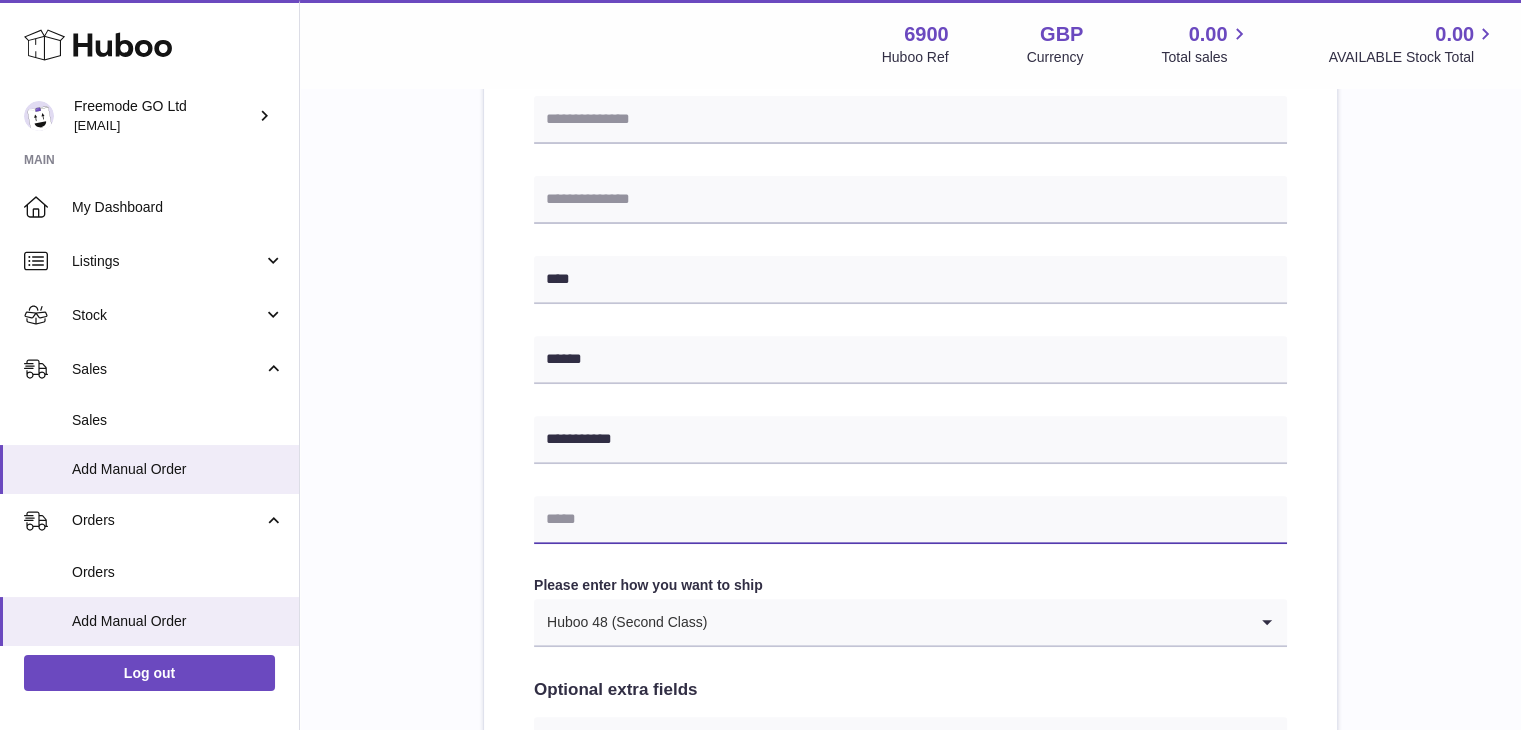 click at bounding box center [910, 520] 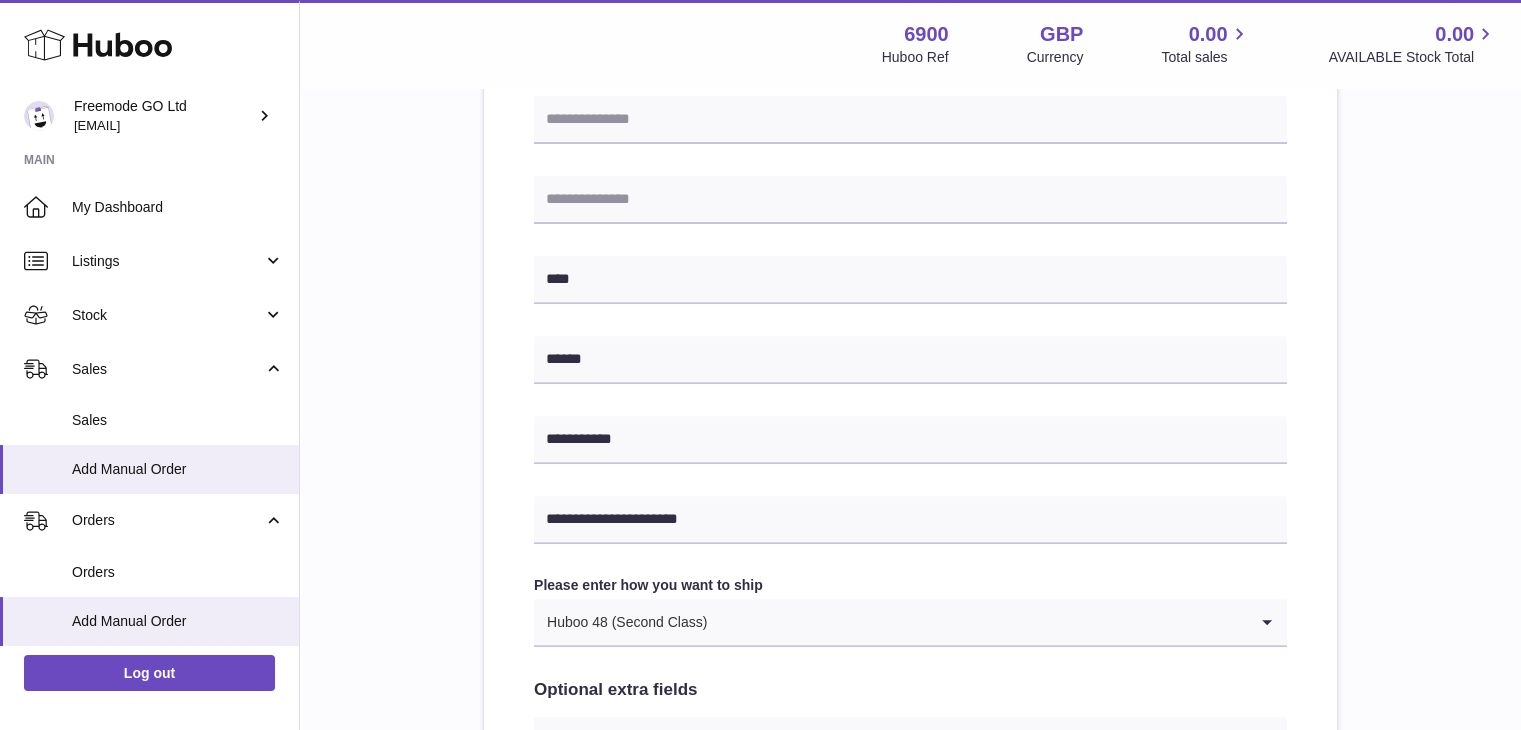 click on "**********" at bounding box center [910, 261] 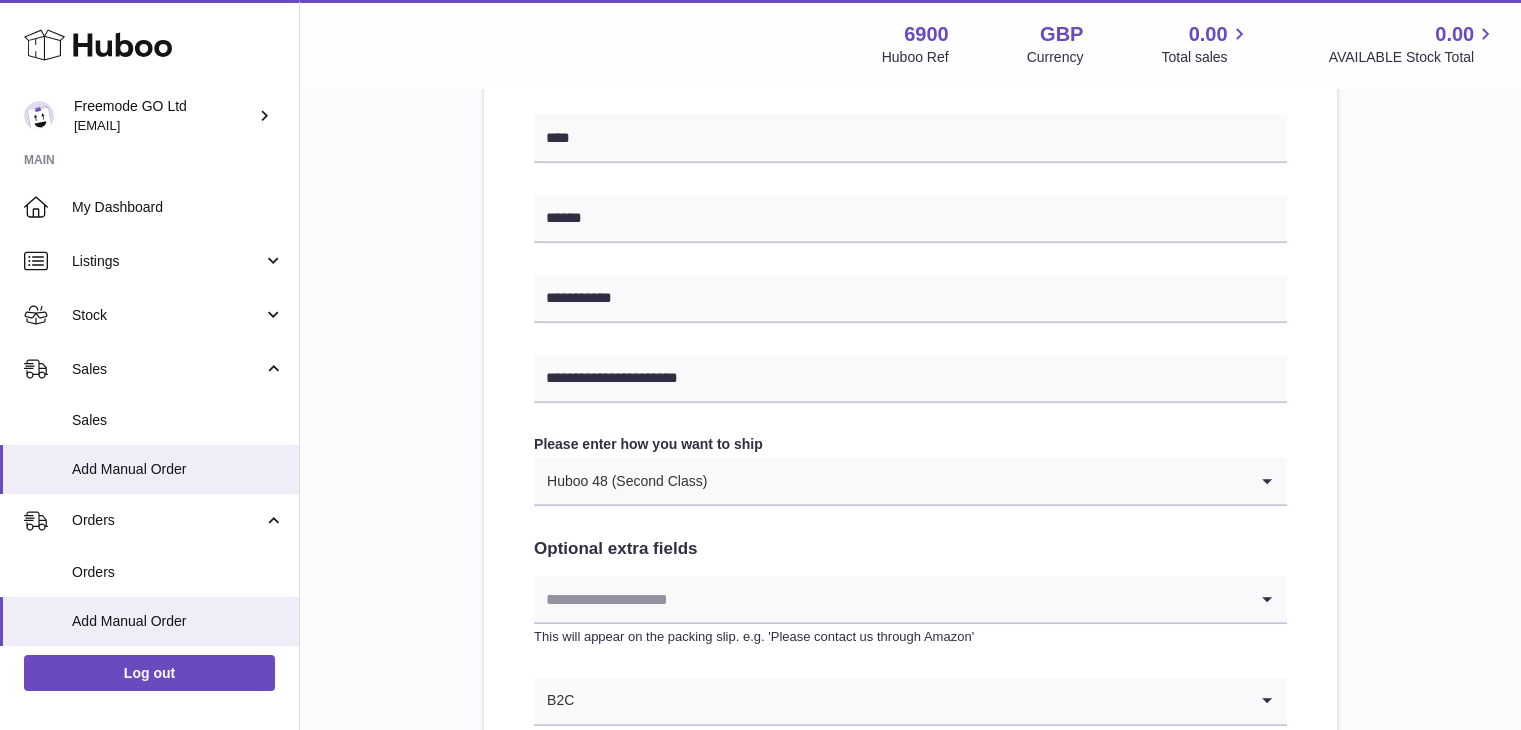scroll, scrollTop: 872, scrollLeft: 0, axis: vertical 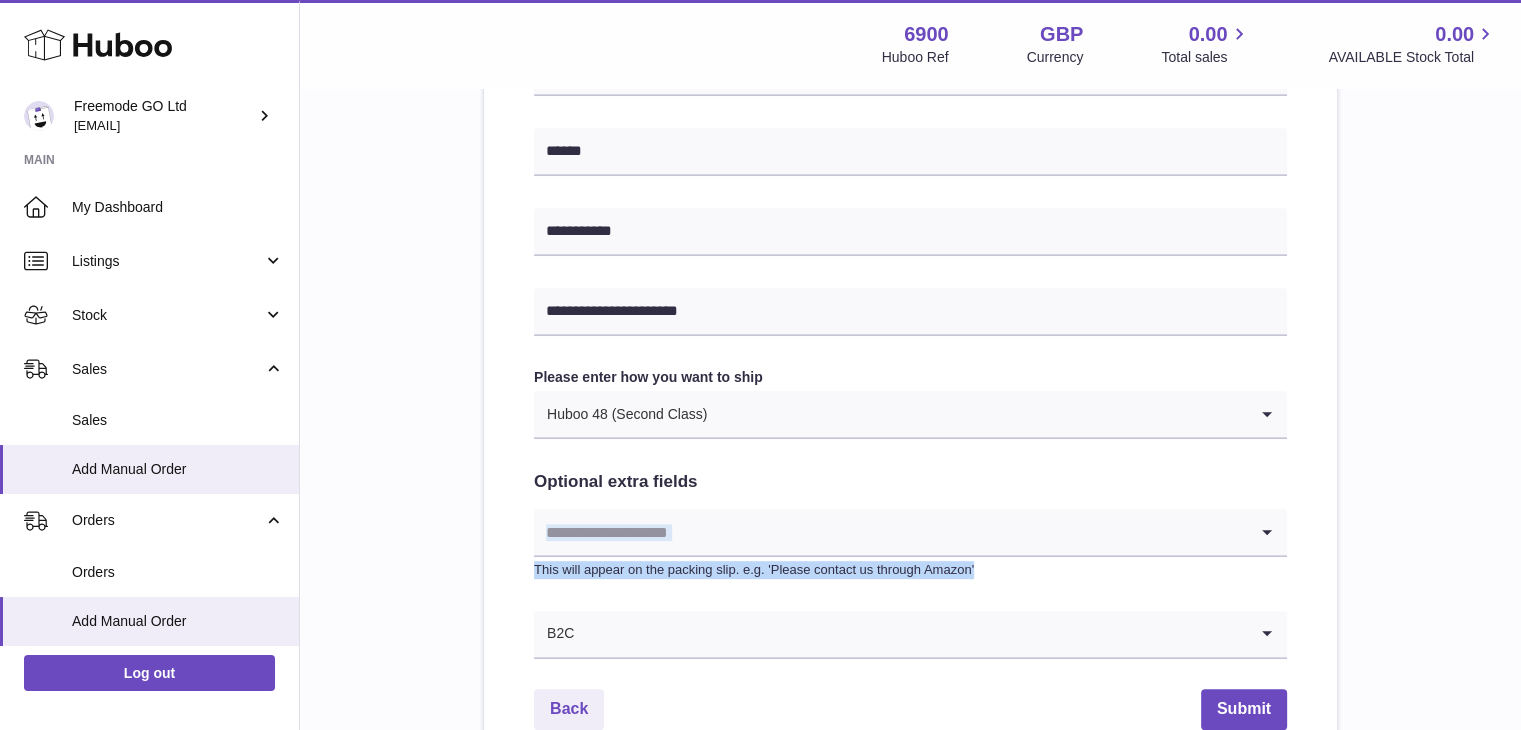 click on "**********" at bounding box center (910, 53) 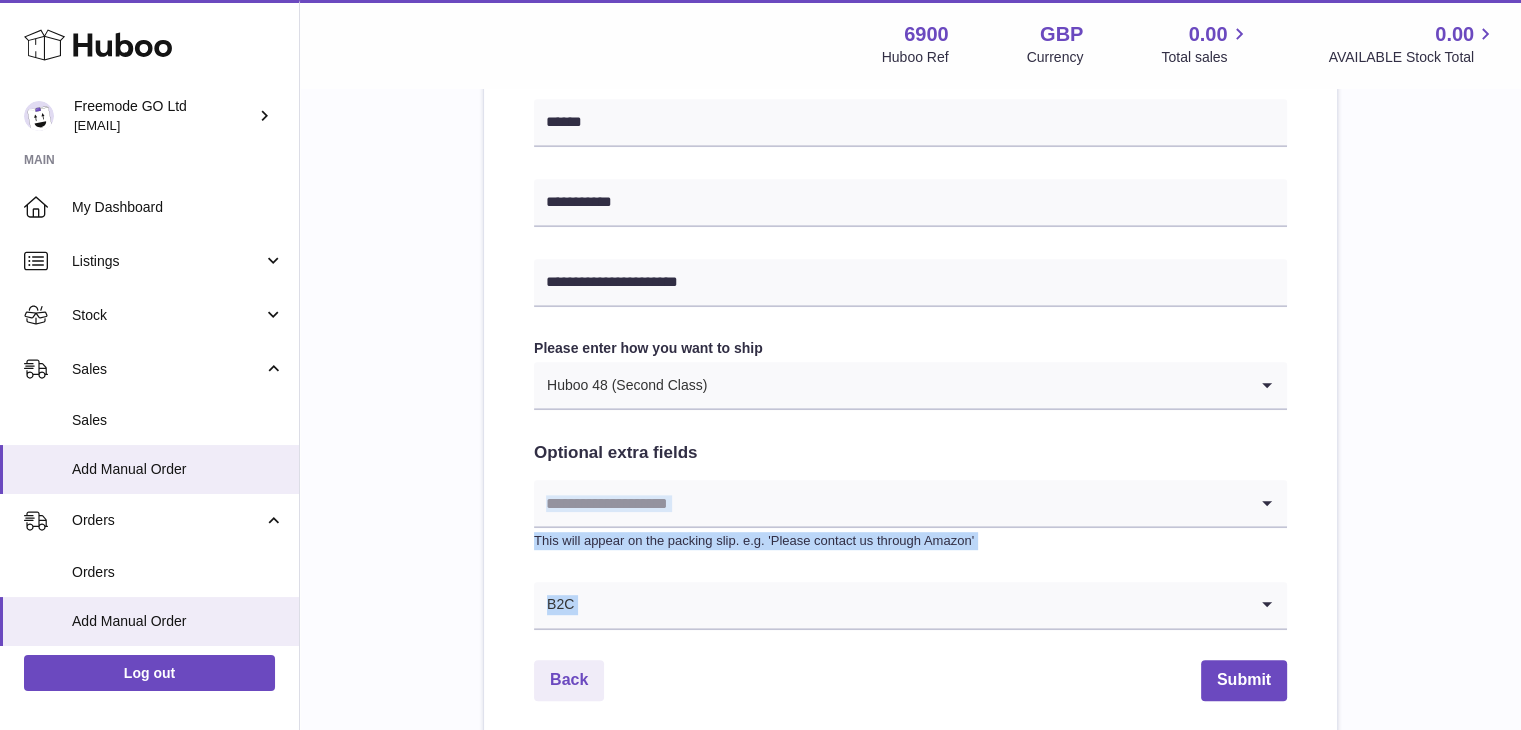 scroll, scrollTop: 1080, scrollLeft: 0, axis: vertical 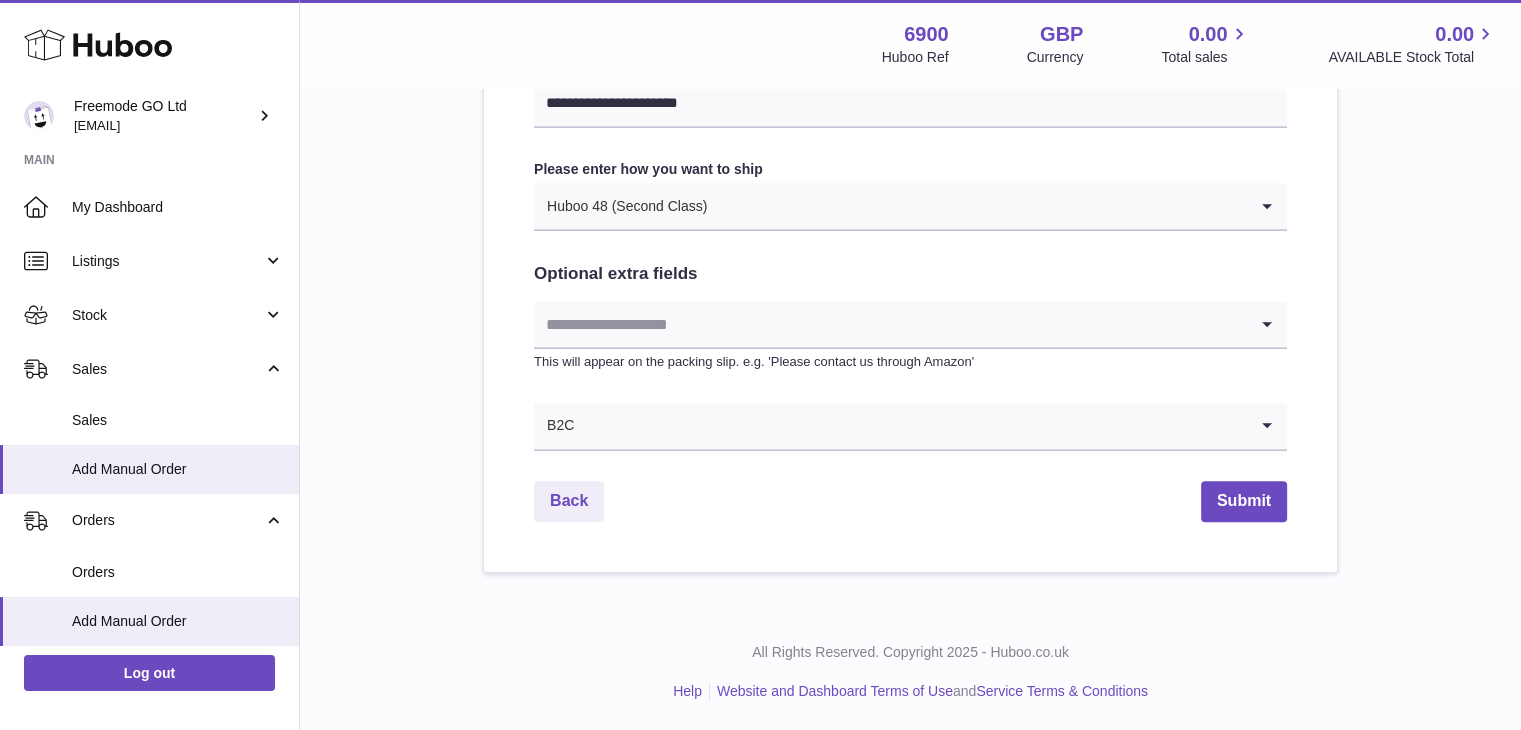 click on "All Rights Reserved. Copyright 2025 - Huboo.co.uk   Help
Website and Dashboard Terms of Use
and
Service Terms & Conditions" at bounding box center [910, 672] 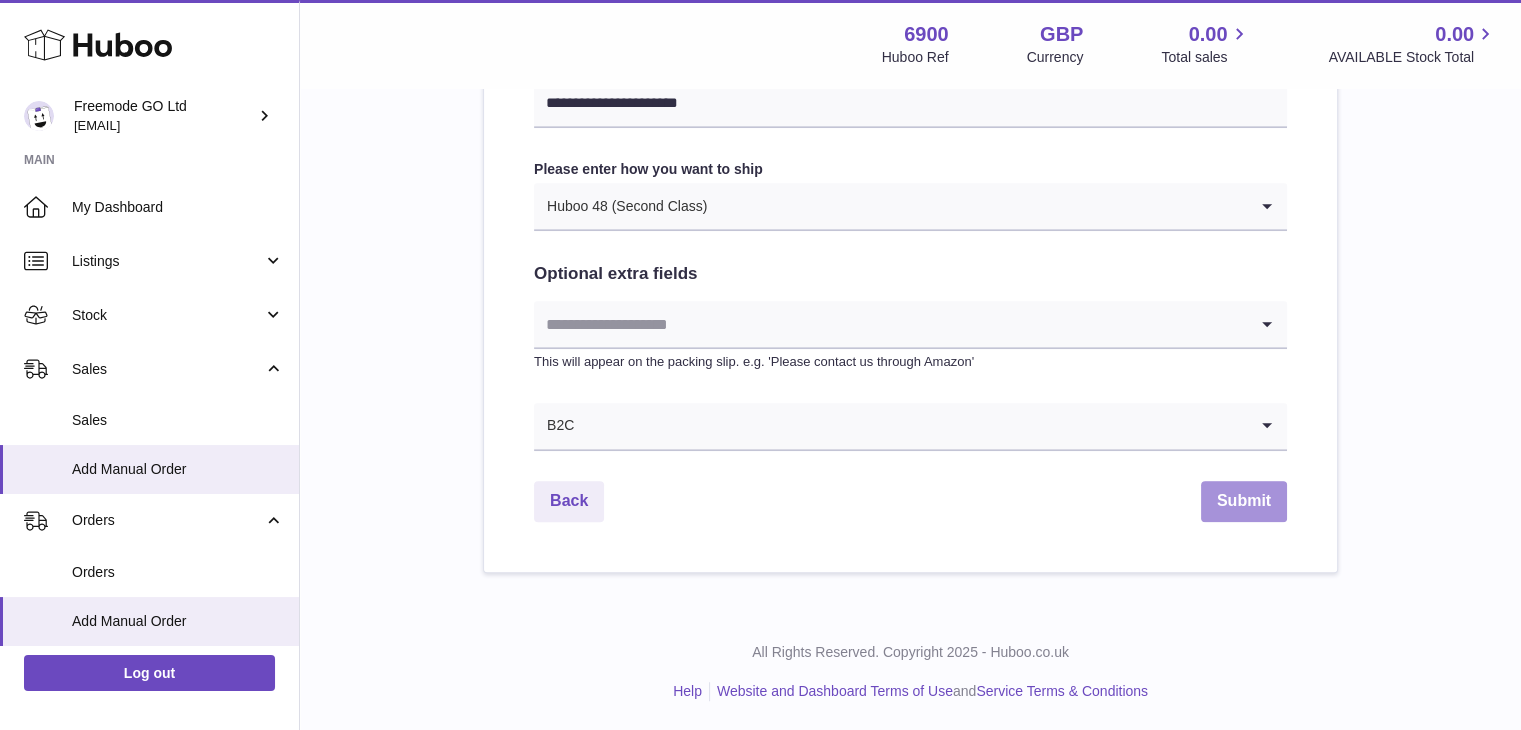 click on "Submit" at bounding box center (1244, 501) 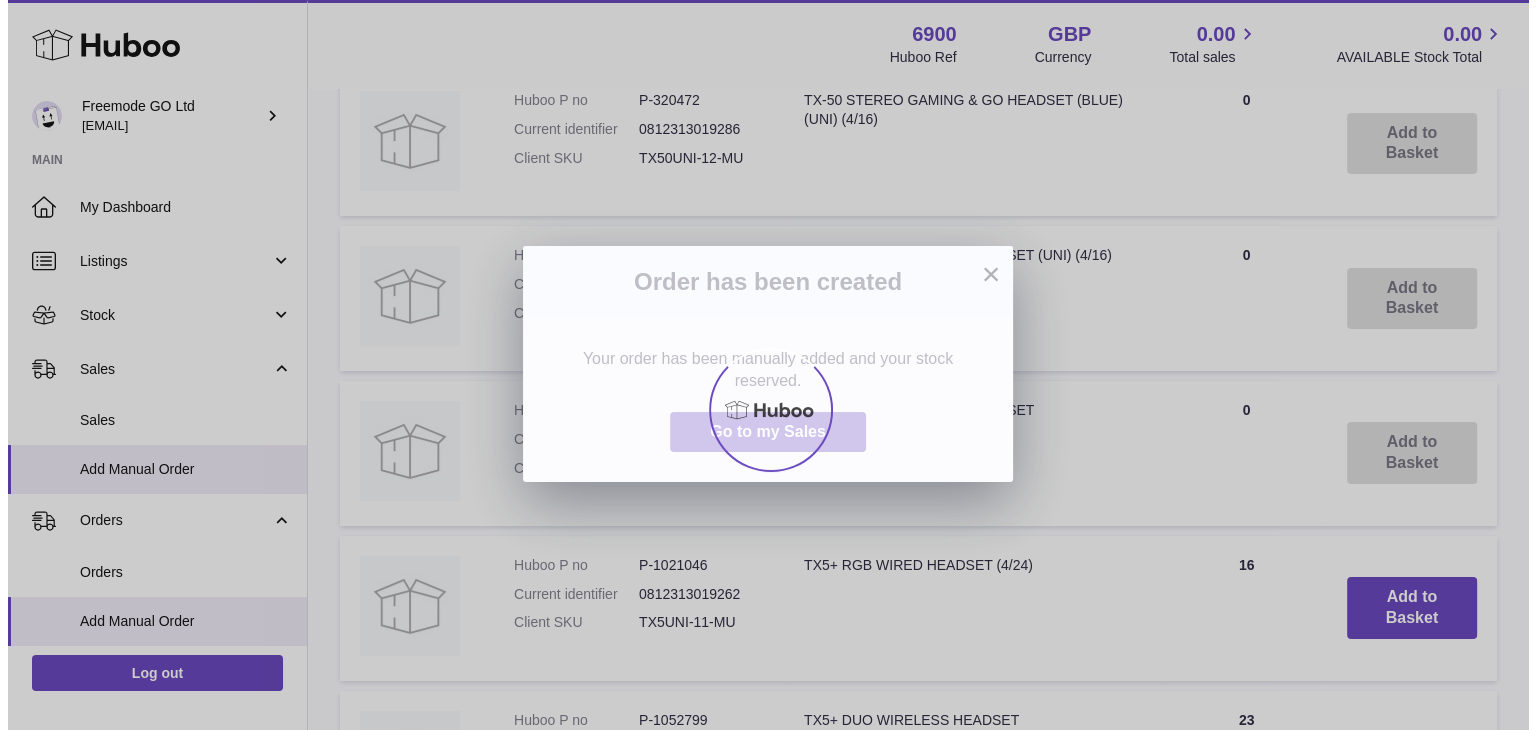 scroll, scrollTop: 0, scrollLeft: 0, axis: both 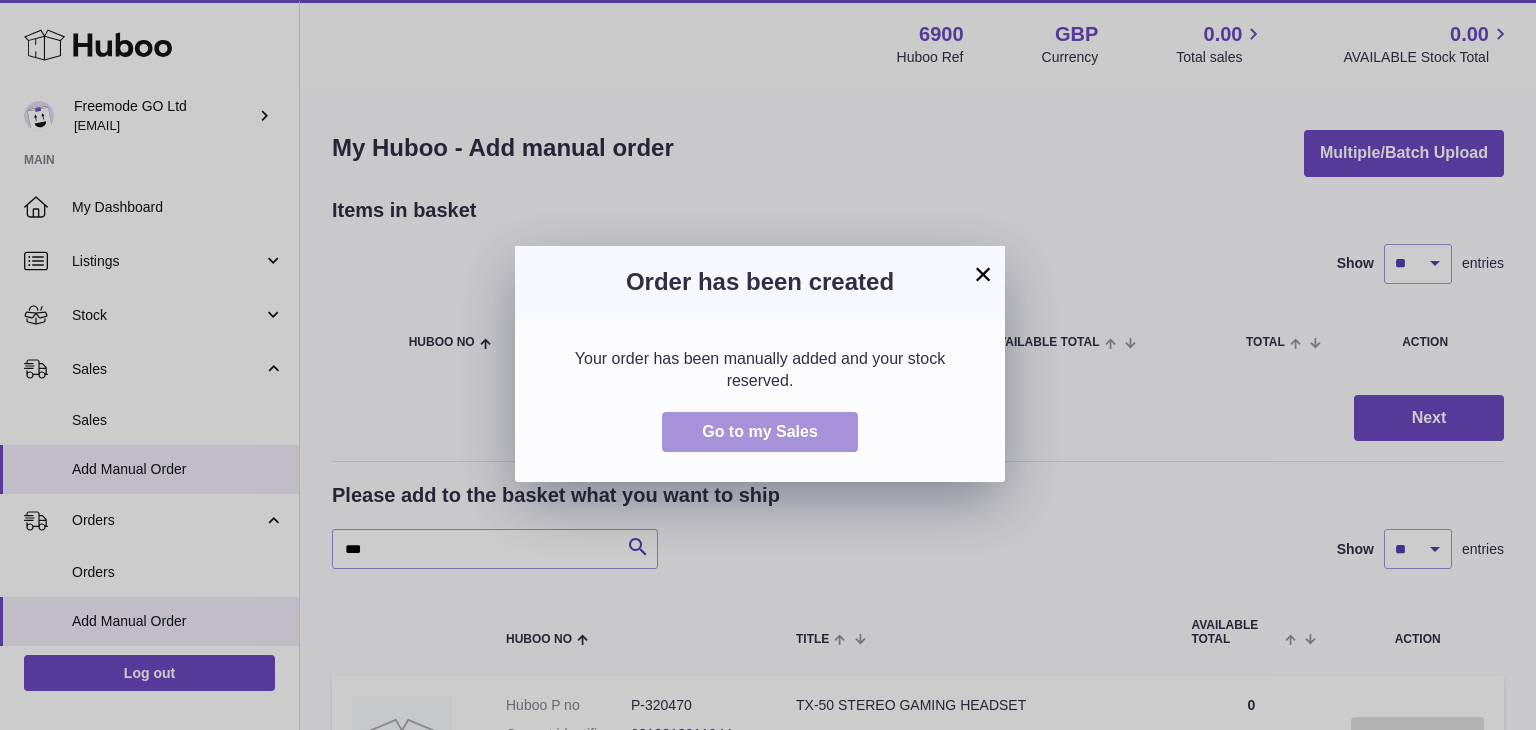 click on "Go to my Sales" at bounding box center (760, 432) 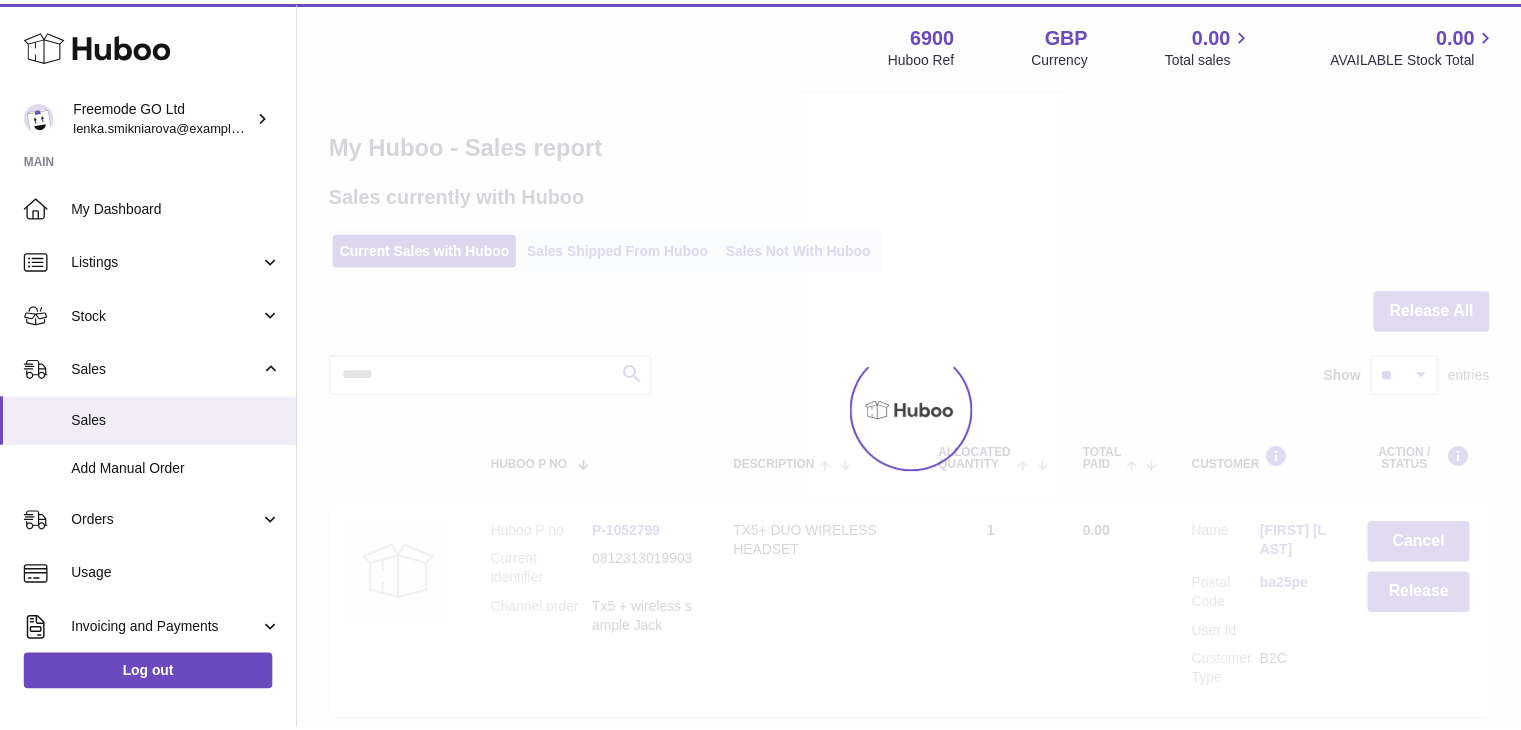 scroll, scrollTop: 0, scrollLeft: 0, axis: both 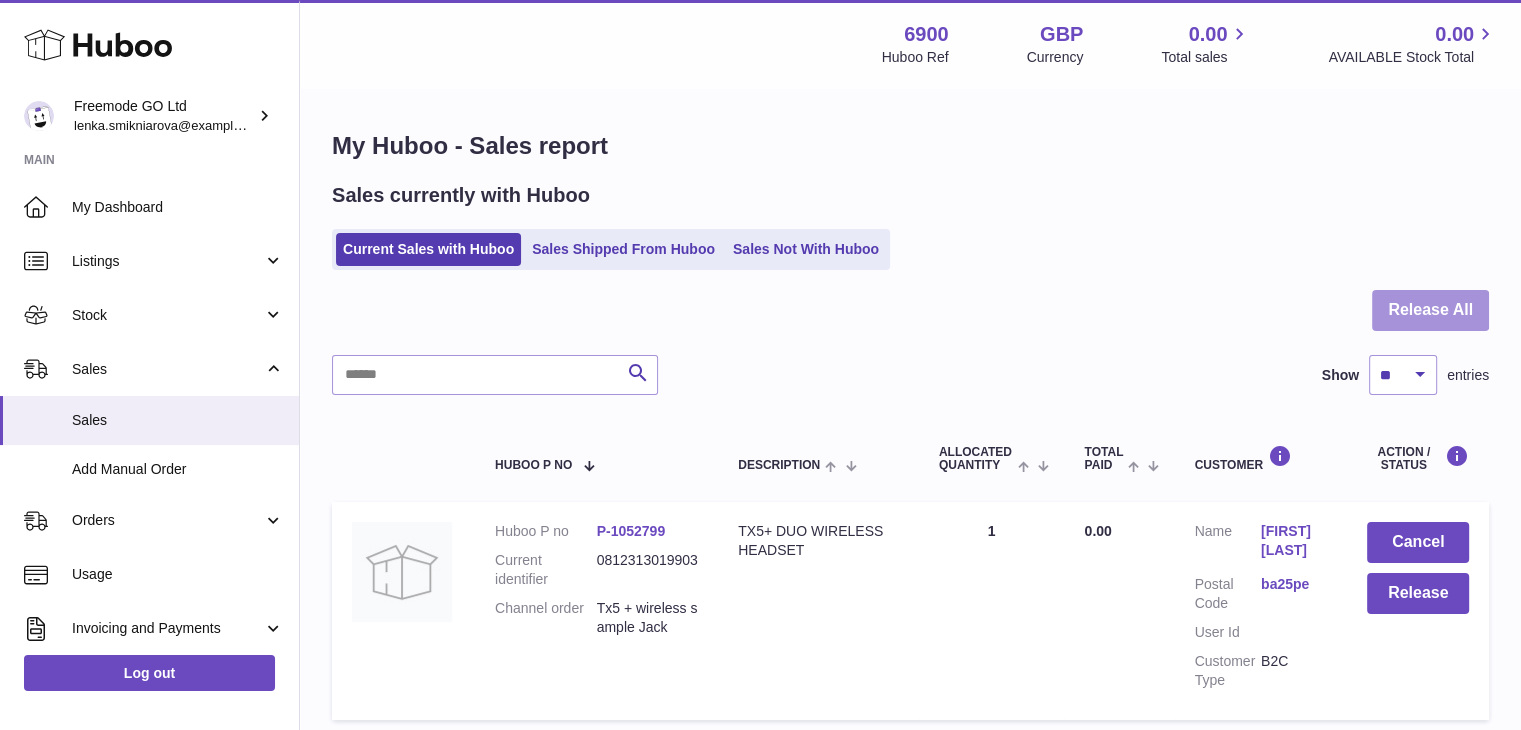 click on "Release All" at bounding box center (1430, 310) 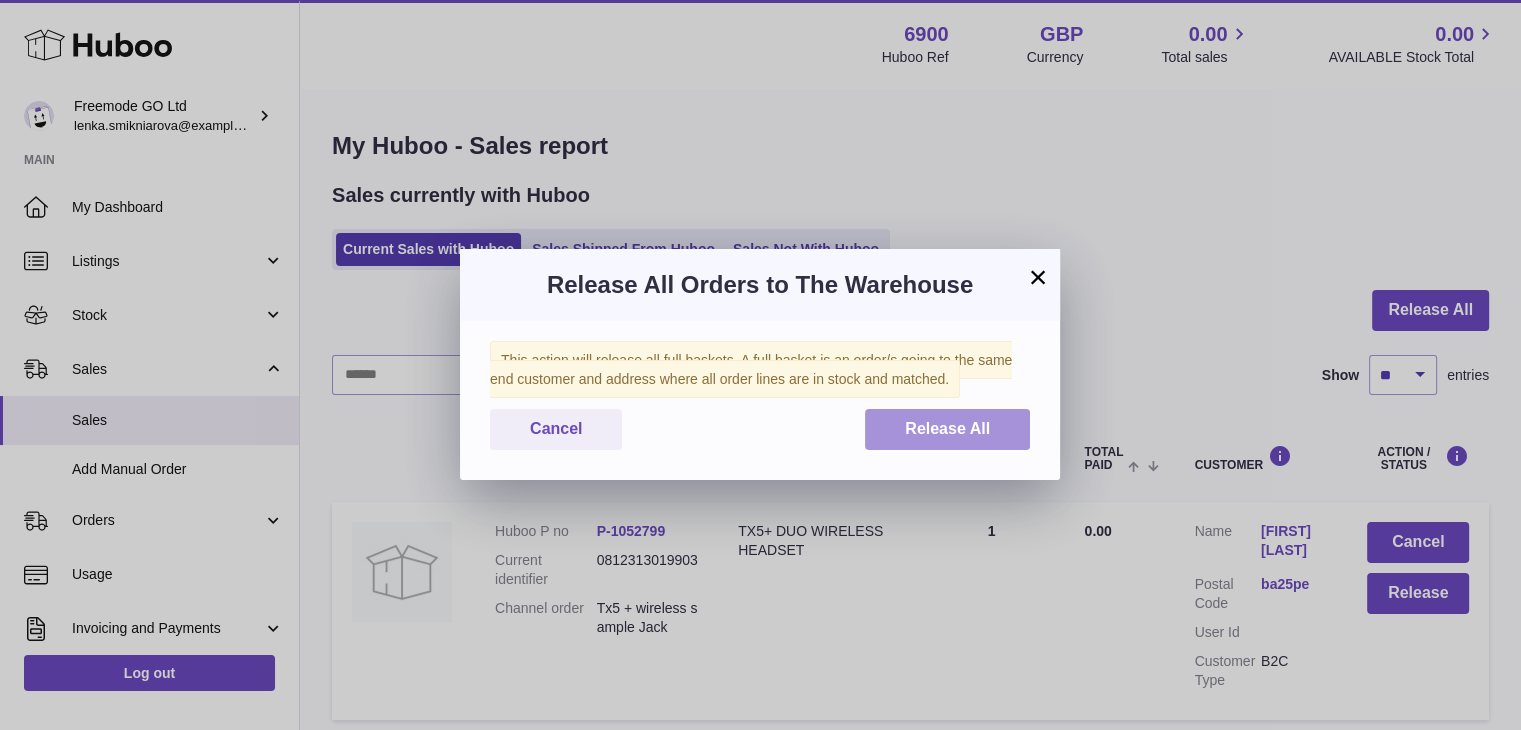click on "Release All" at bounding box center (947, 428) 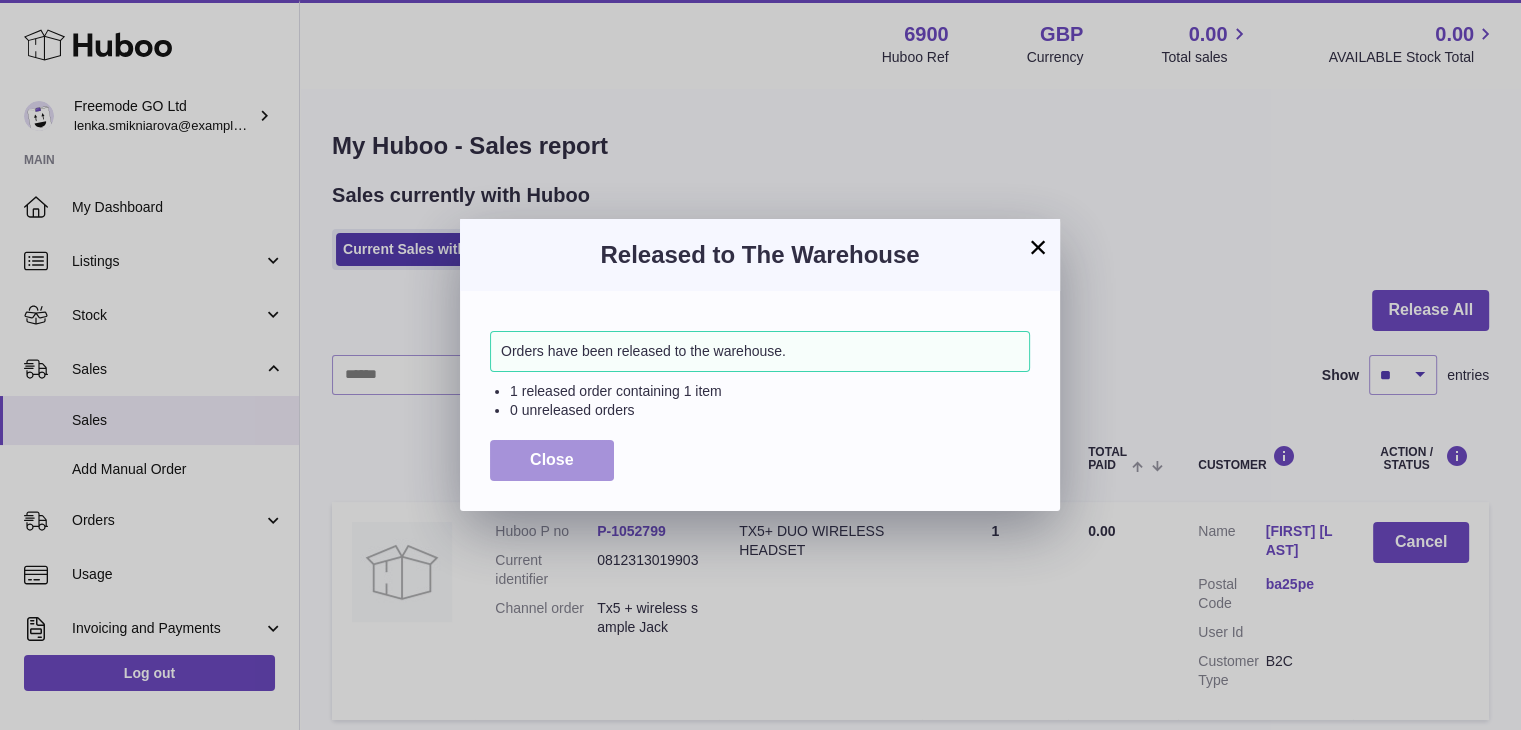 click on "Close" at bounding box center [552, 460] 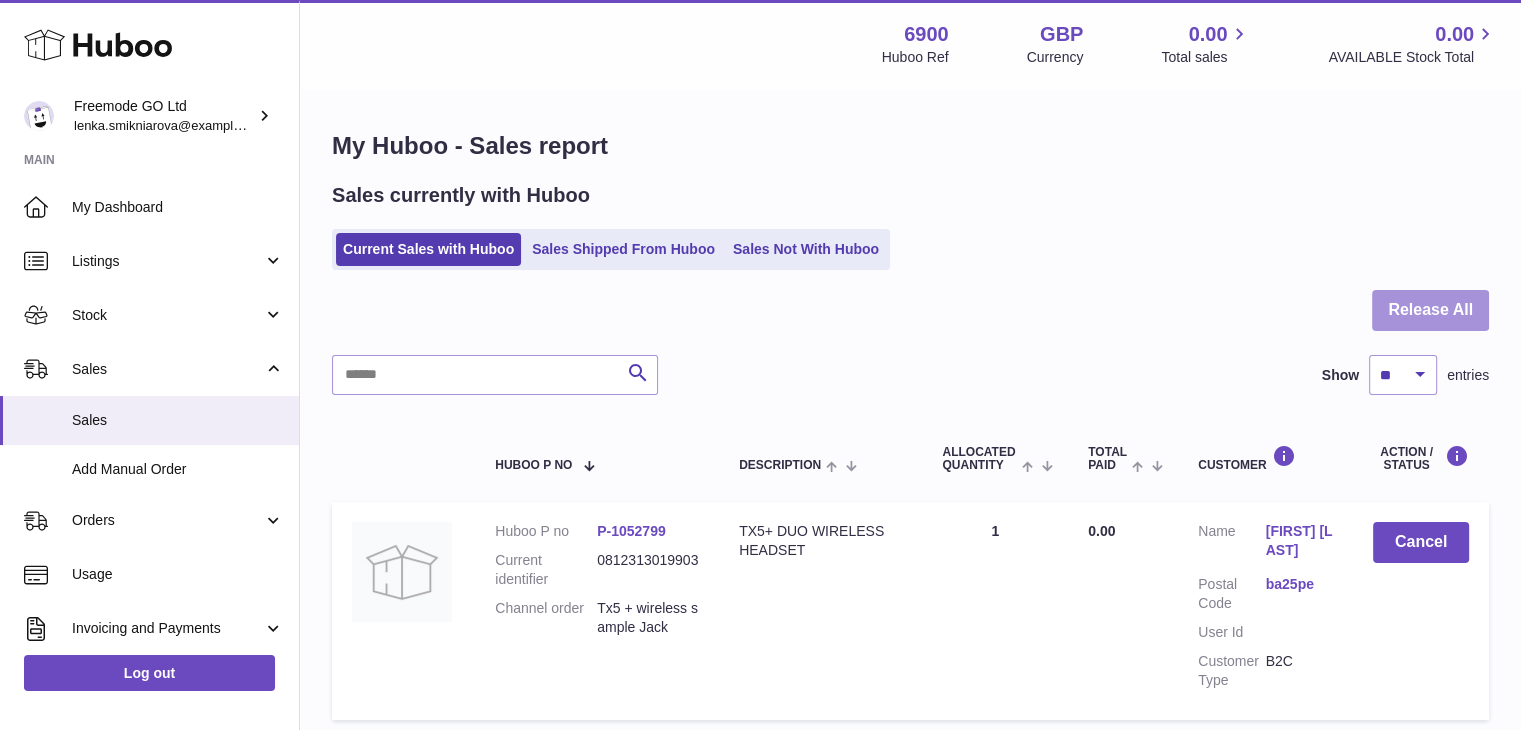 click on "Release All" at bounding box center [1430, 310] 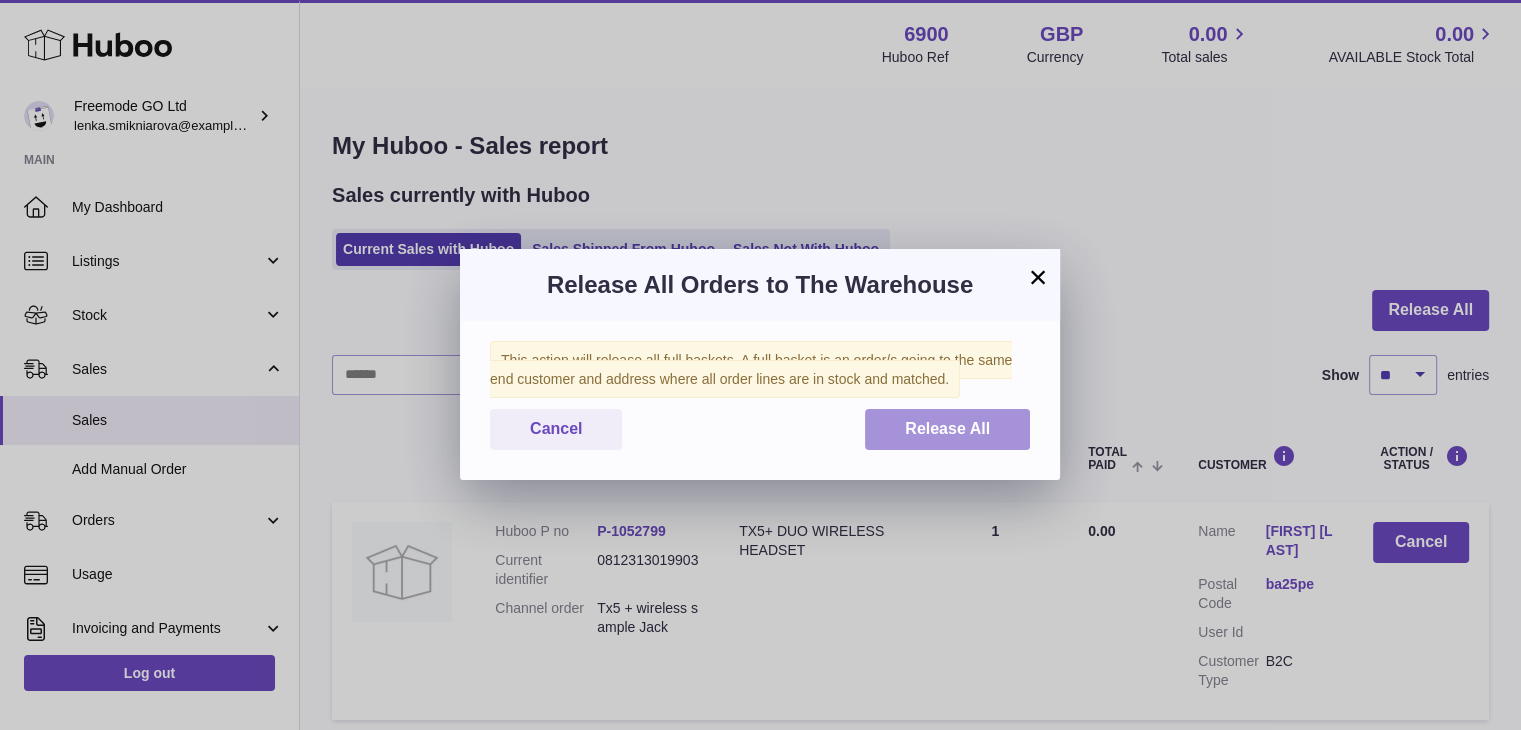 click on "Release All" at bounding box center (947, 429) 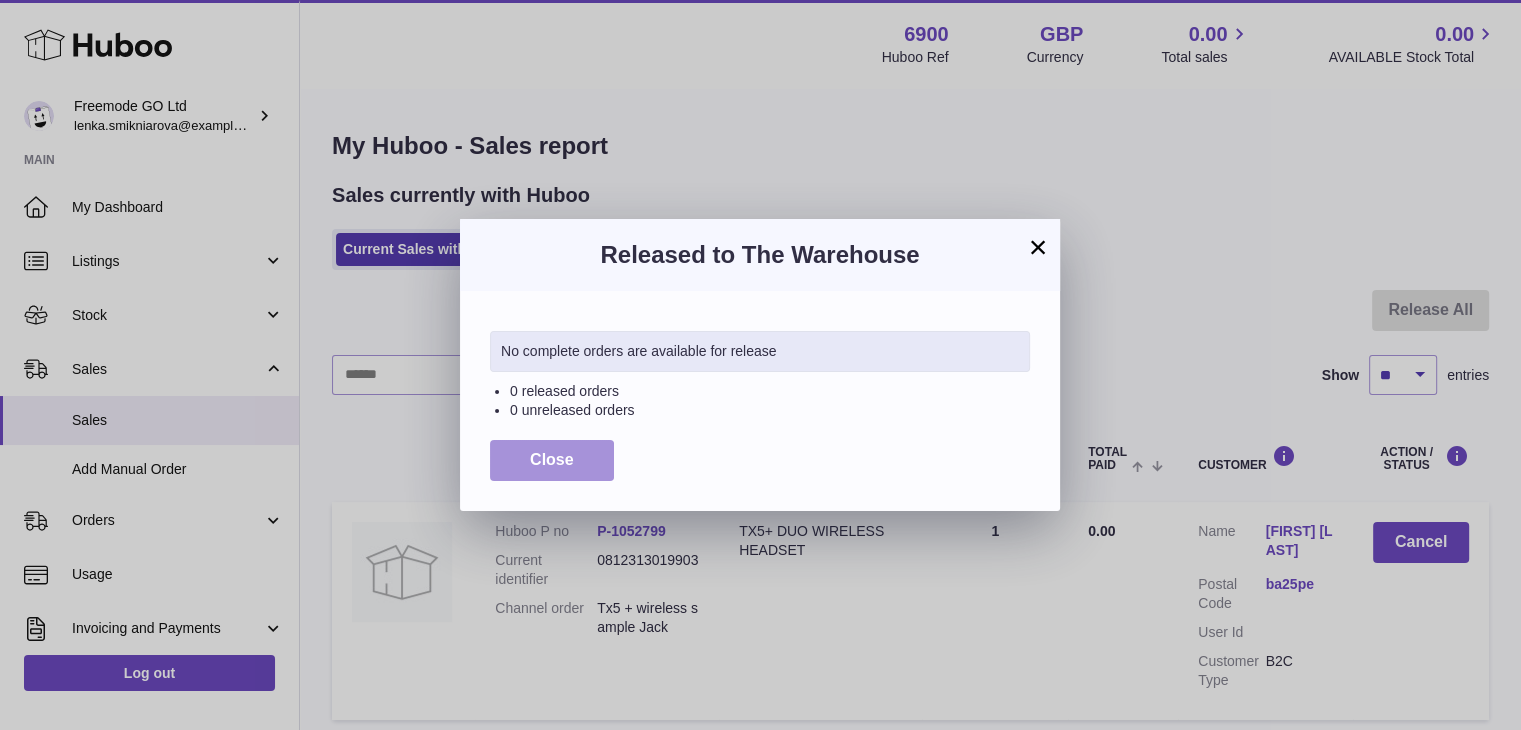 click on "Close" at bounding box center (552, 460) 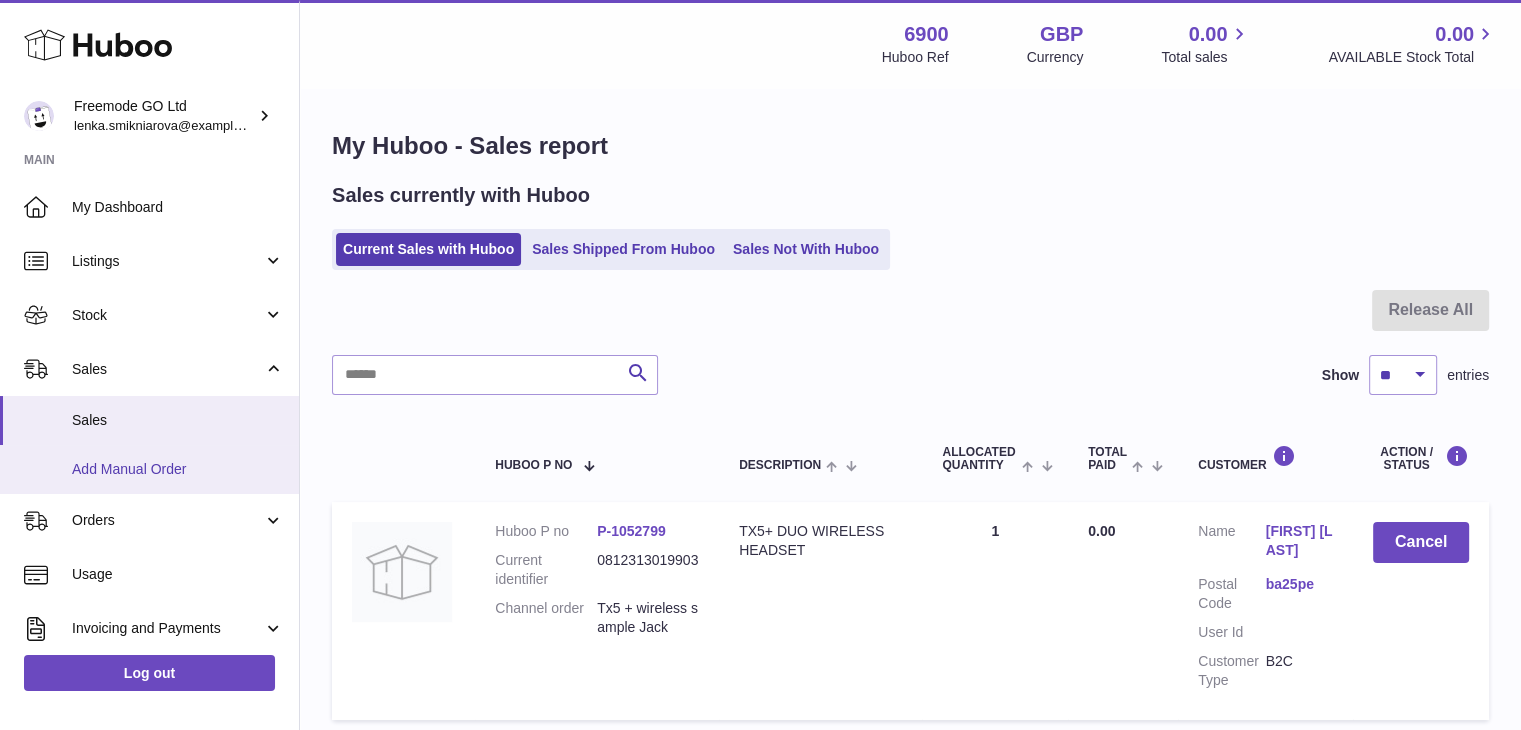 click on "Add Manual Order" at bounding box center [178, 469] 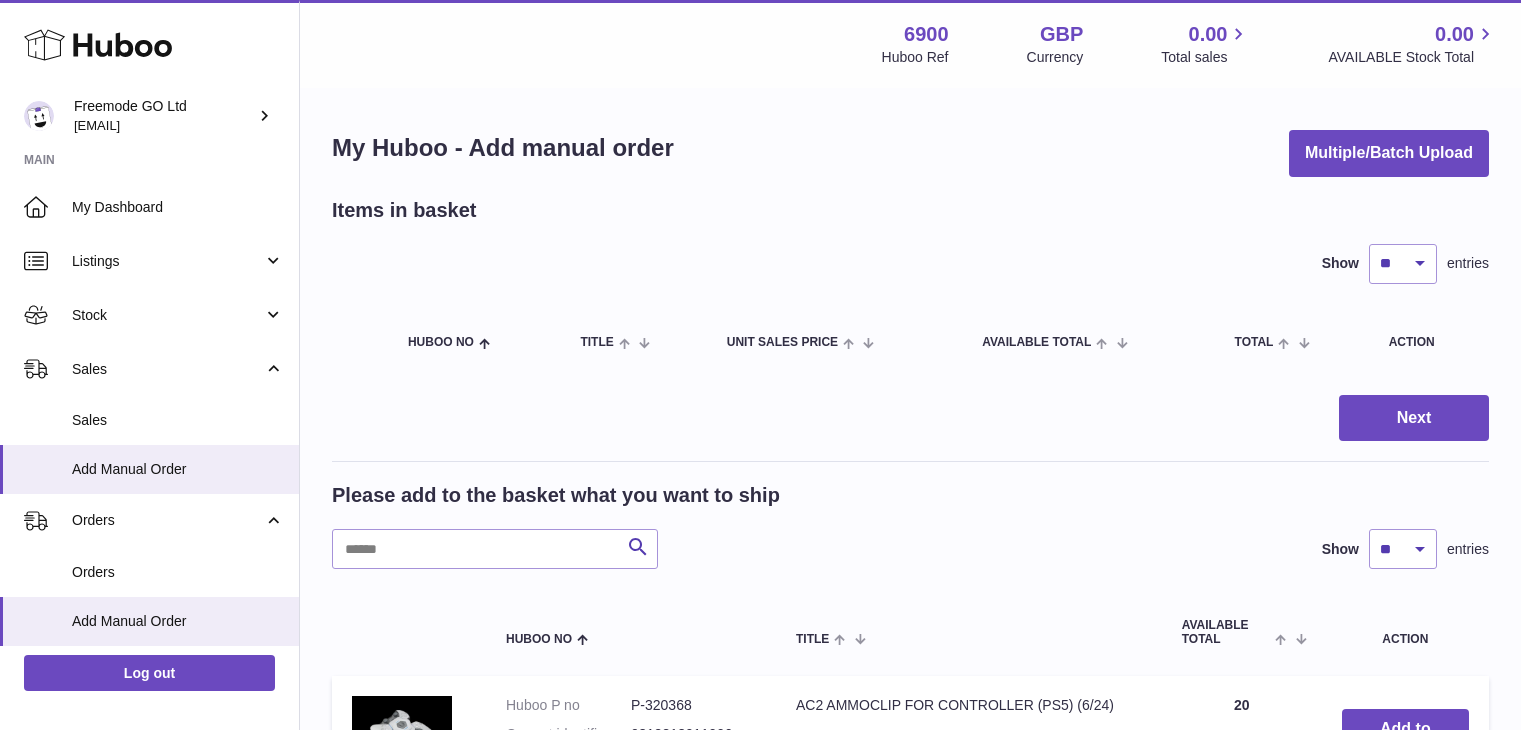 scroll, scrollTop: 0, scrollLeft: 0, axis: both 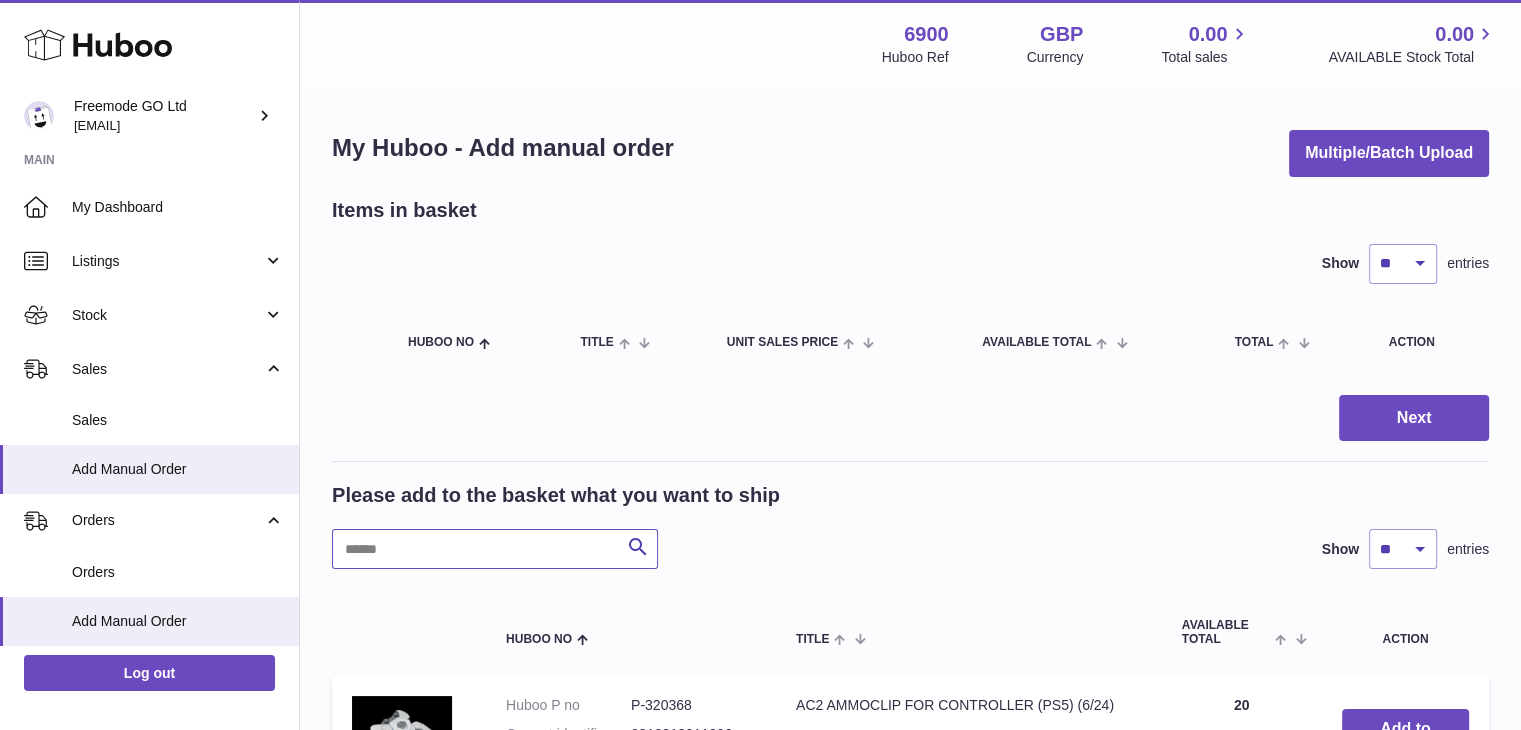 click at bounding box center (495, 549) 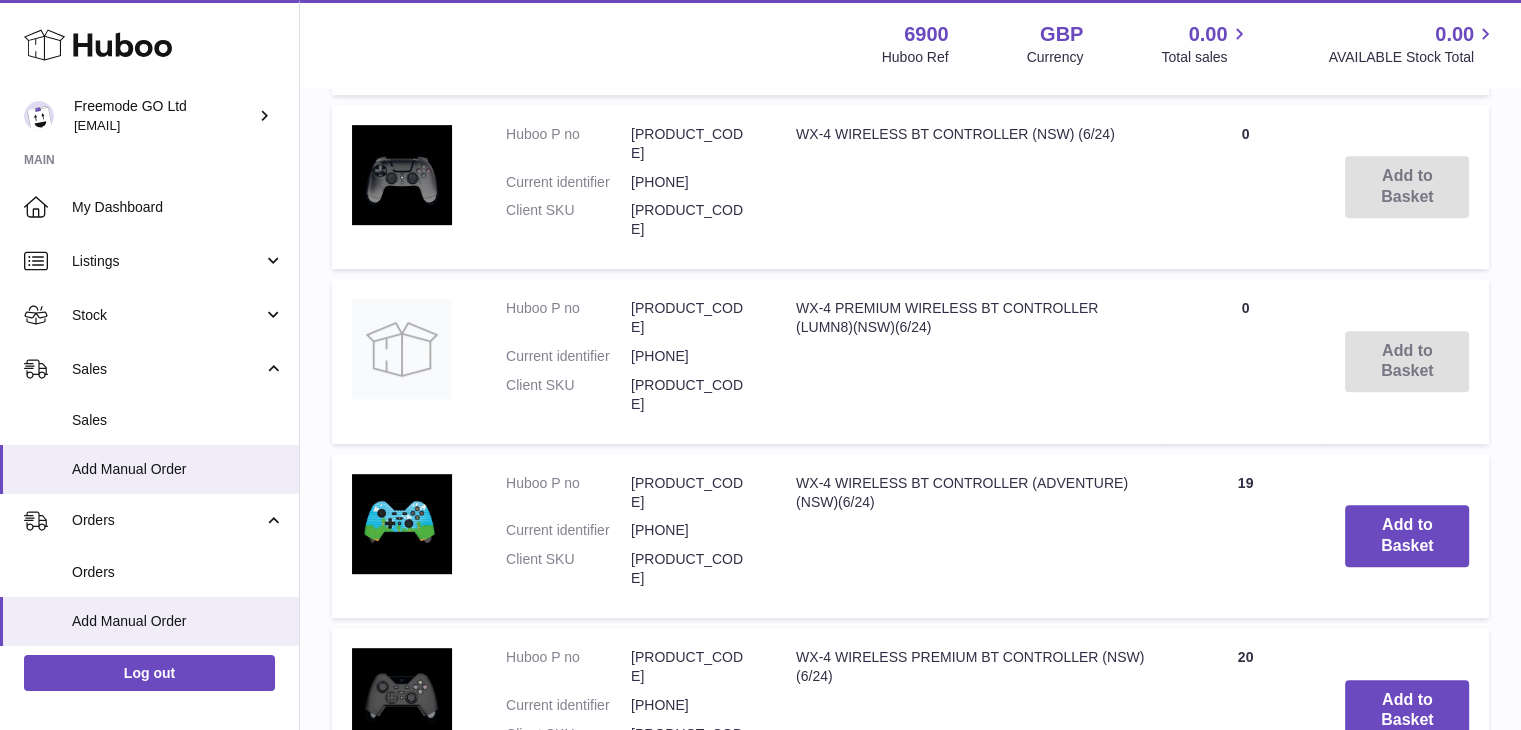 scroll, scrollTop: 915, scrollLeft: 0, axis: vertical 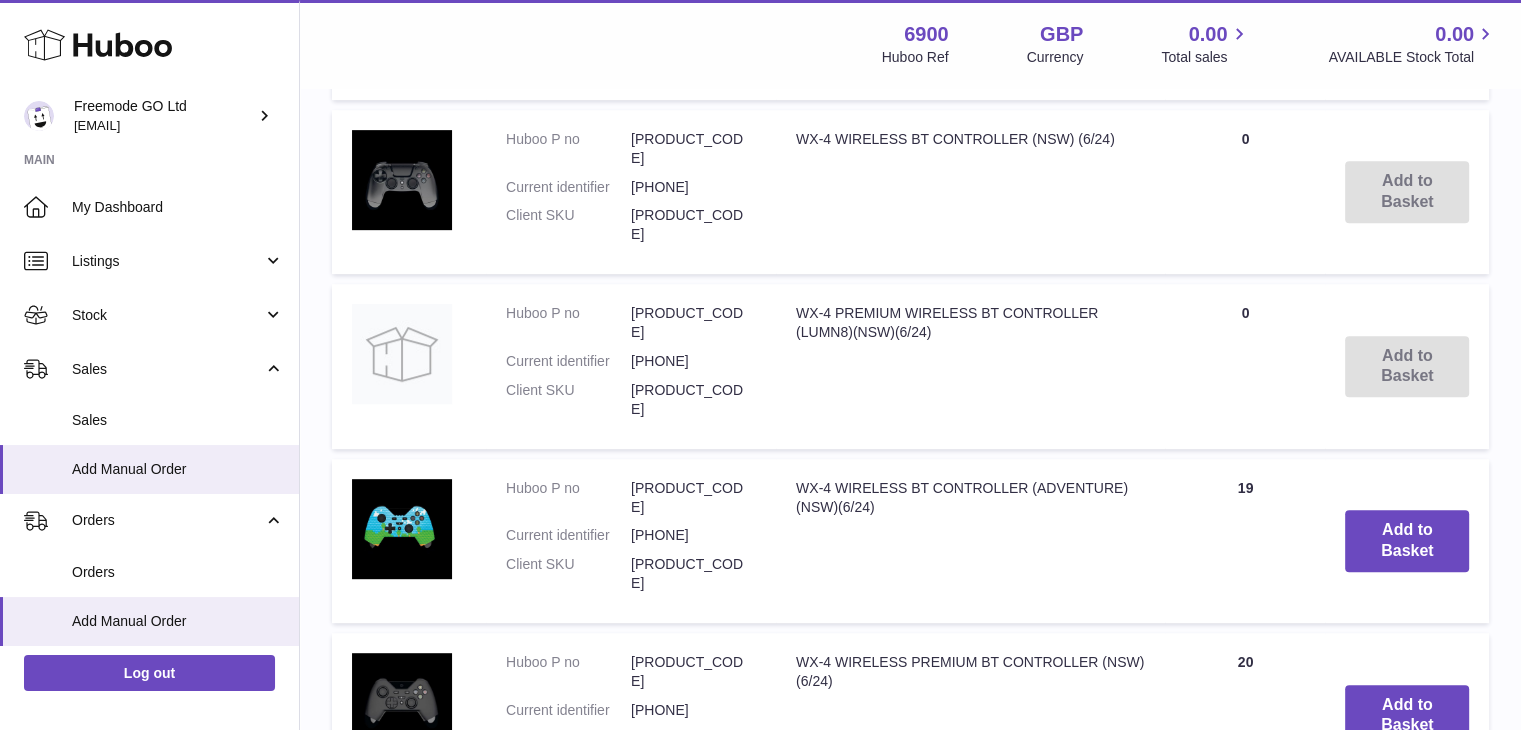 type on "***" 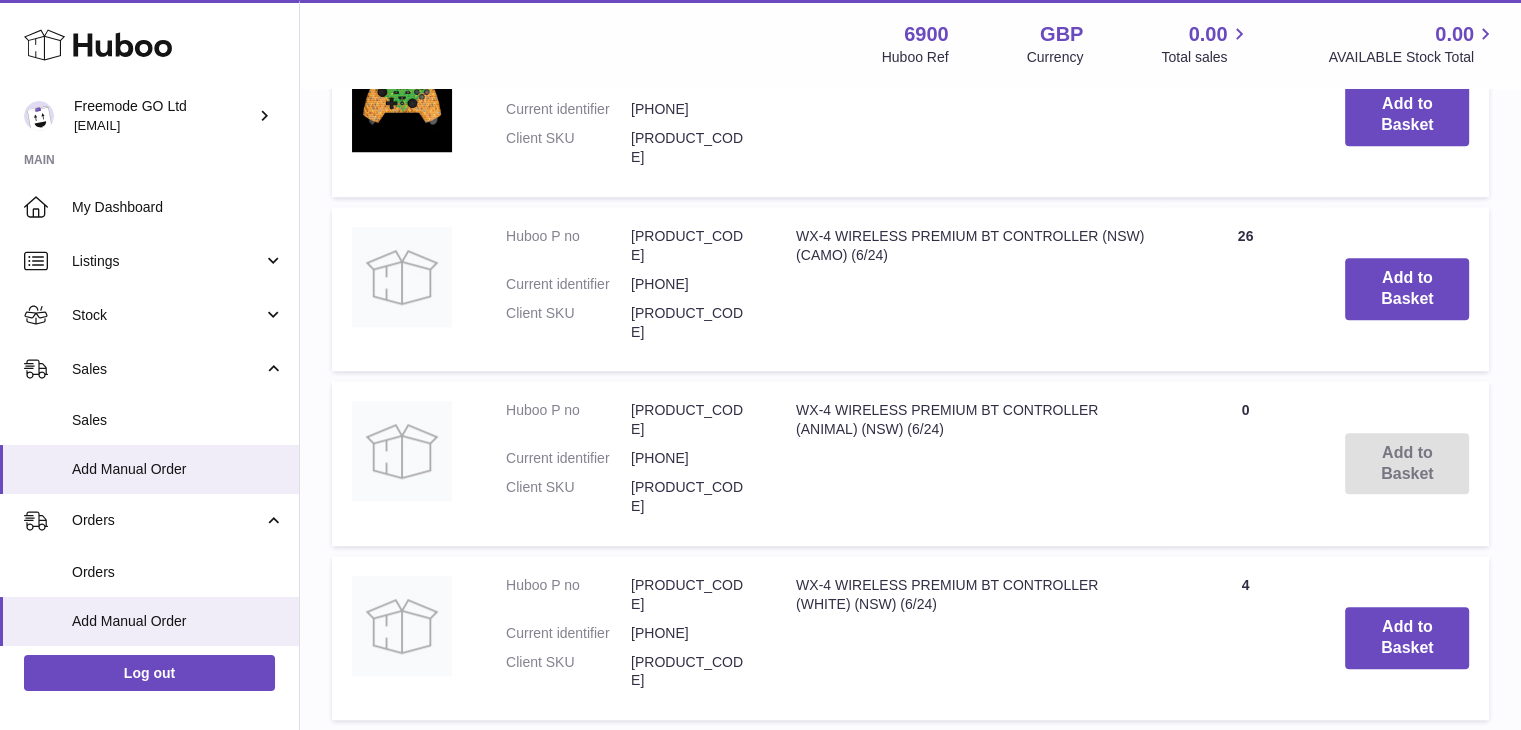 scroll, scrollTop: 1609, scrollLeft: 0, axis: vertical 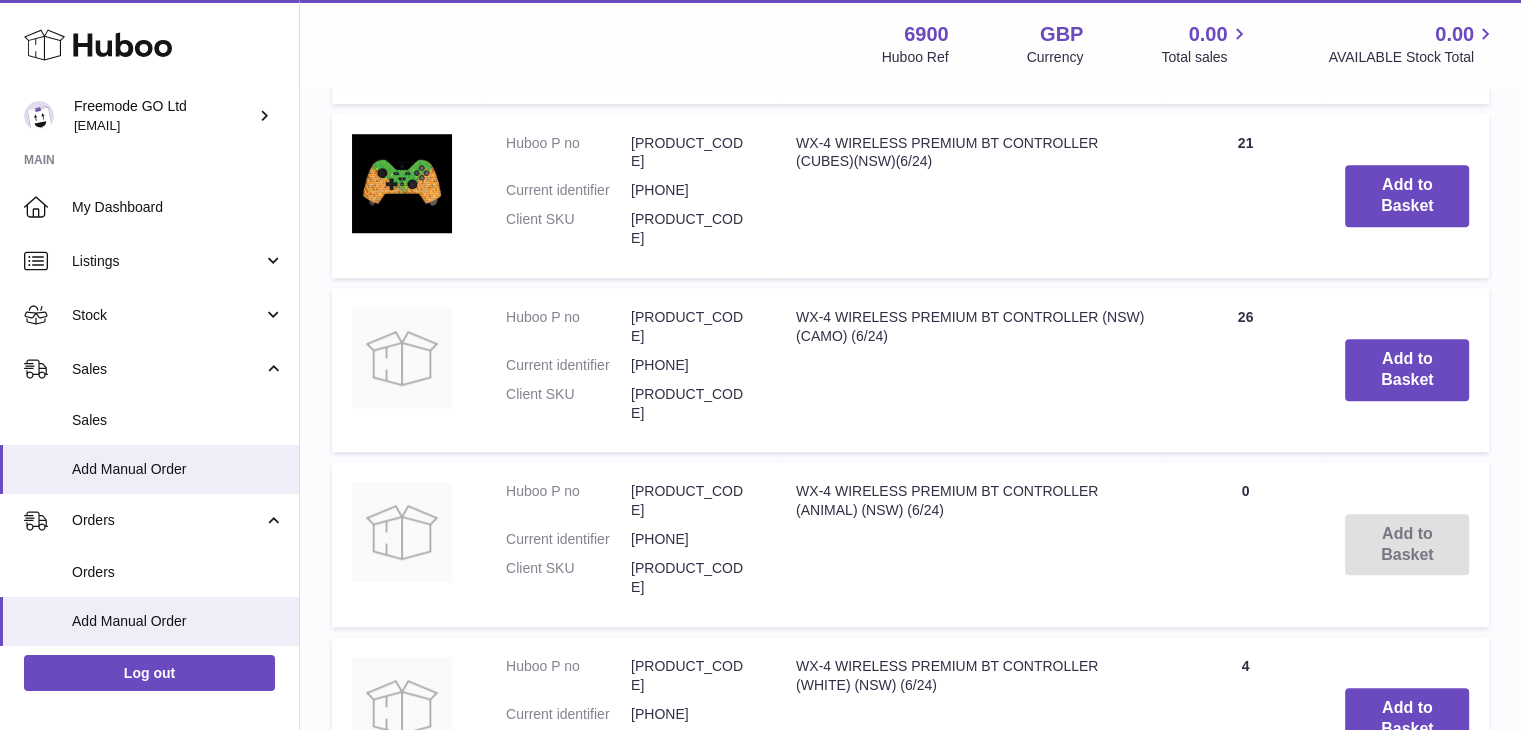 click on "2" at bounding box center [1435, 829] 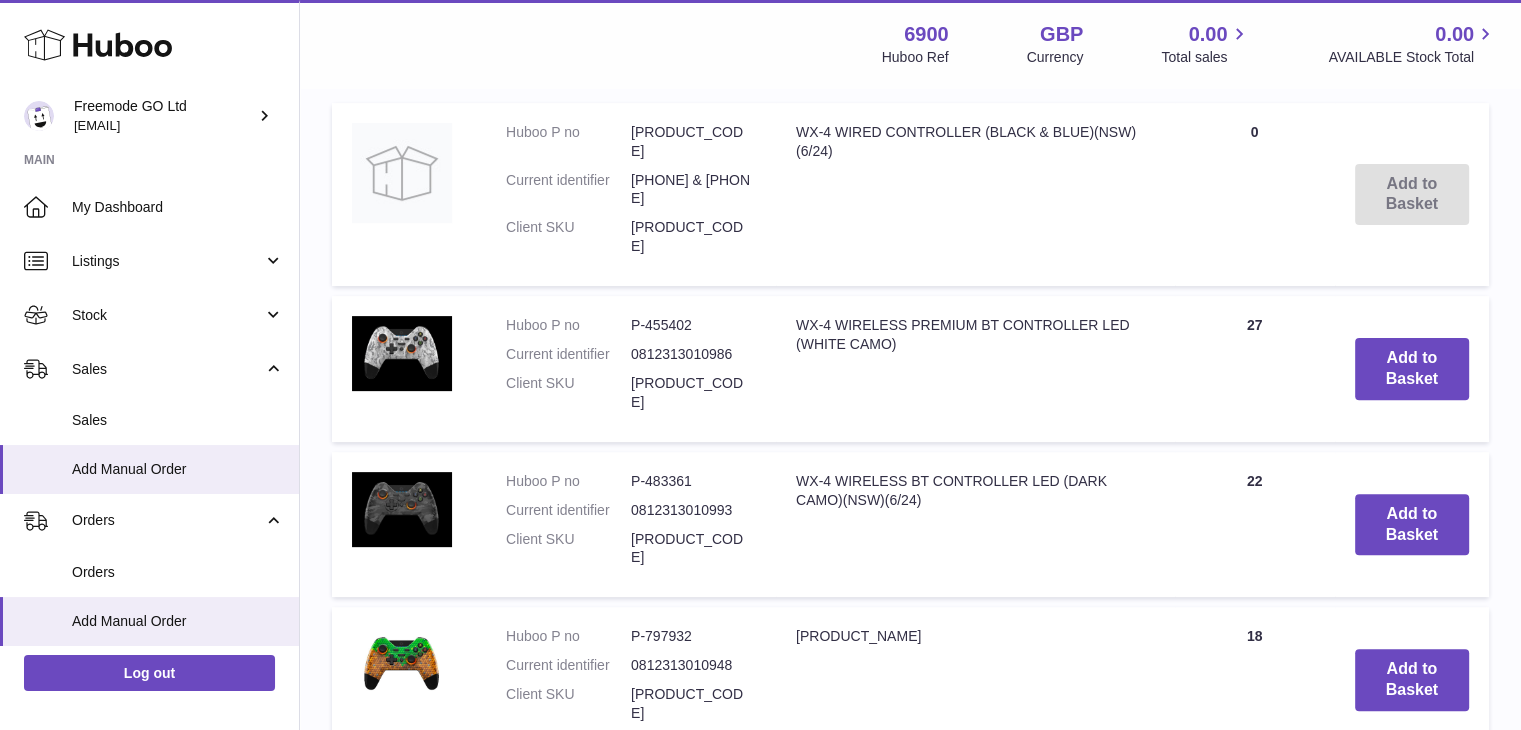 scroll, scrollTop: 581, scrollLeft: 0, axis: vertical 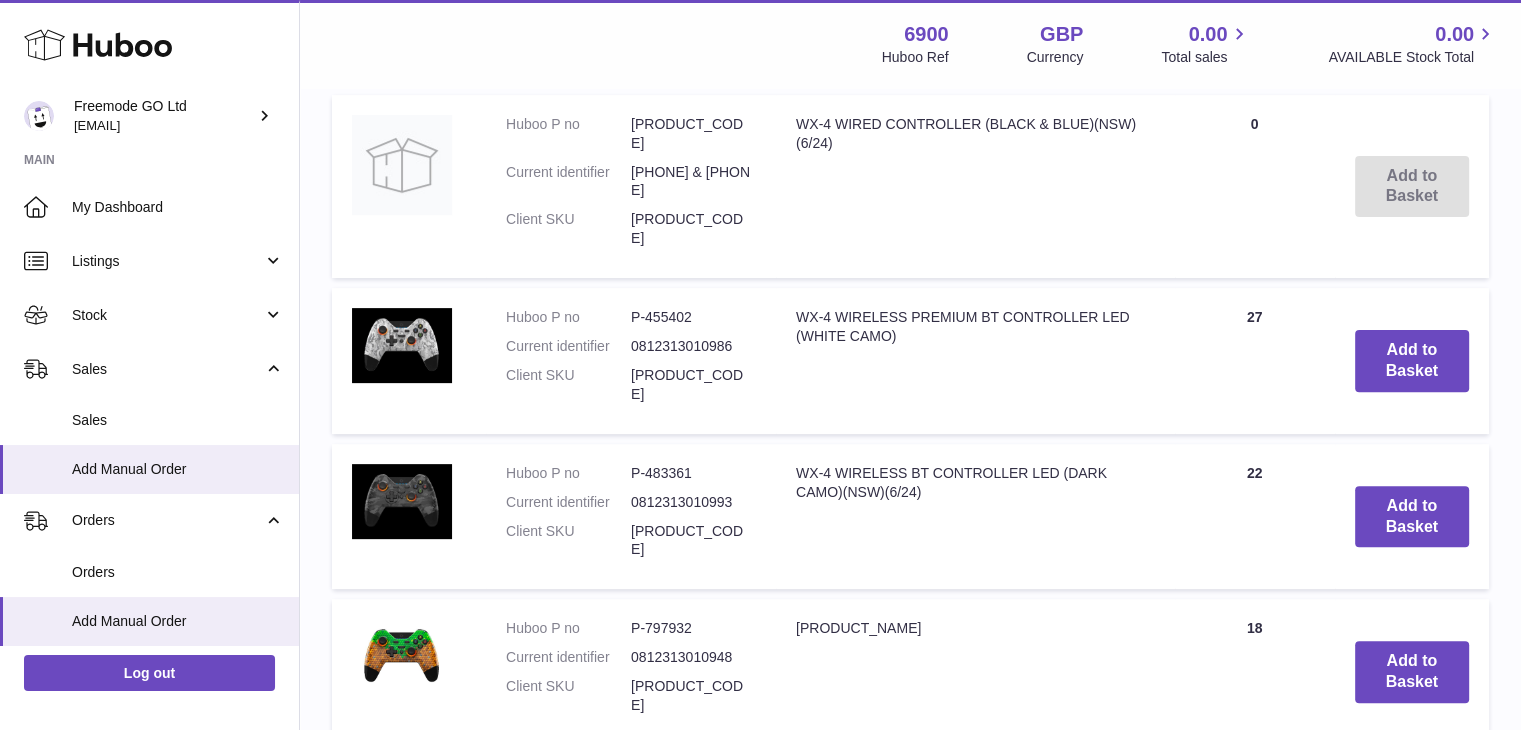 click on "Quantity 27" at bounding box center (1255, 361) 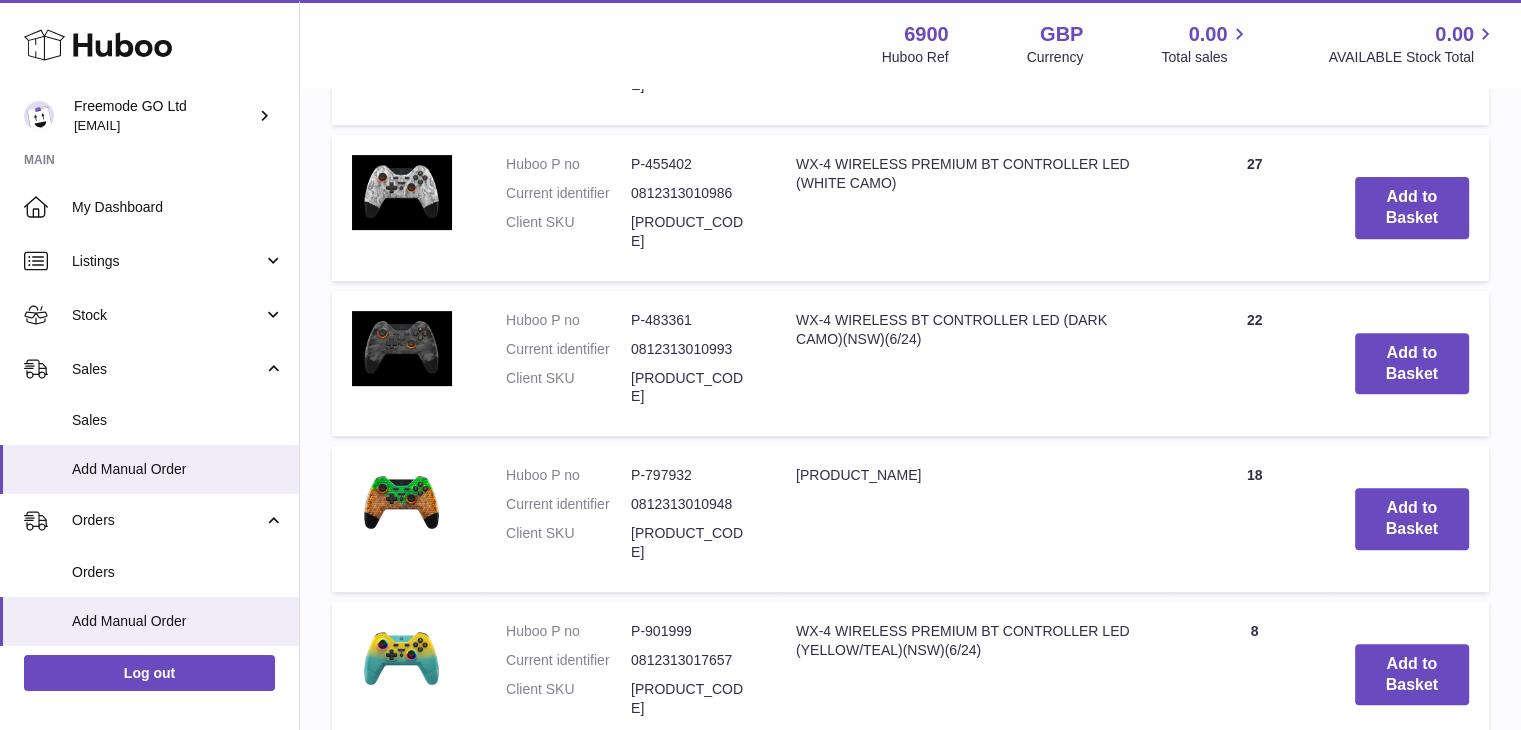 scroll, scrollTop: 739, scrollLeft: 0, axis: vertical 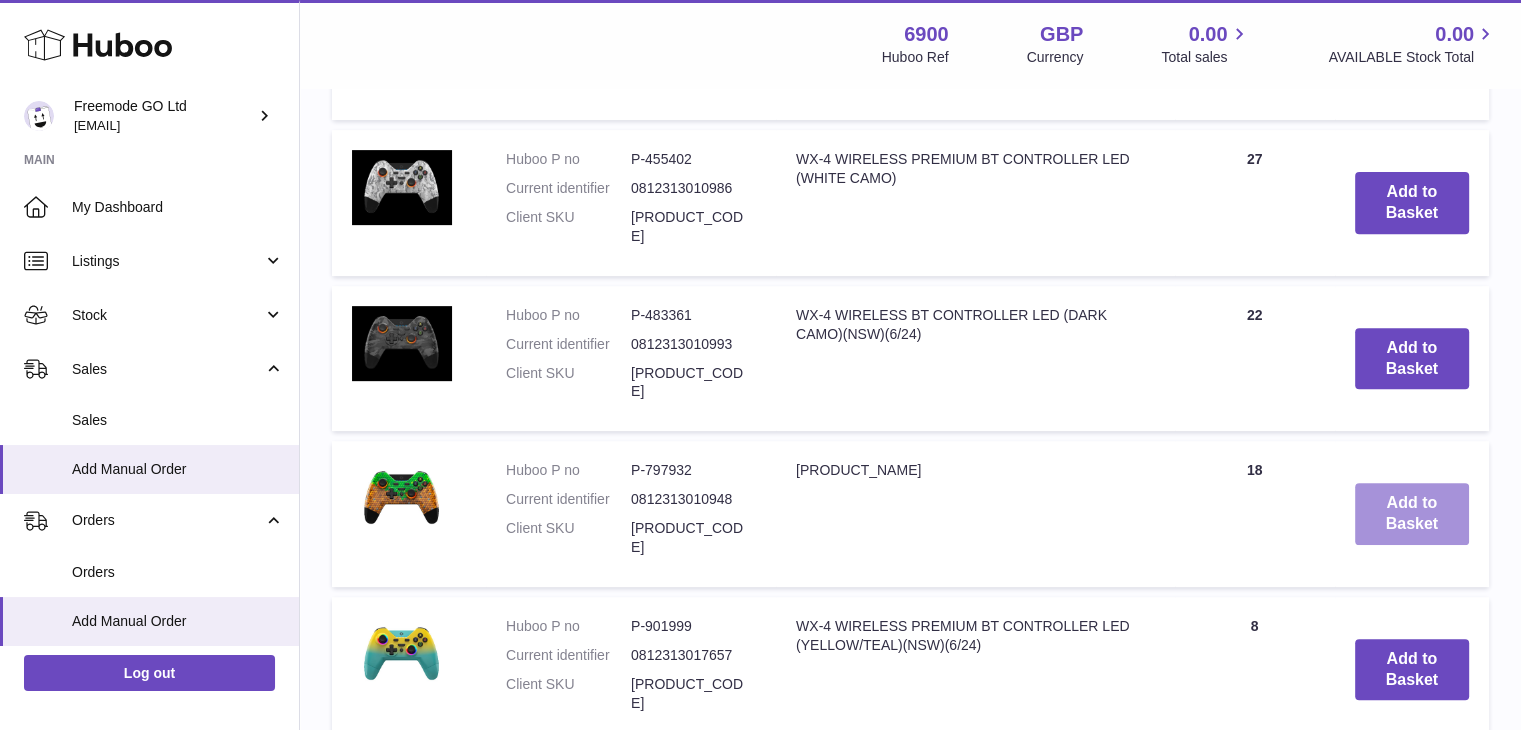 click on "Add to Basket" at bounding box center (1412, 514) 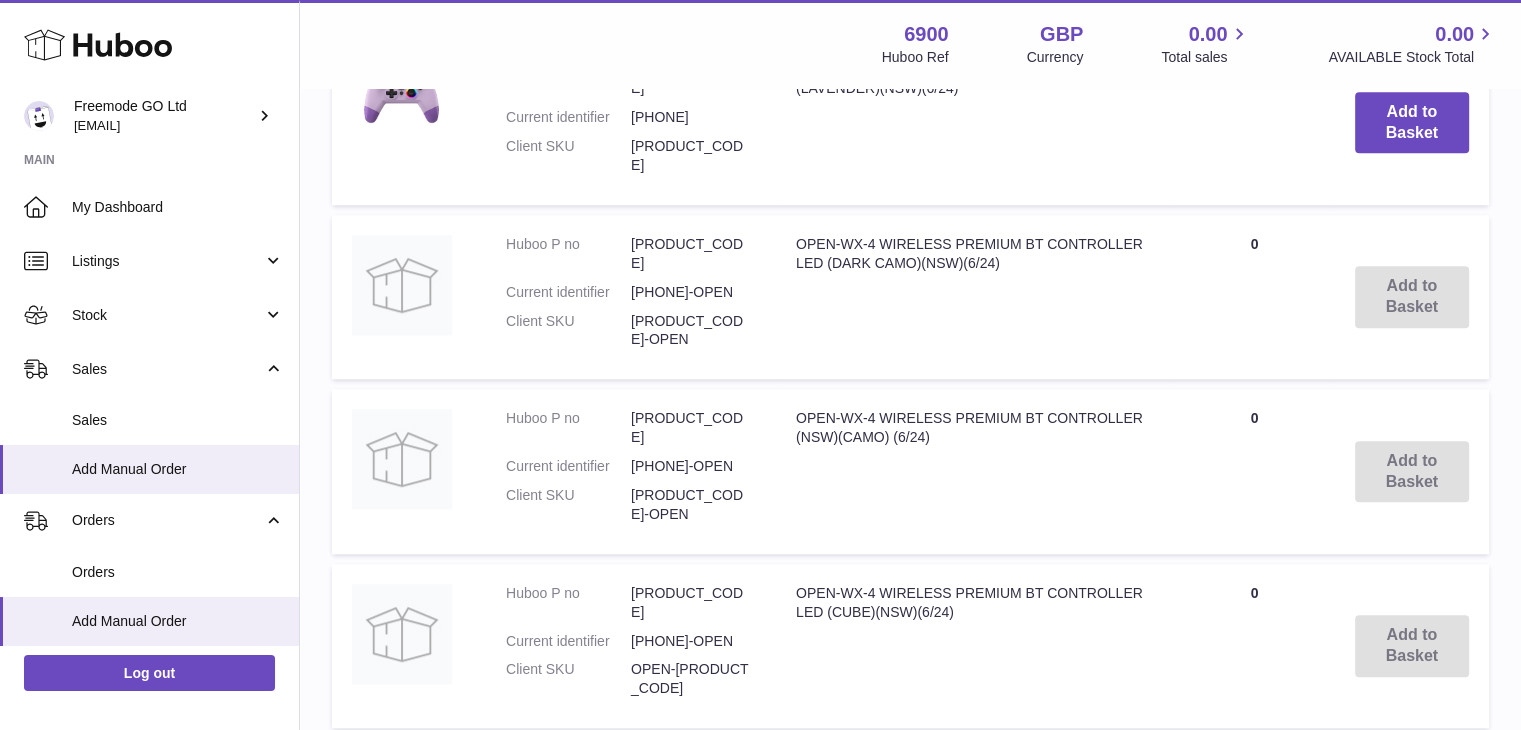 scroll, scrollTop: 1732, scrollLeft: 0, axis: vertical 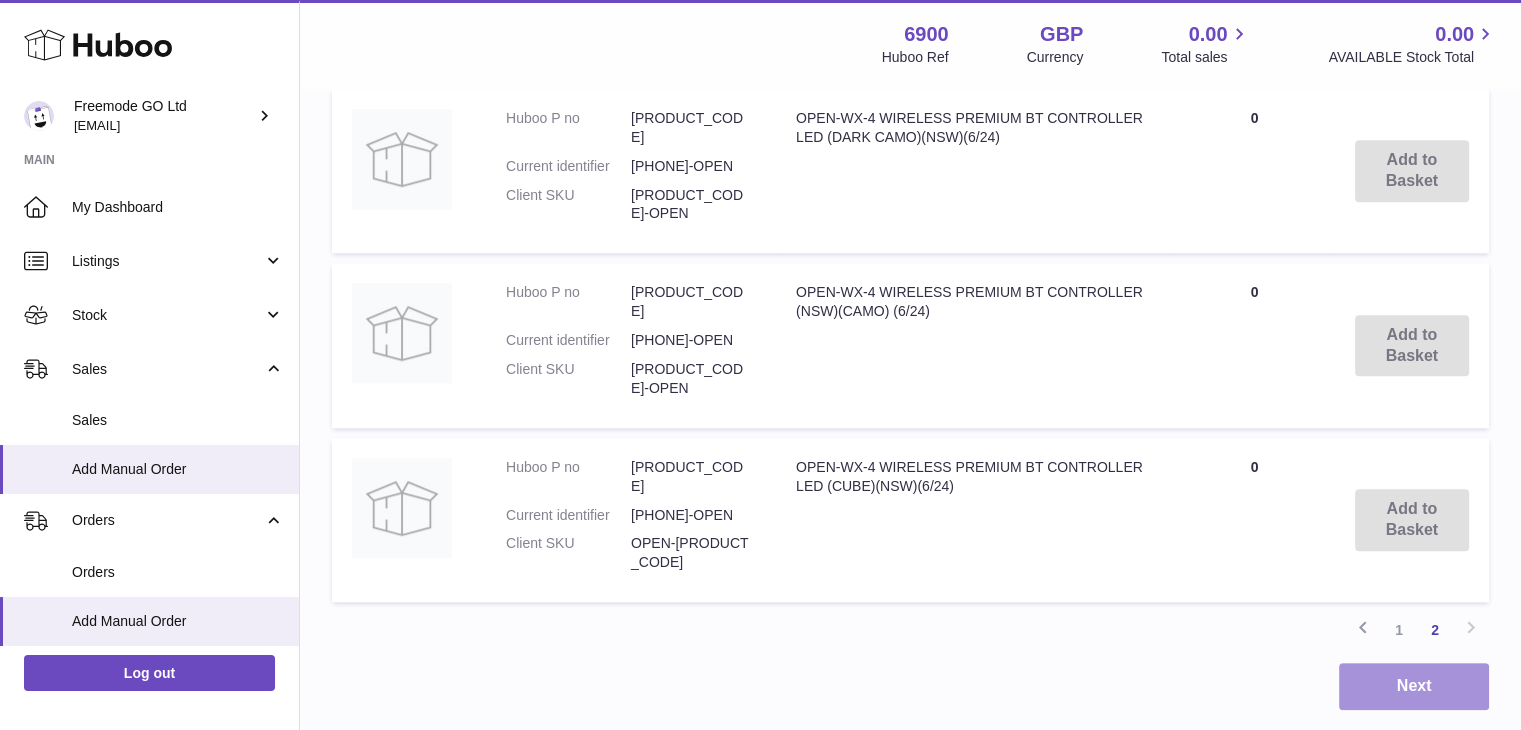 click on "Next" at bounding box center [1414, 686] 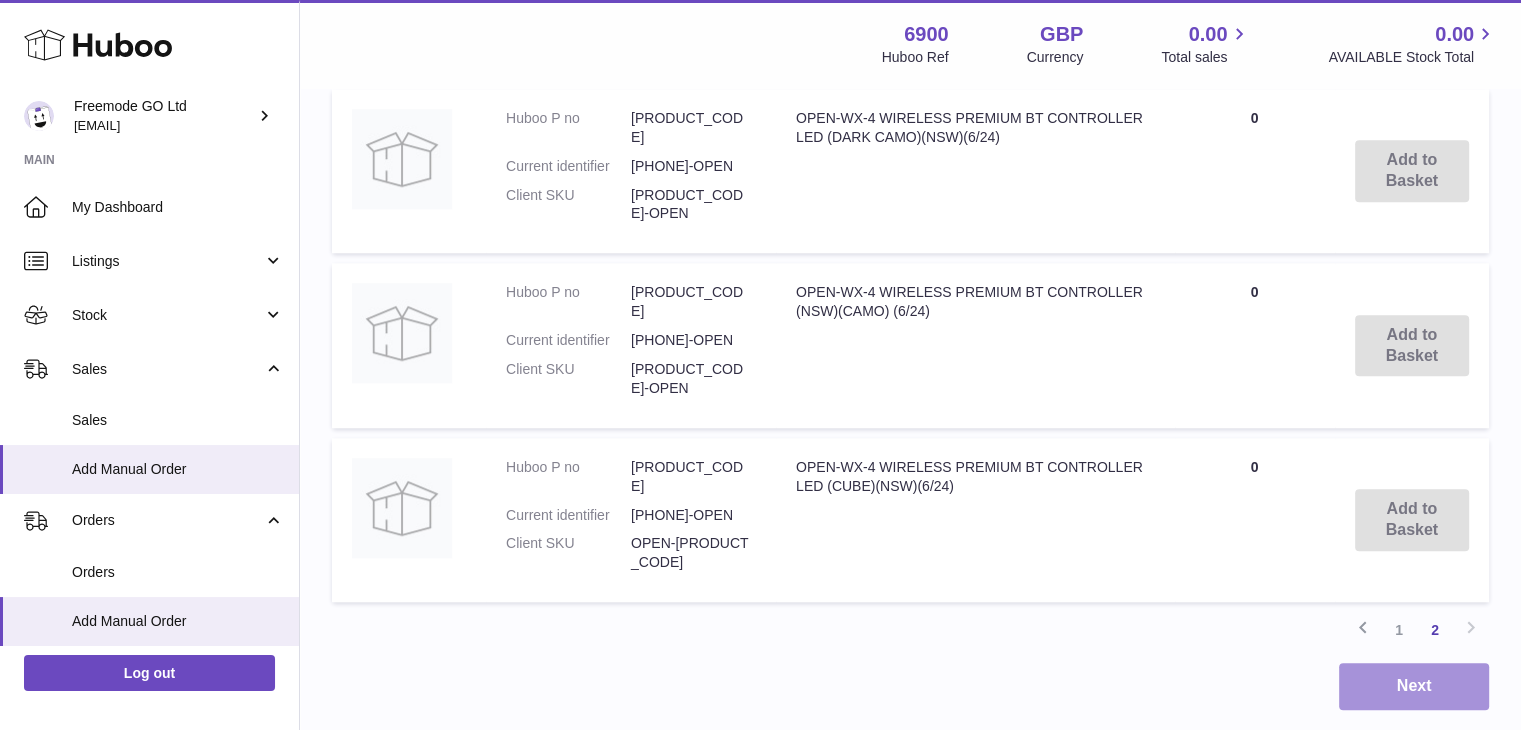 scroll, scrollTop: 0, scrollLeft: 0, axis: both 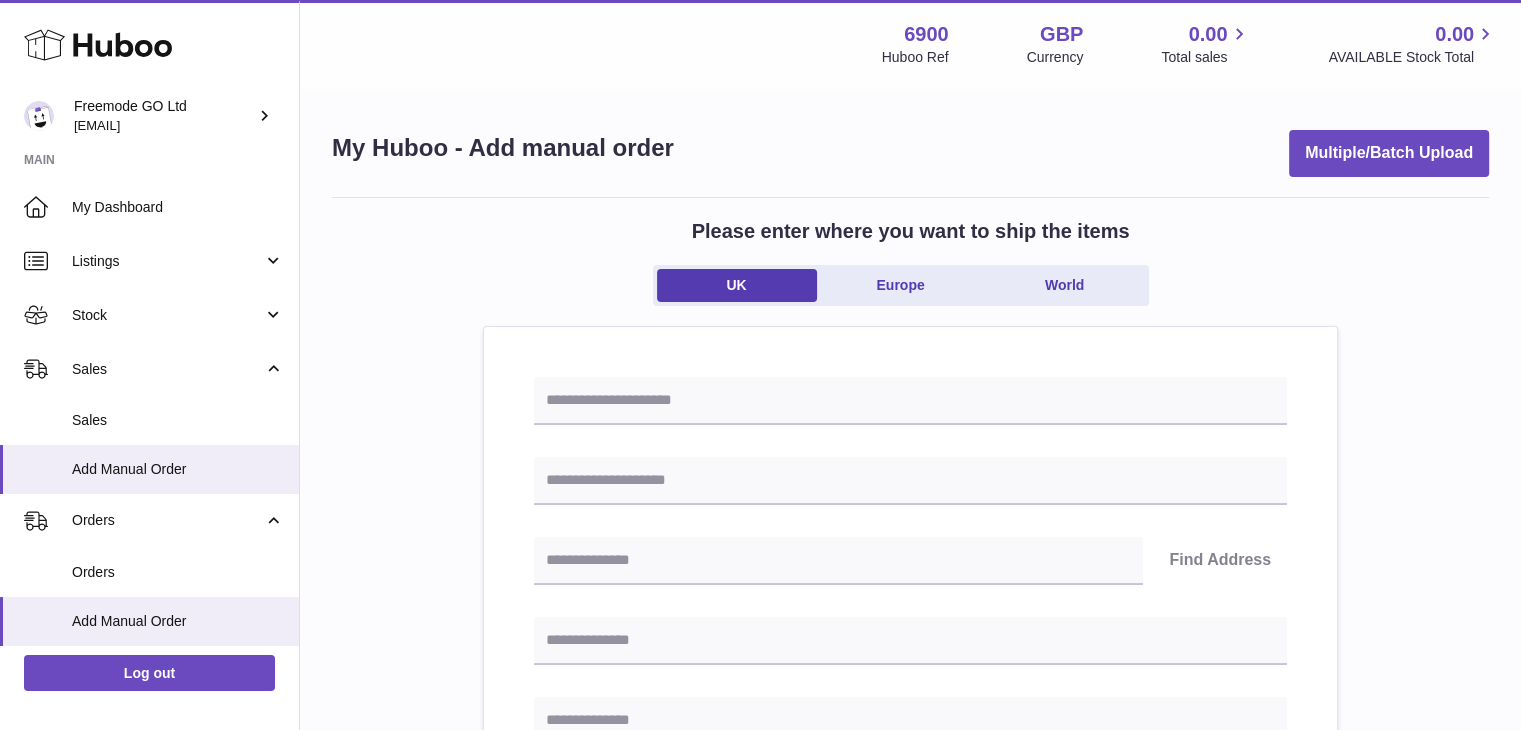 click on "Find Address
Please enter how you want to ship             Loading...
You require an order to be fulfilled which is going directly to another business or retailer rather than directly to a consumer. Please ensure you have contacted our customer service department for further information relating to any associated costs and (order completion) timescales, before proceeding.
Optional extra fields             Loading...       This will appear on the packing slip. e.g. 'Please contact us through Amazon'
B2C
Loading..." at bounding box center (910, 922) 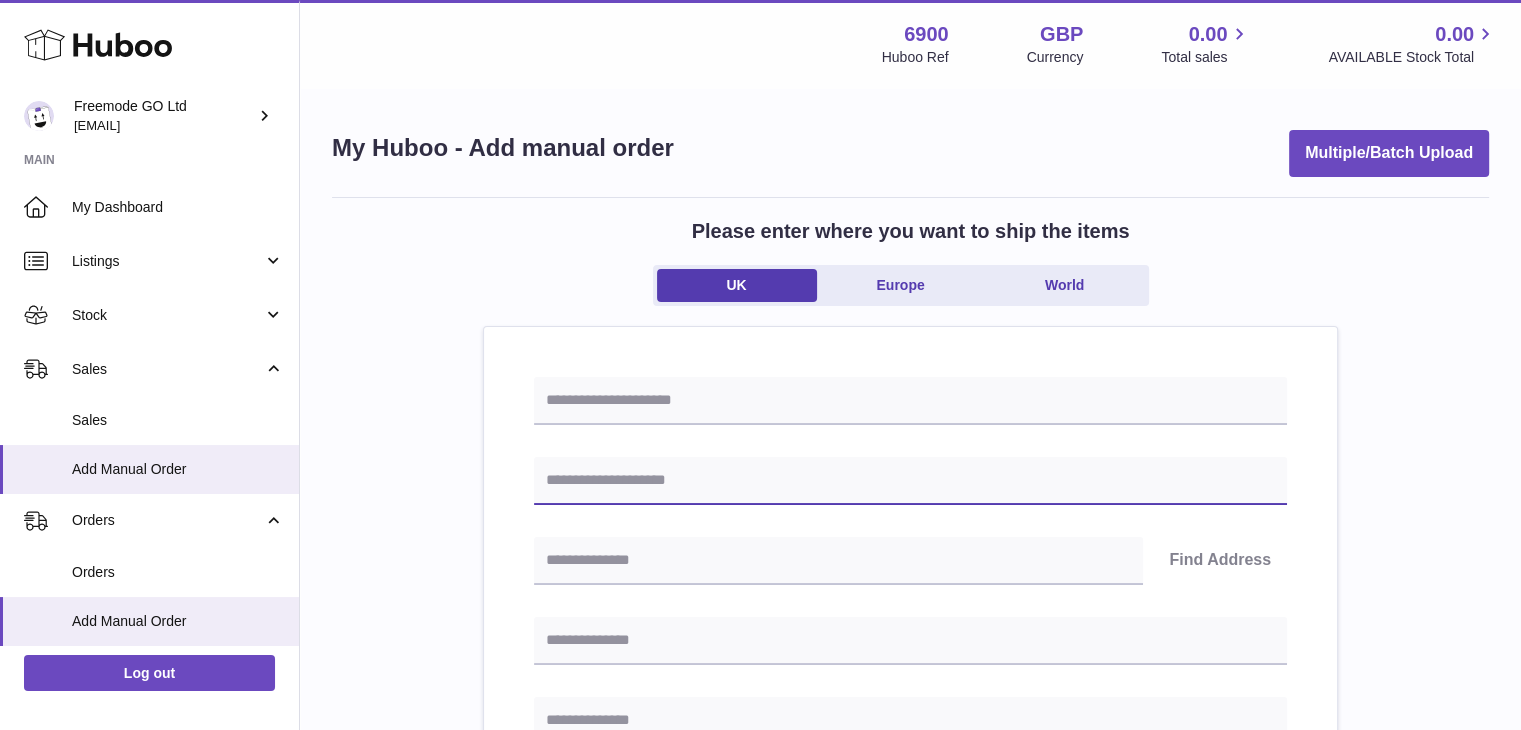 click at bounding box center (910, 481) 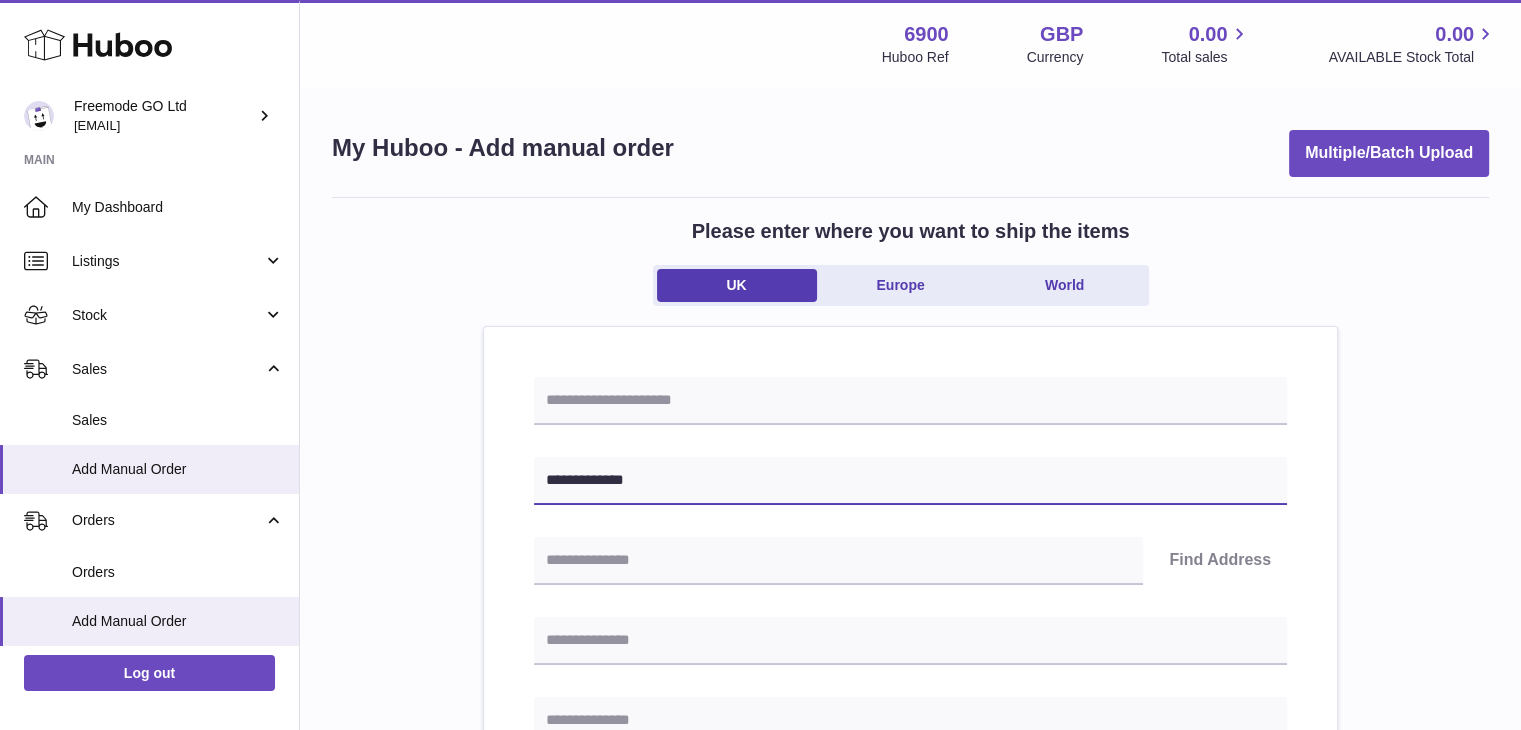 type on "**********" 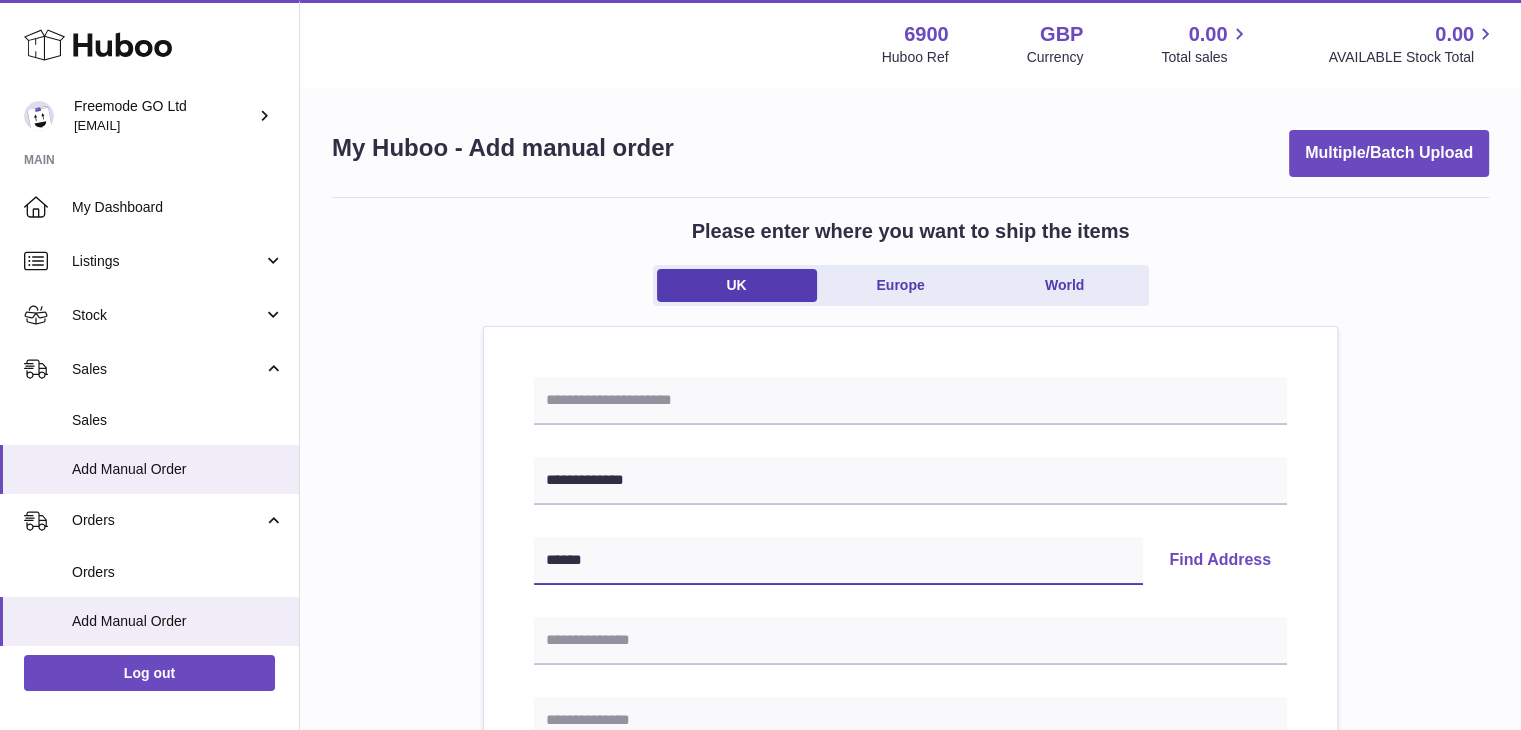 type on "******" 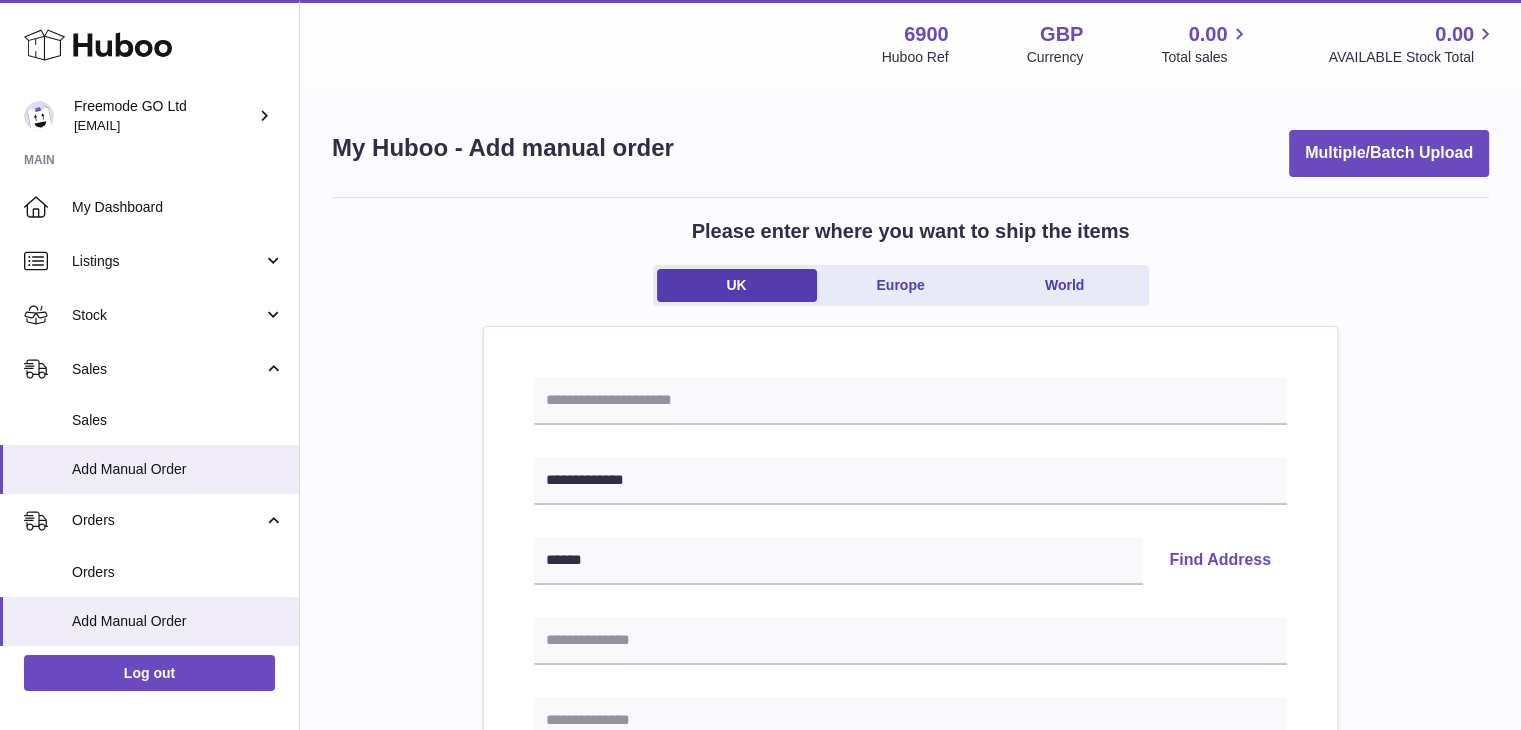 click on "Find Address" at bounding box center [1220, 561] 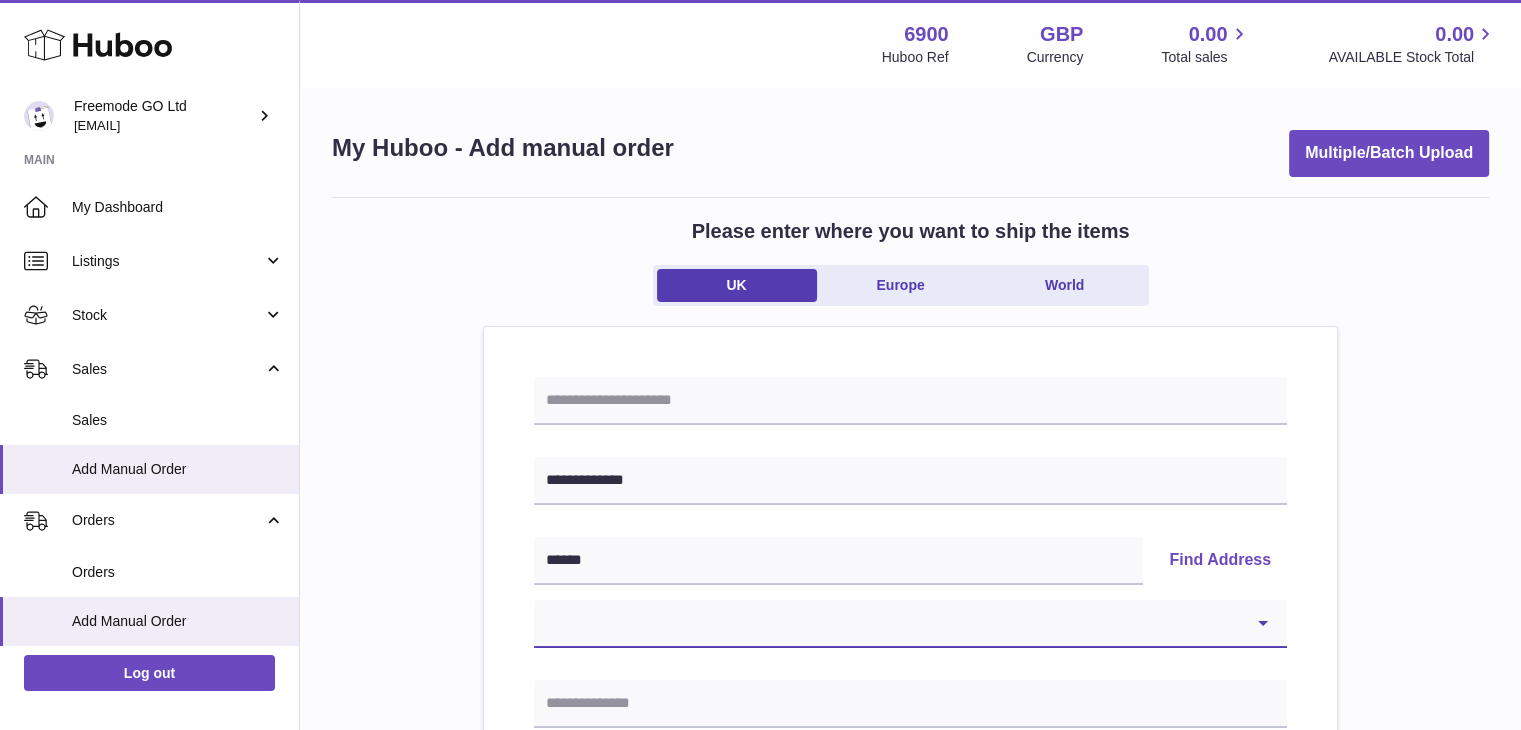 click on "**********" at bounding box center [910, 624] 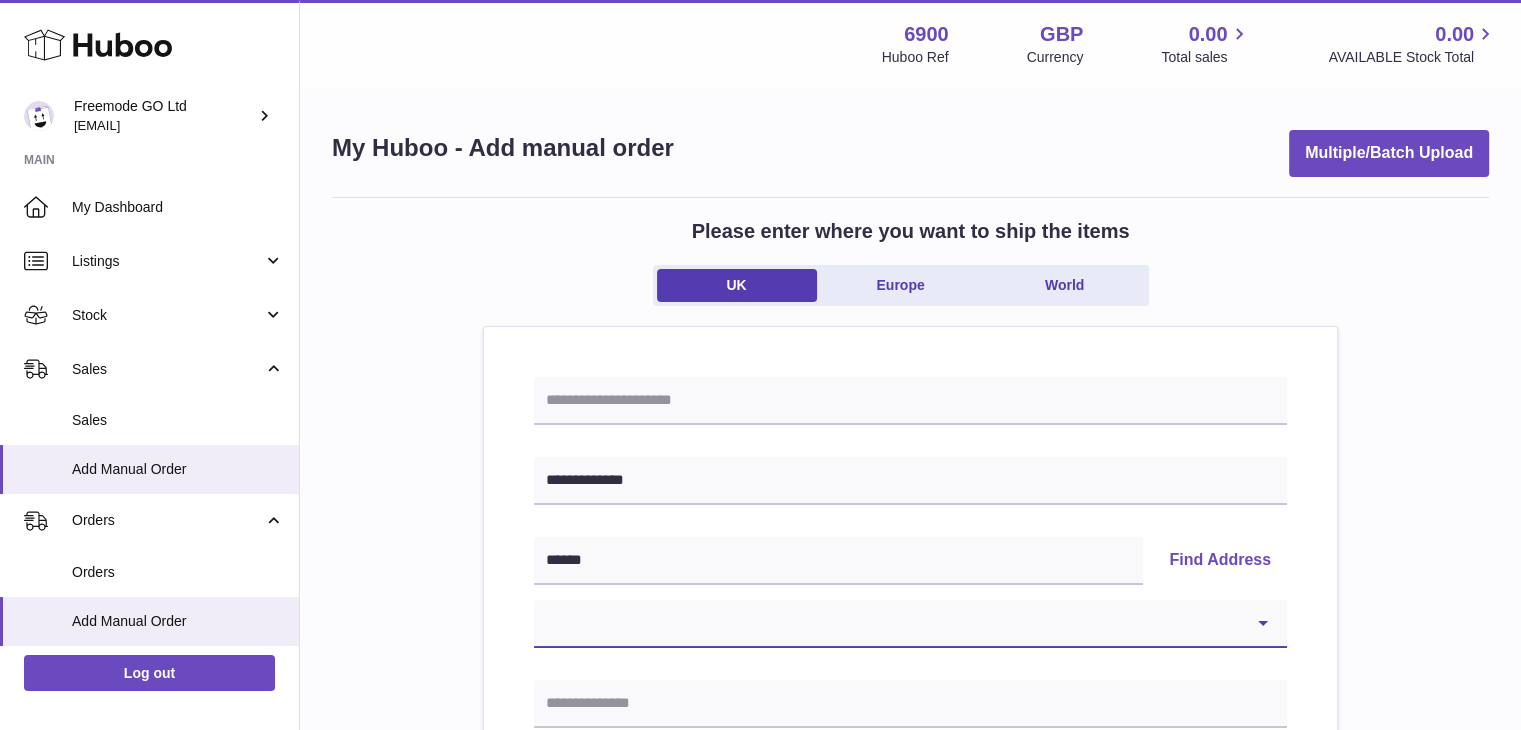 select on "**" 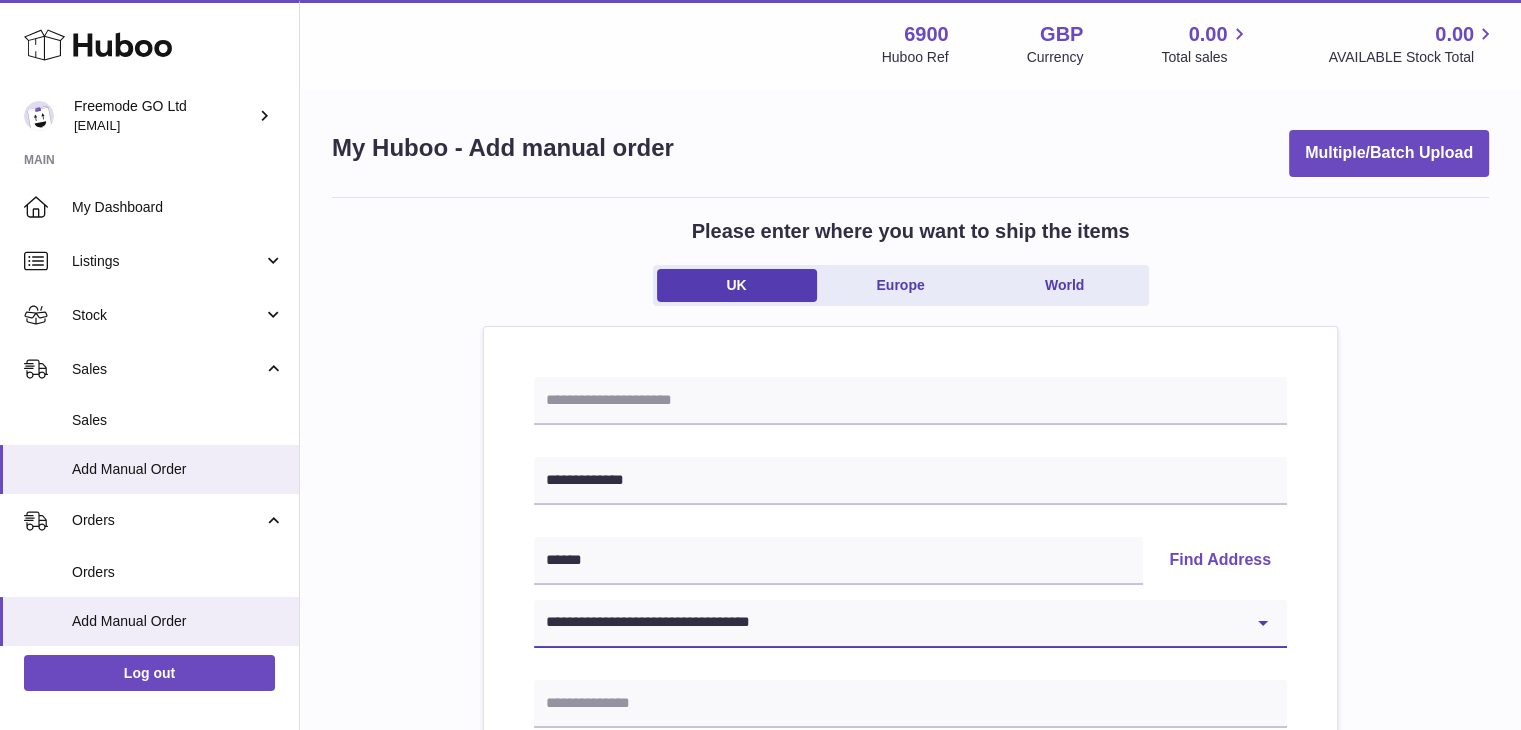 click on "**********" at bounding box center [910, 624] 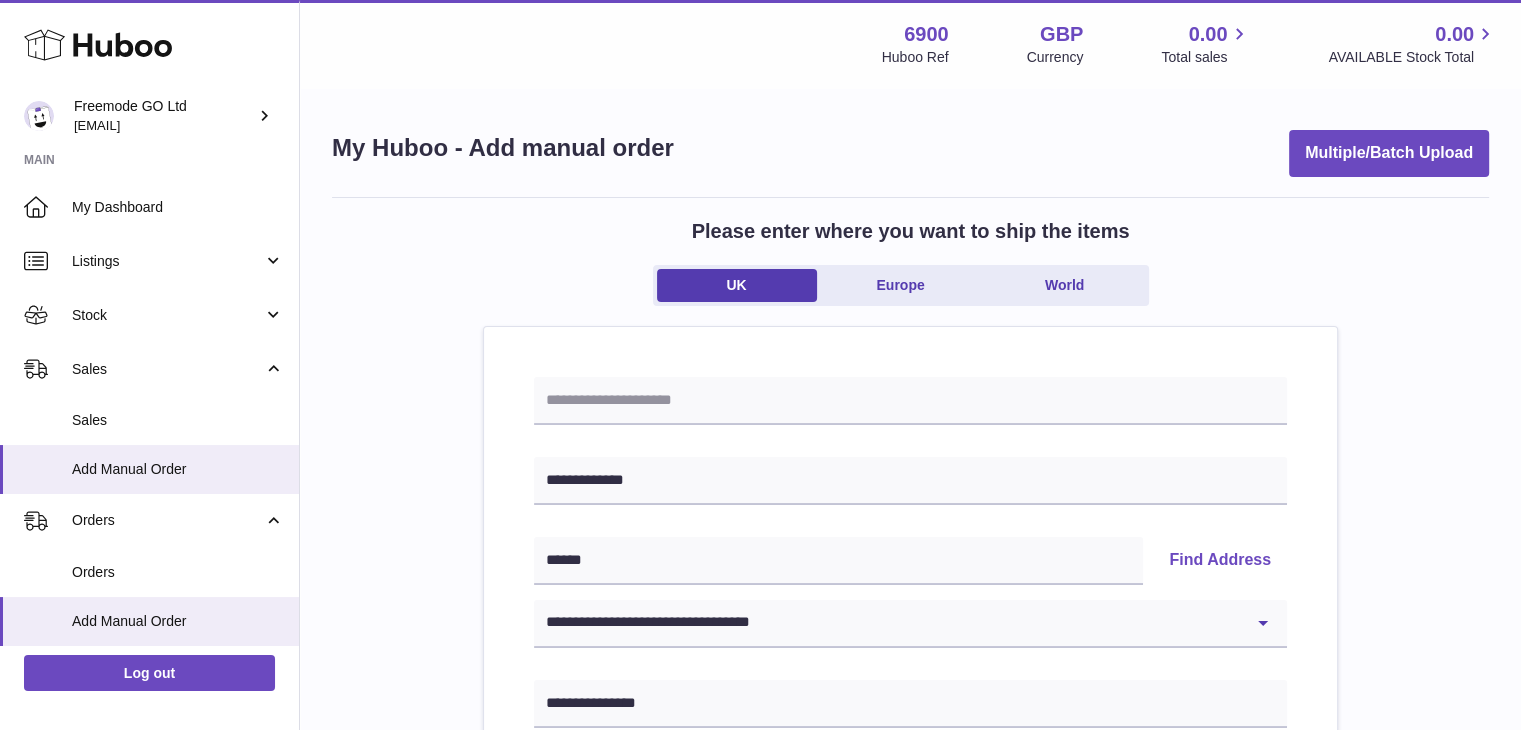 click on "**********" at bounding box center (910, 925) 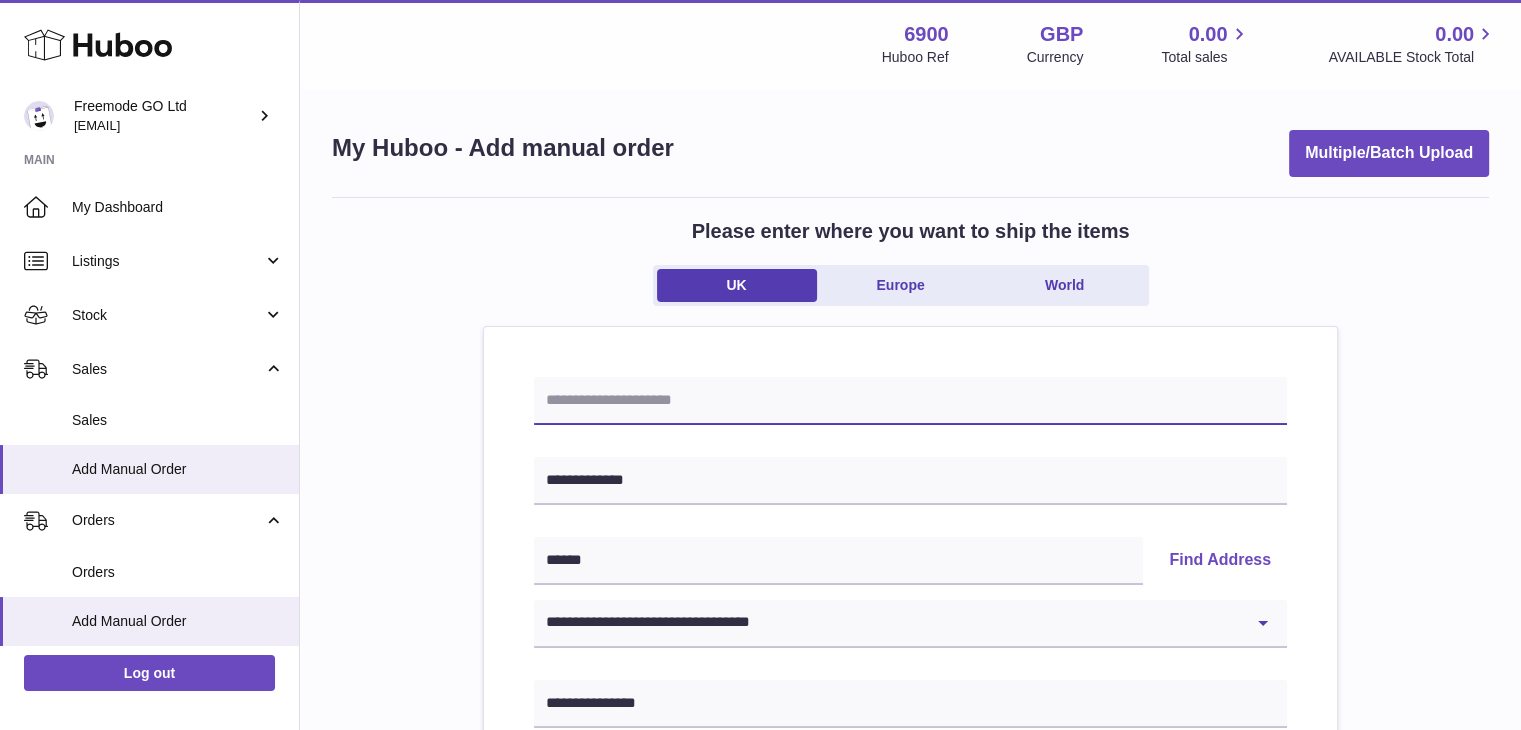 click at bounding box center (910, 401) 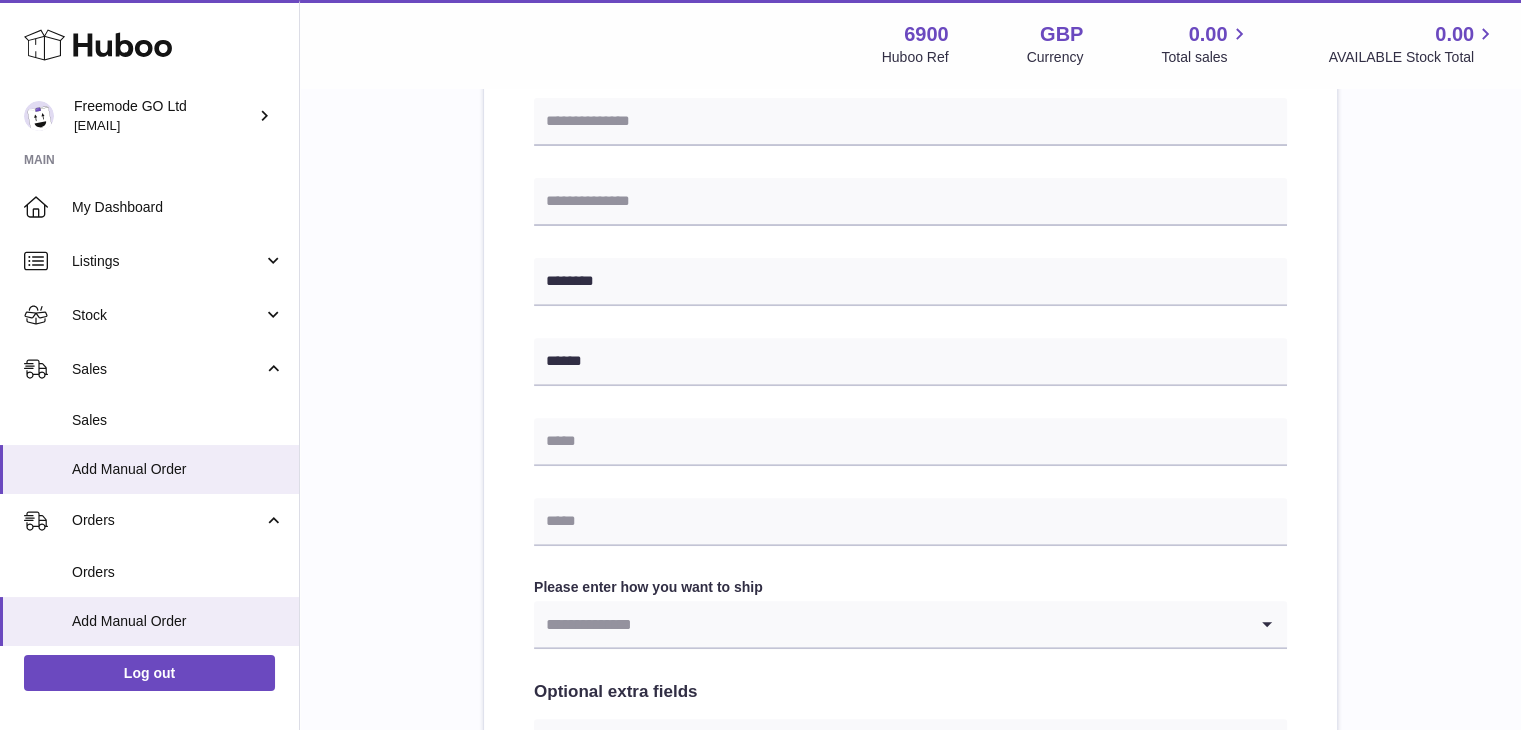 scroll, scrollTop: 727, scrollLeft: 0, axis: vertical 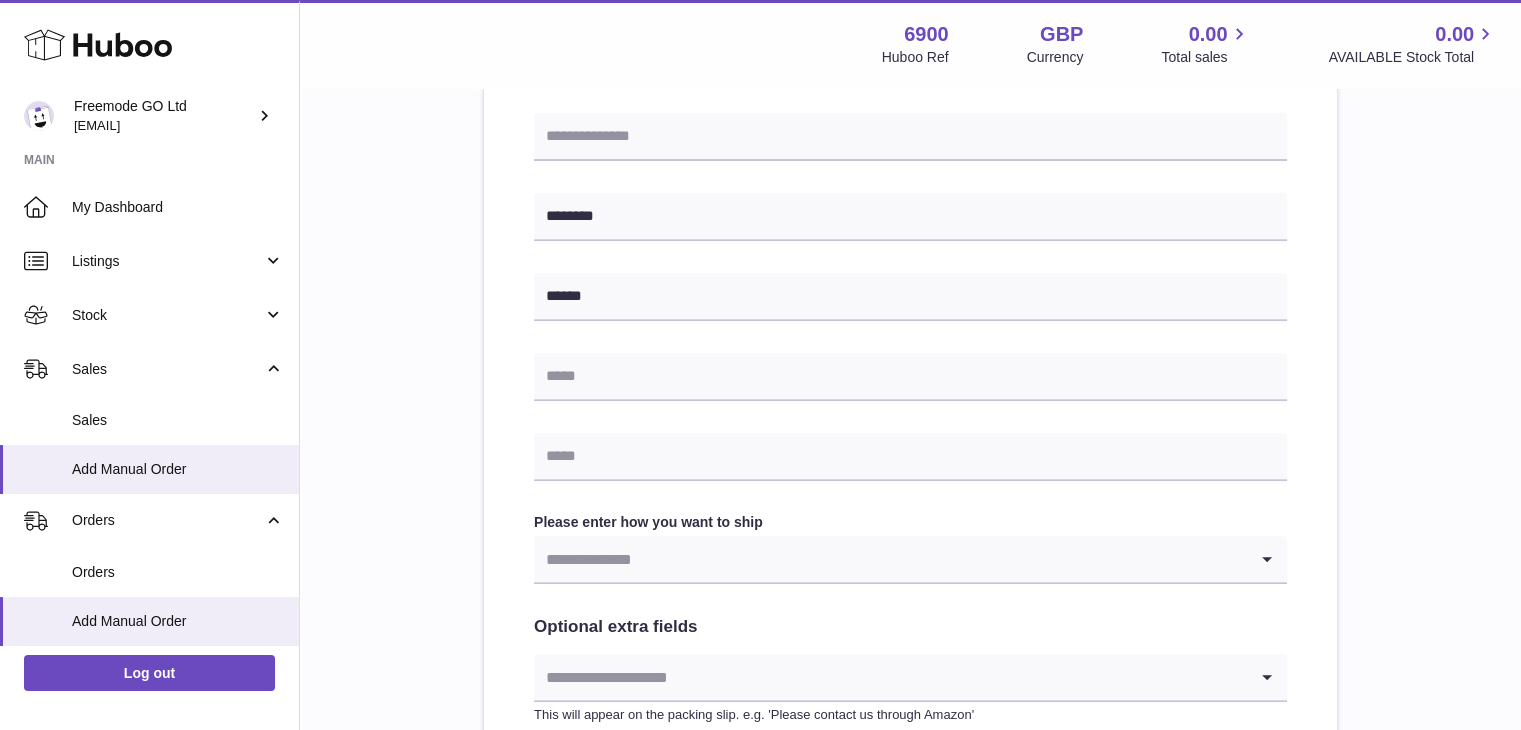 type on "*****" 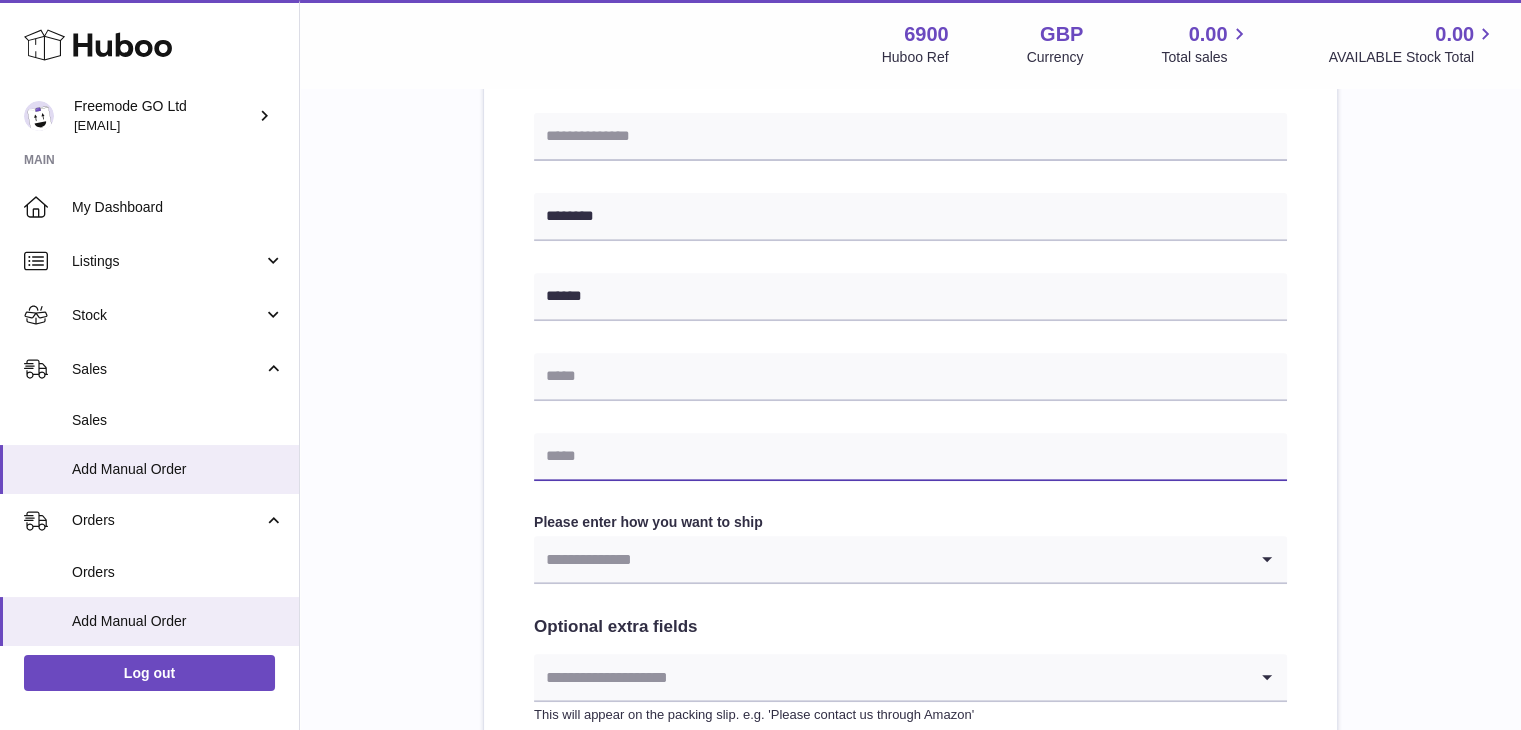 paste on "**********" 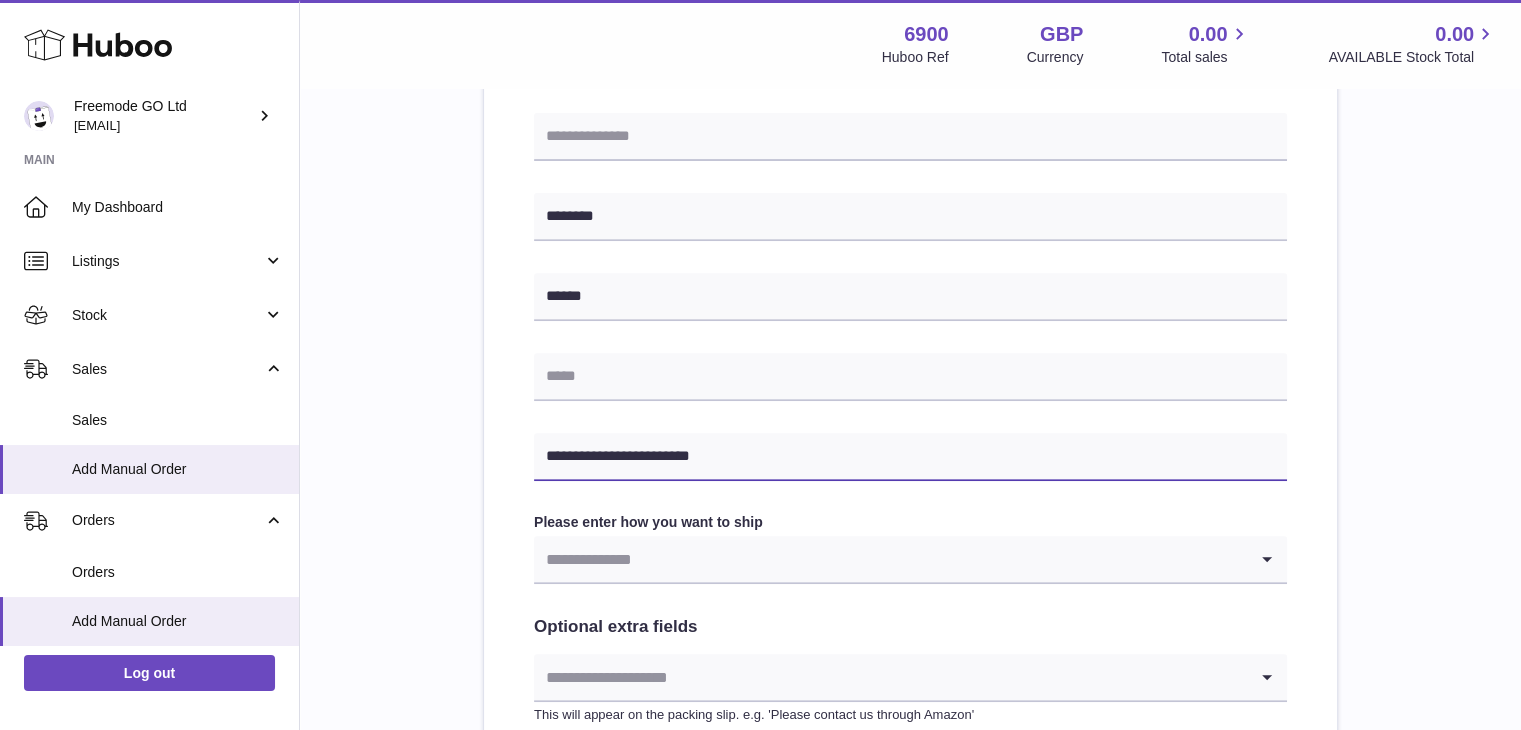 click on "**********" at bounding box center (910, 457) 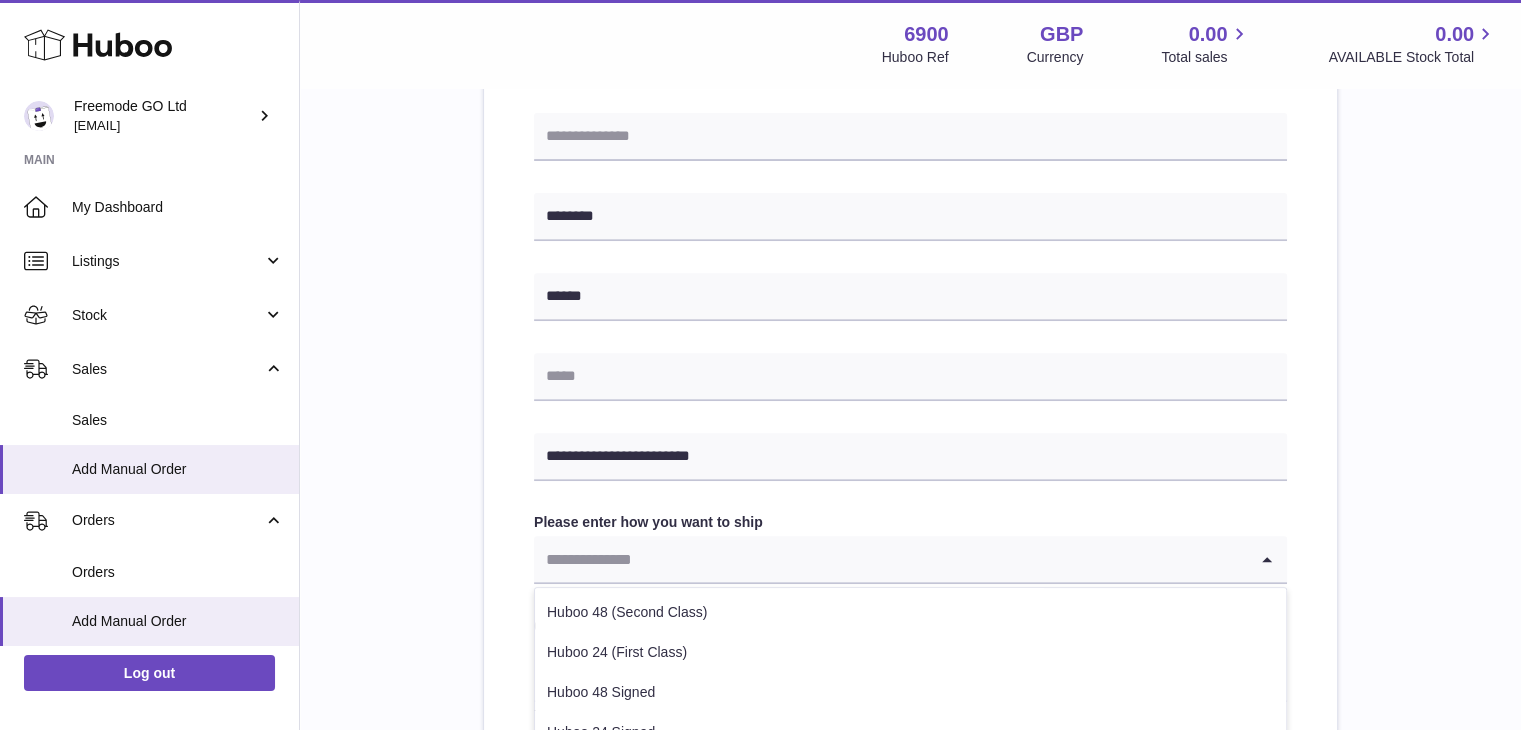 click at bounding box center [890, 559] 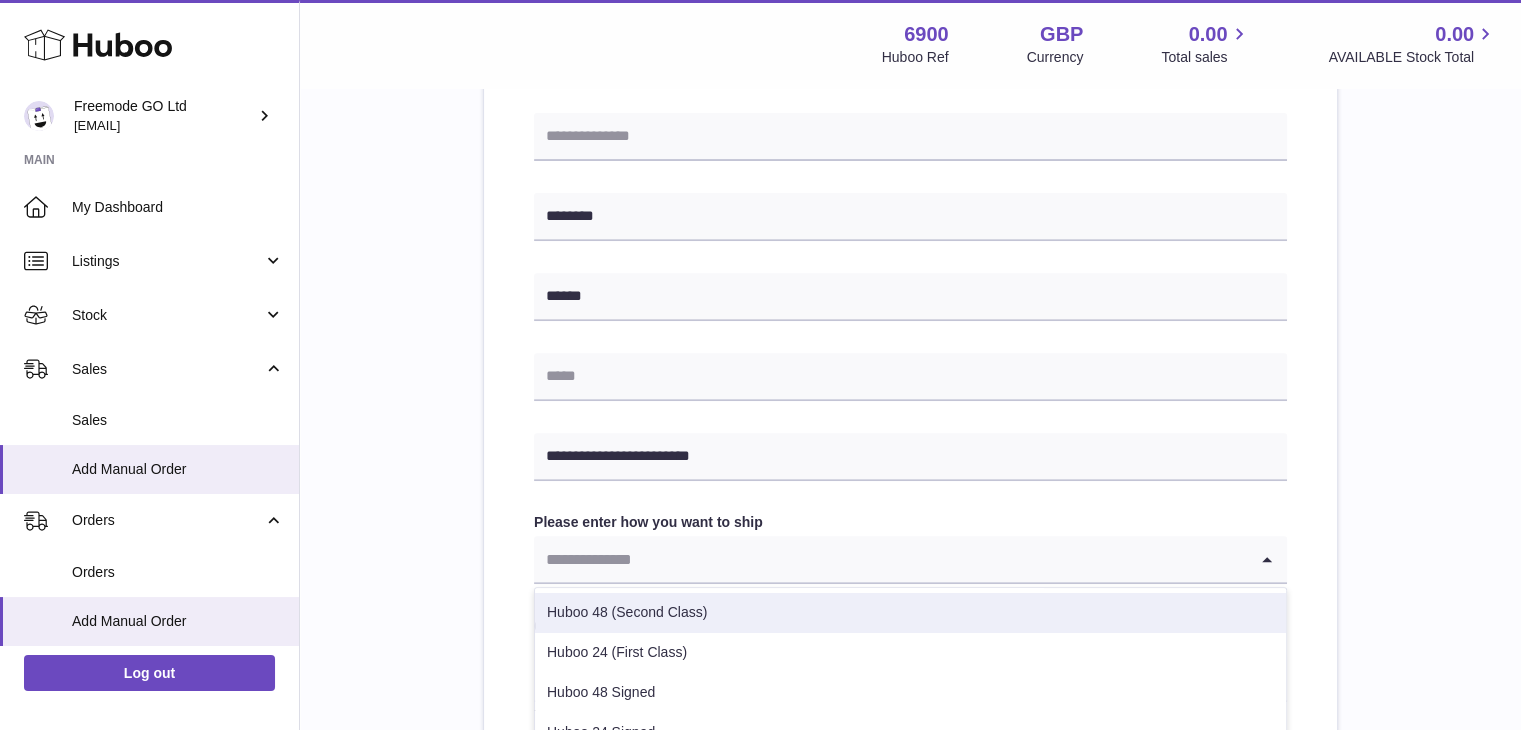 click on "Huboo 48 (Second Class)" at bounding box center (910, 613) 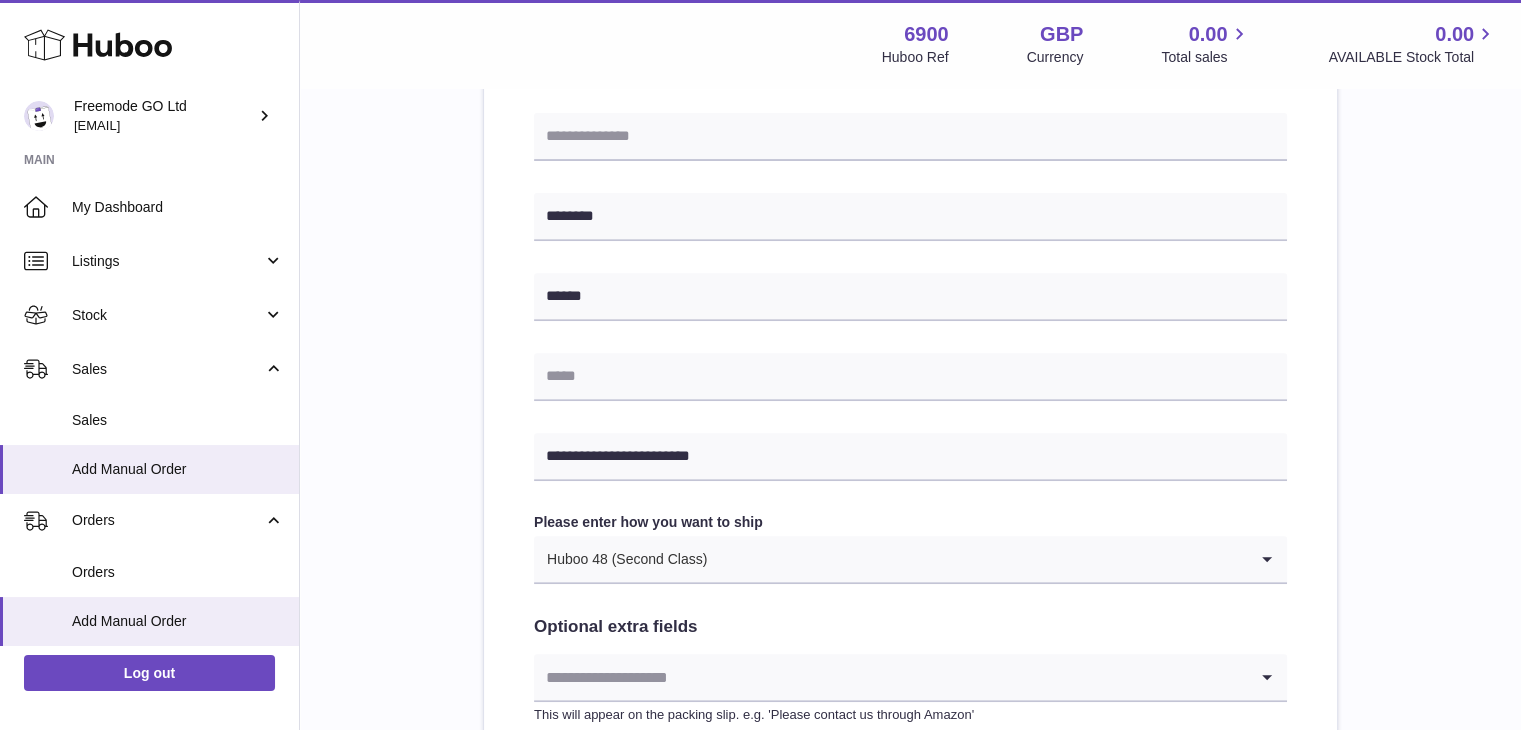 scroll, scrollTop: 1080, scrollLeft: 0, axis: vertical 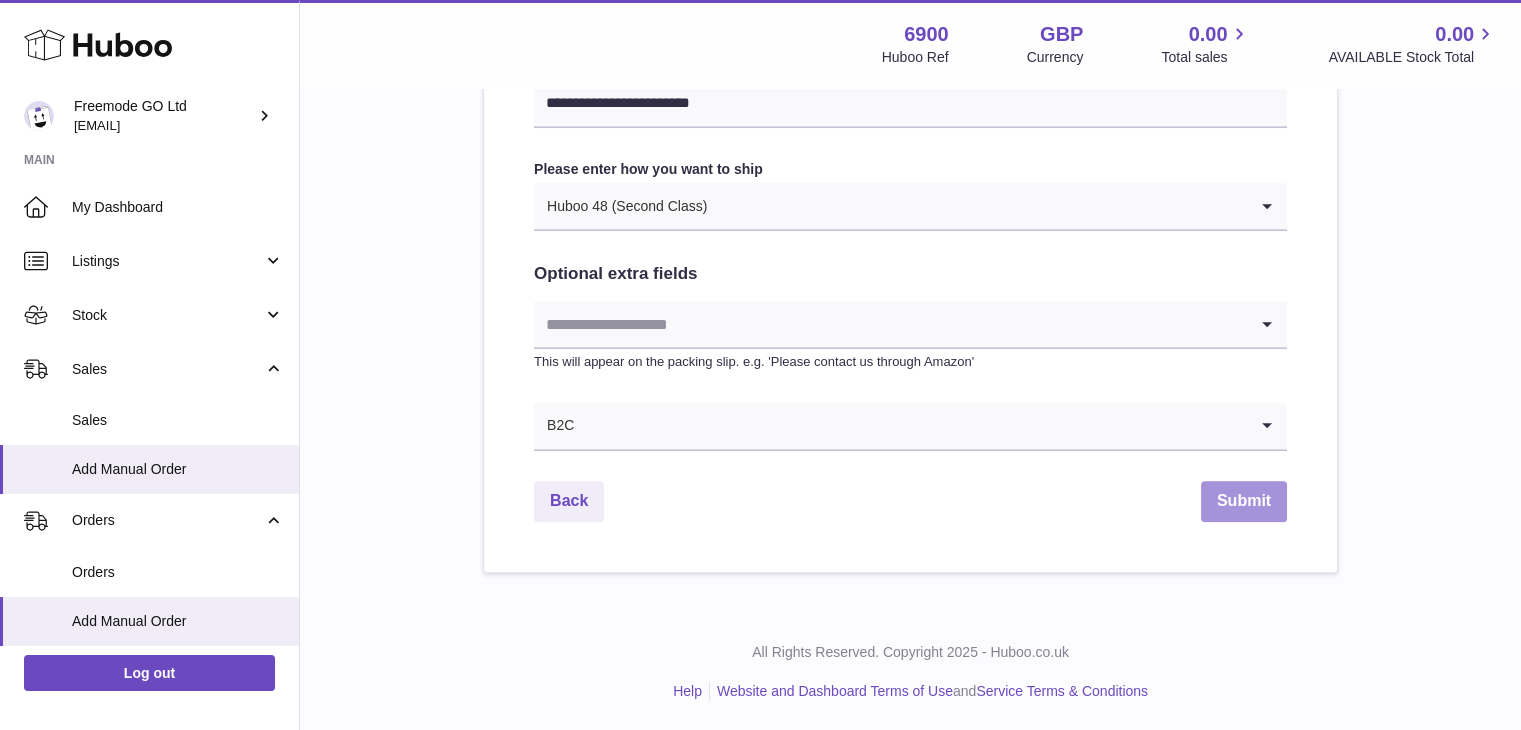 click on "Submit" at bounding box center (1244, 501) 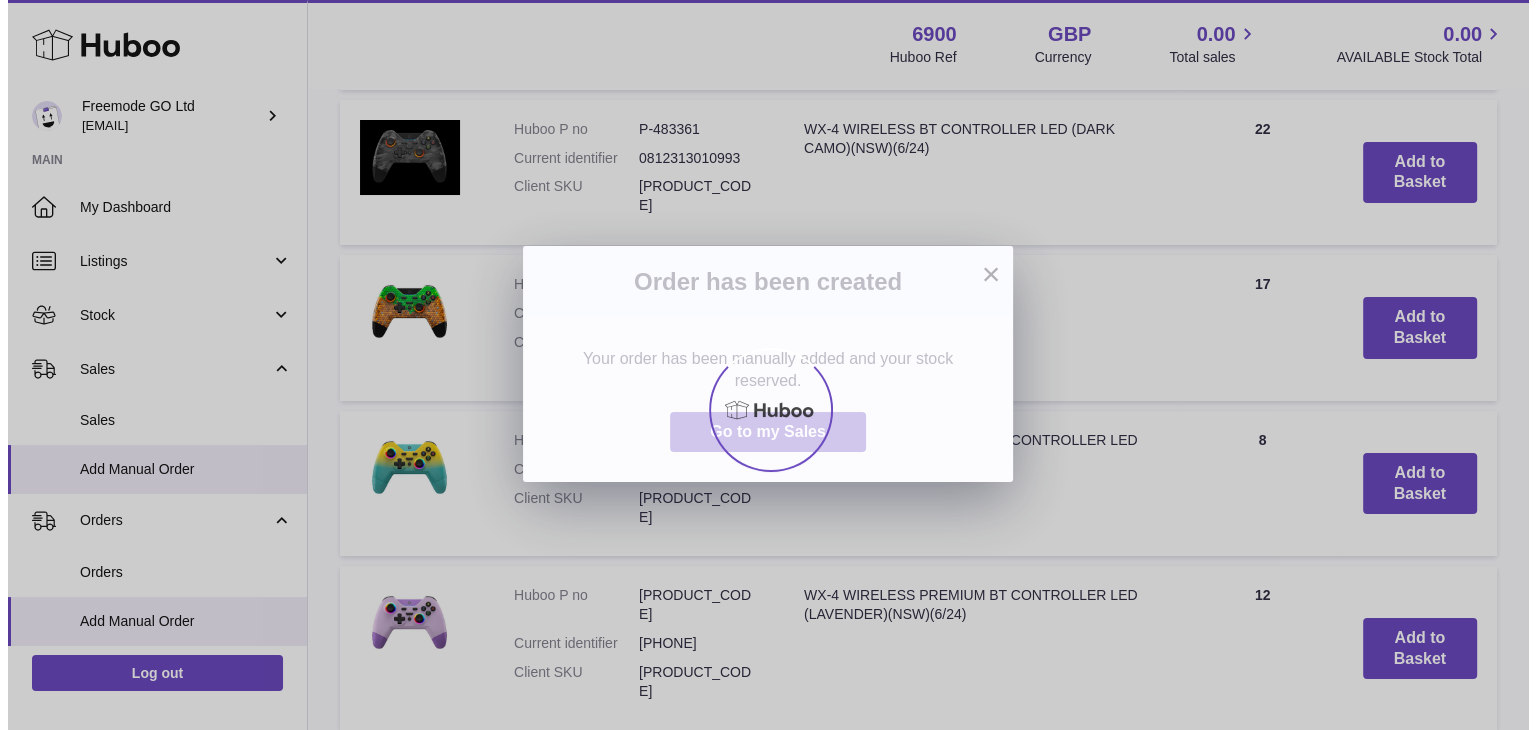 scroll, scrollTop: 0, scrollLeft: 0, axis: both 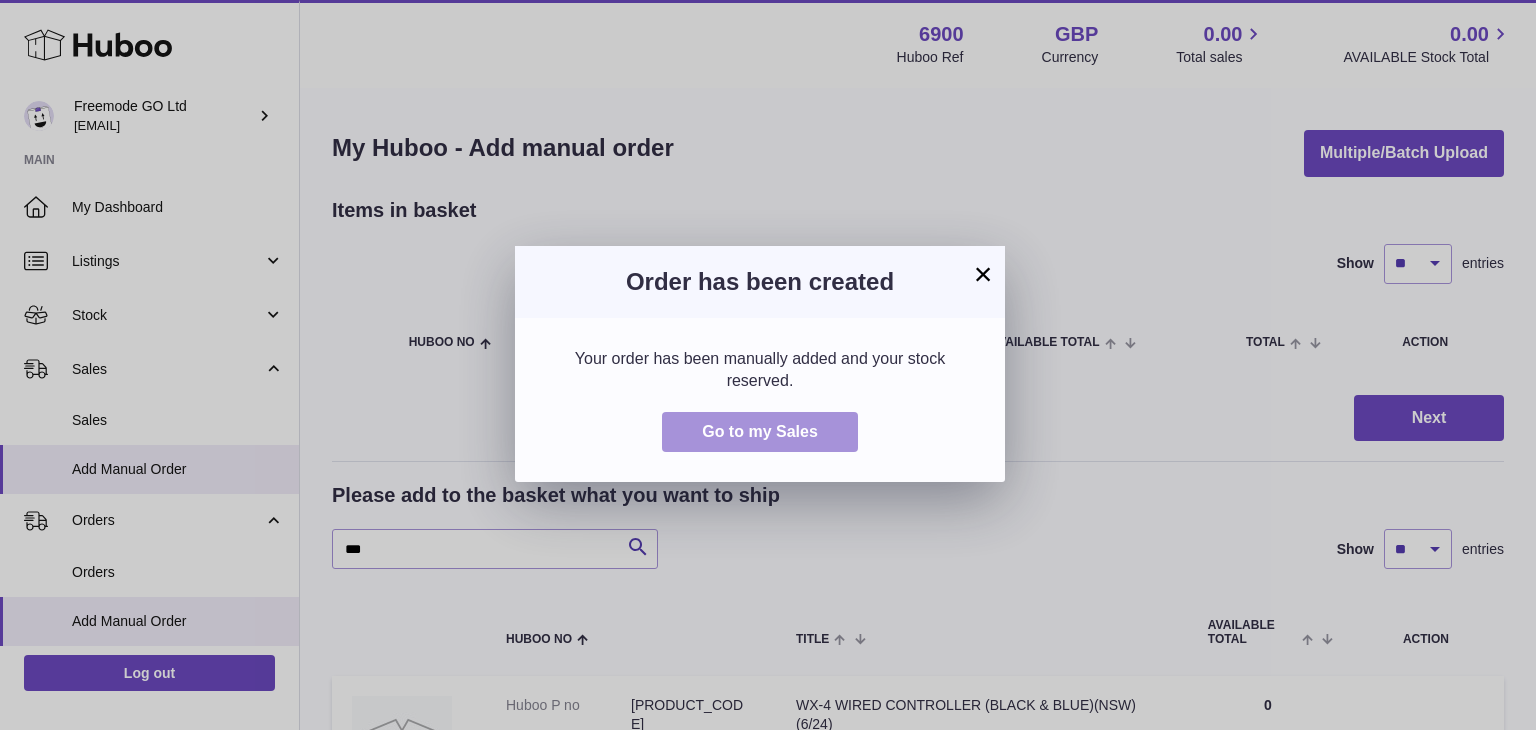 click on "Go to my Sales" at bounding box center [760, 431] 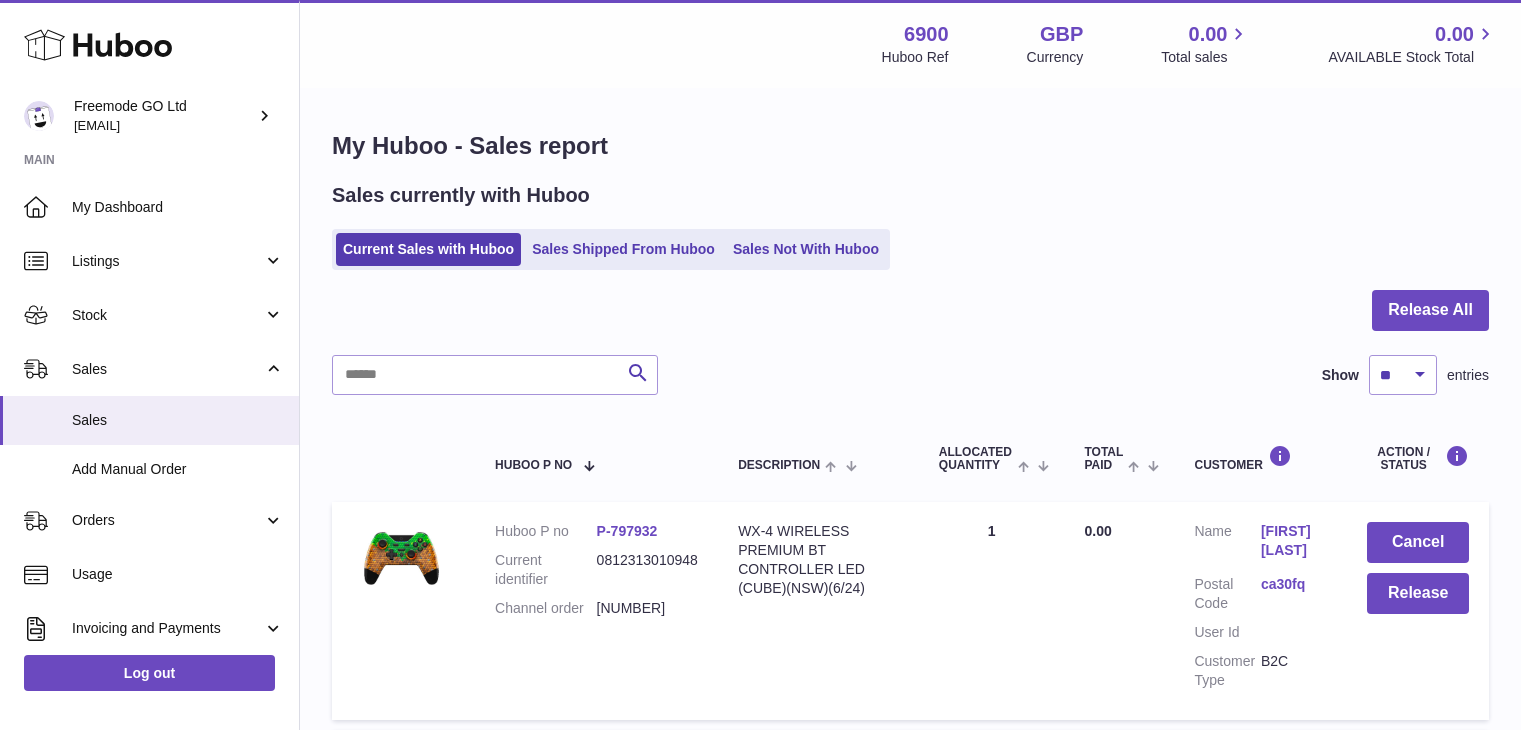 scroll, scrollTop: 0, scrollLeft: 0, axis: both 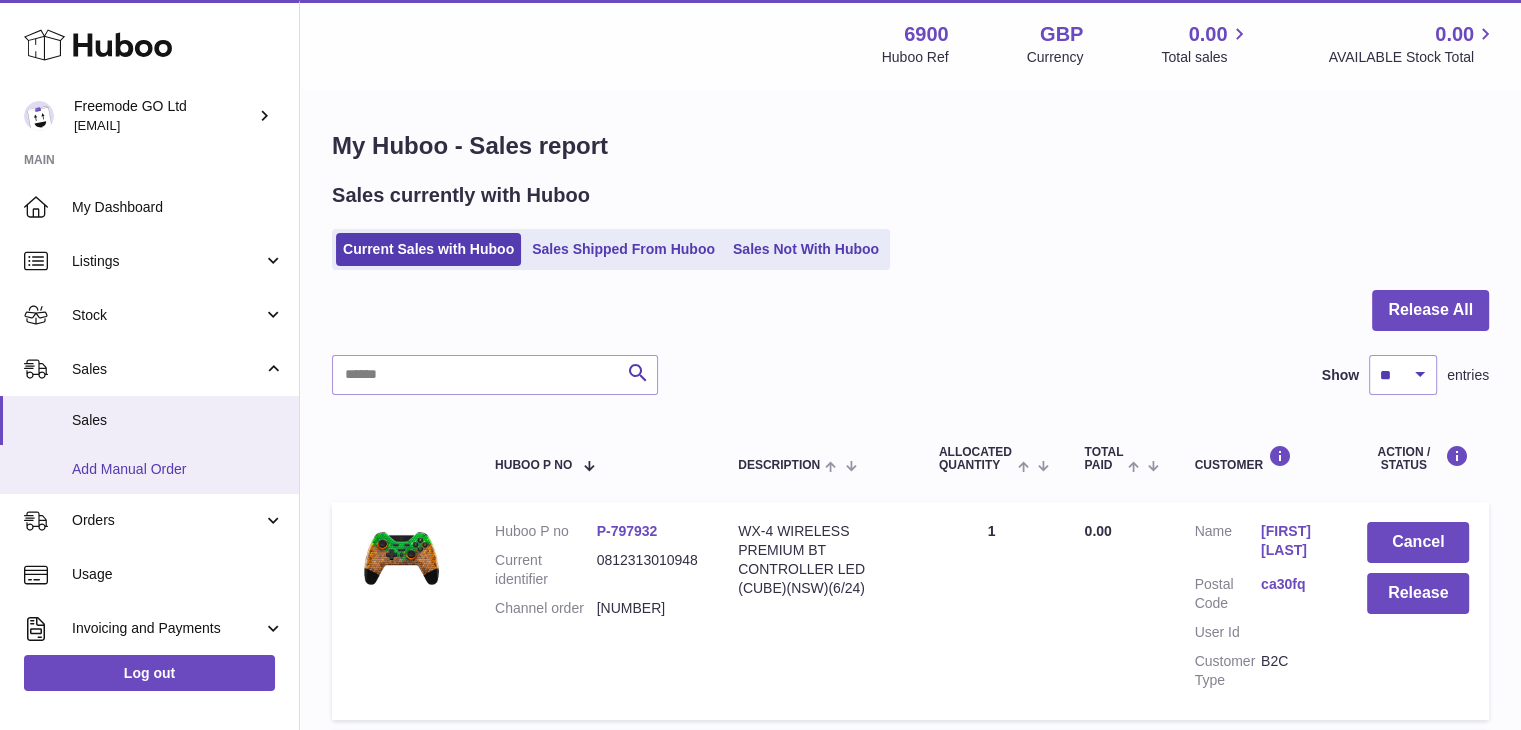click on "Add Manual Order" at bounding box center [178, 469] 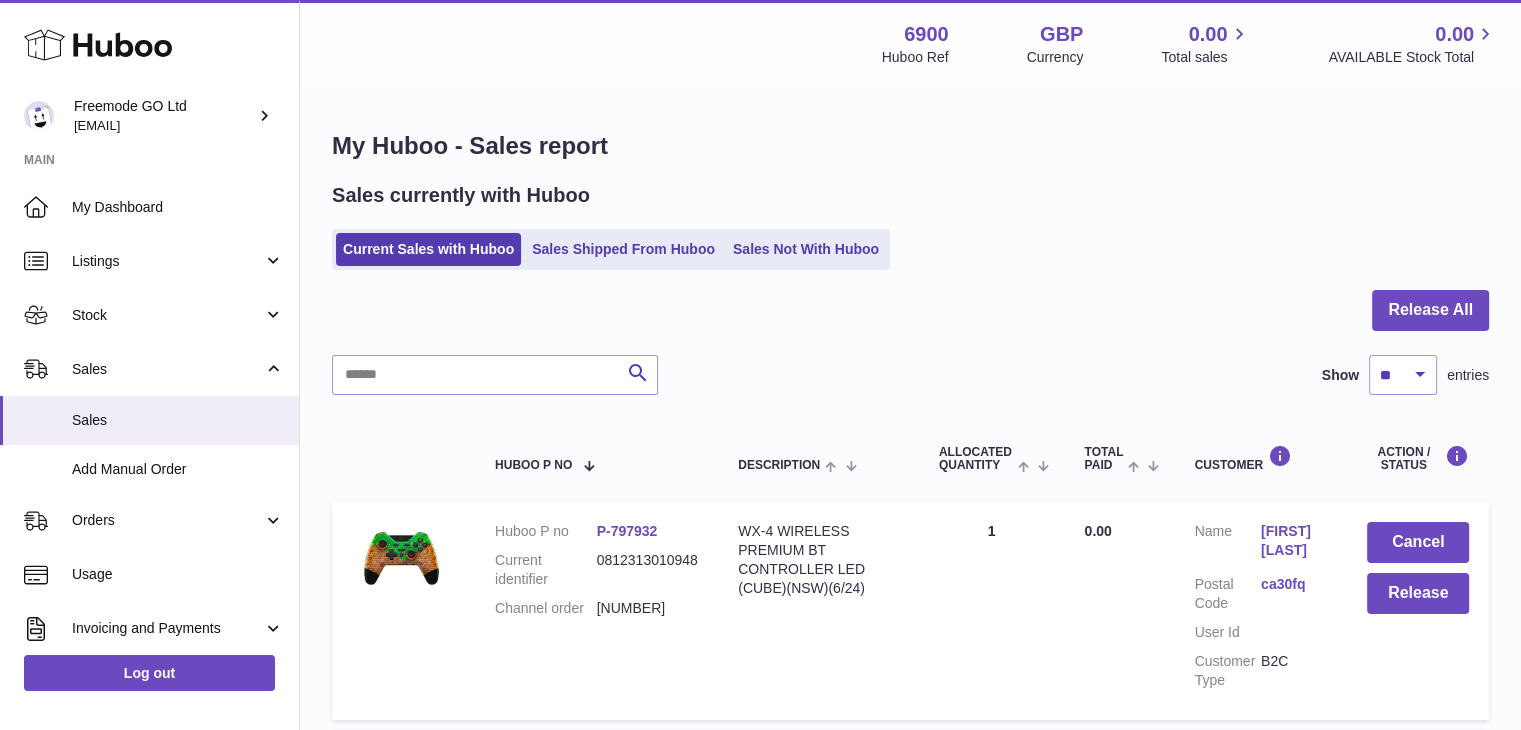 click on "Menu   Huboo     [NUMBER]   Huboo Ref    GBP   Currency   0.00     Total sales   0.00     AVAILABLE Stock Total" at bounding box center [910, 44] 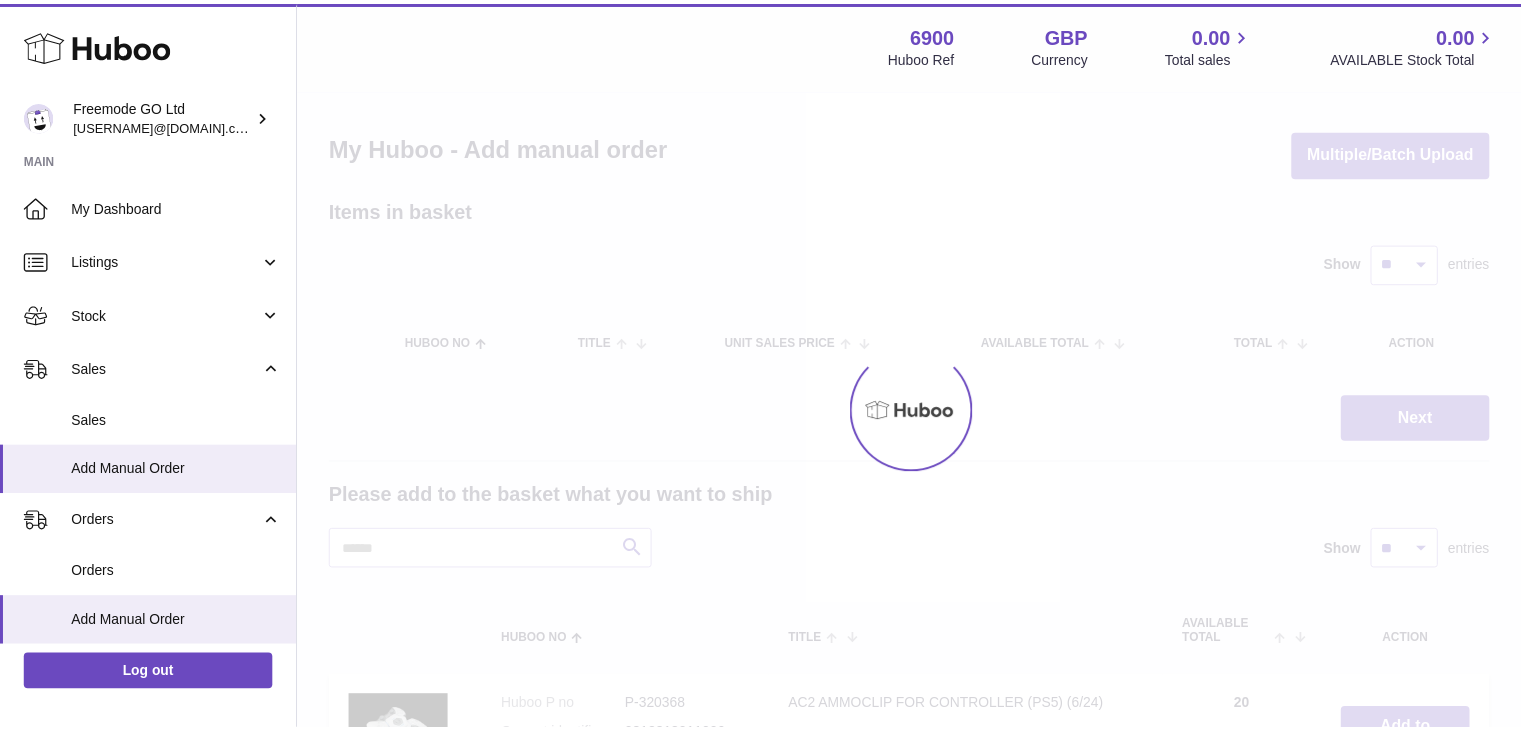 scroll, scrollTop: 0, scrollLeft: 0, axis: both 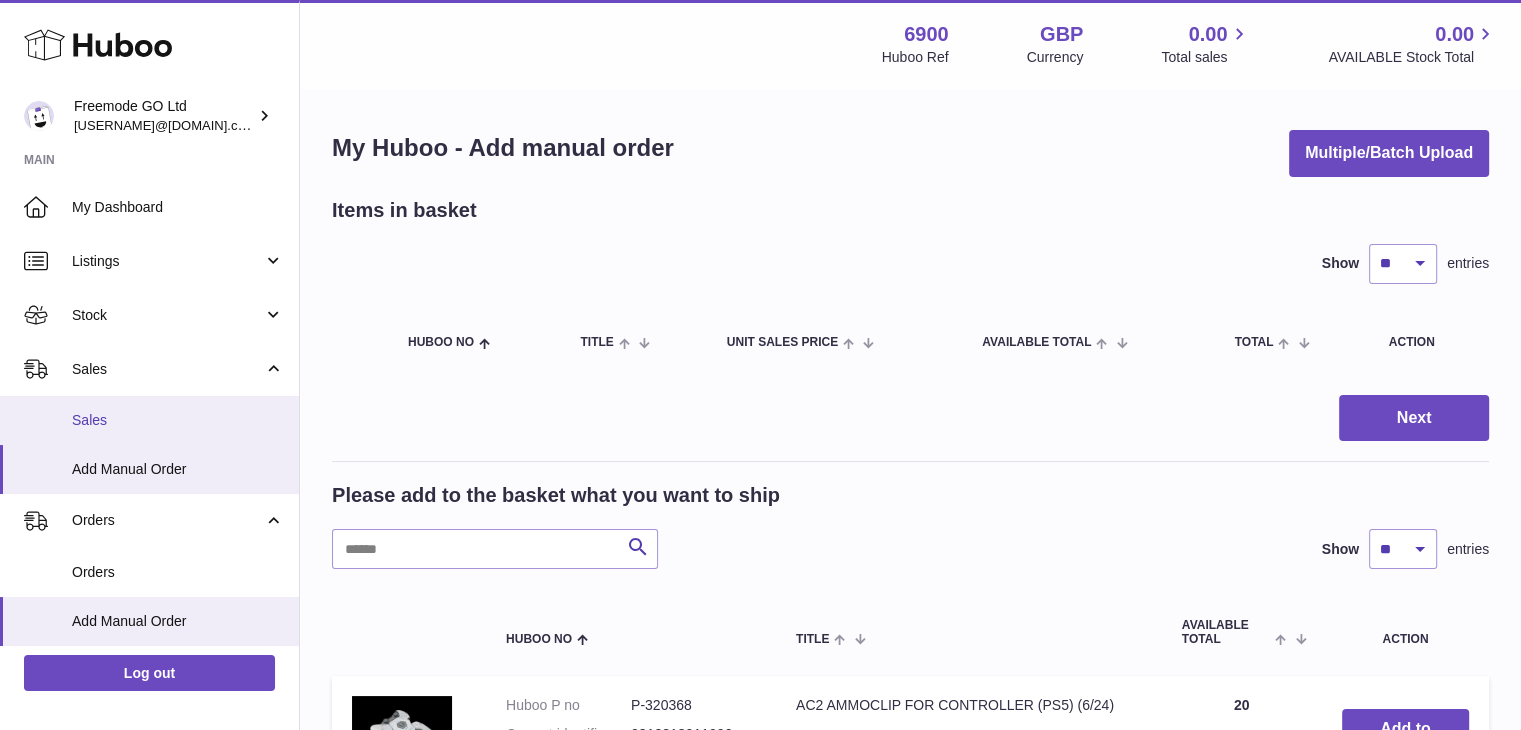 click on "Sales" at bounding box center [149, 420] 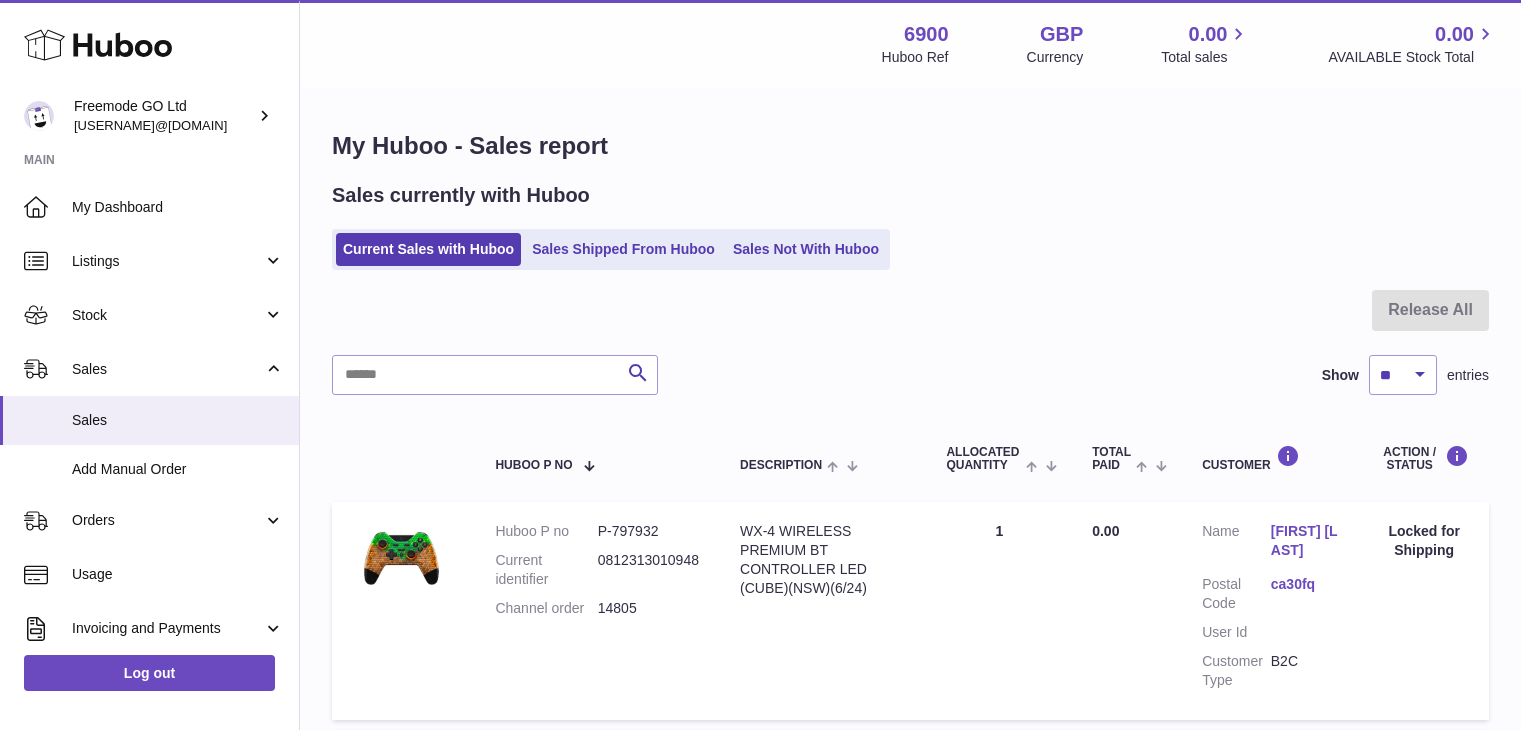 scroll, scrollTop: 0, scrollLeft: 0, axis: both 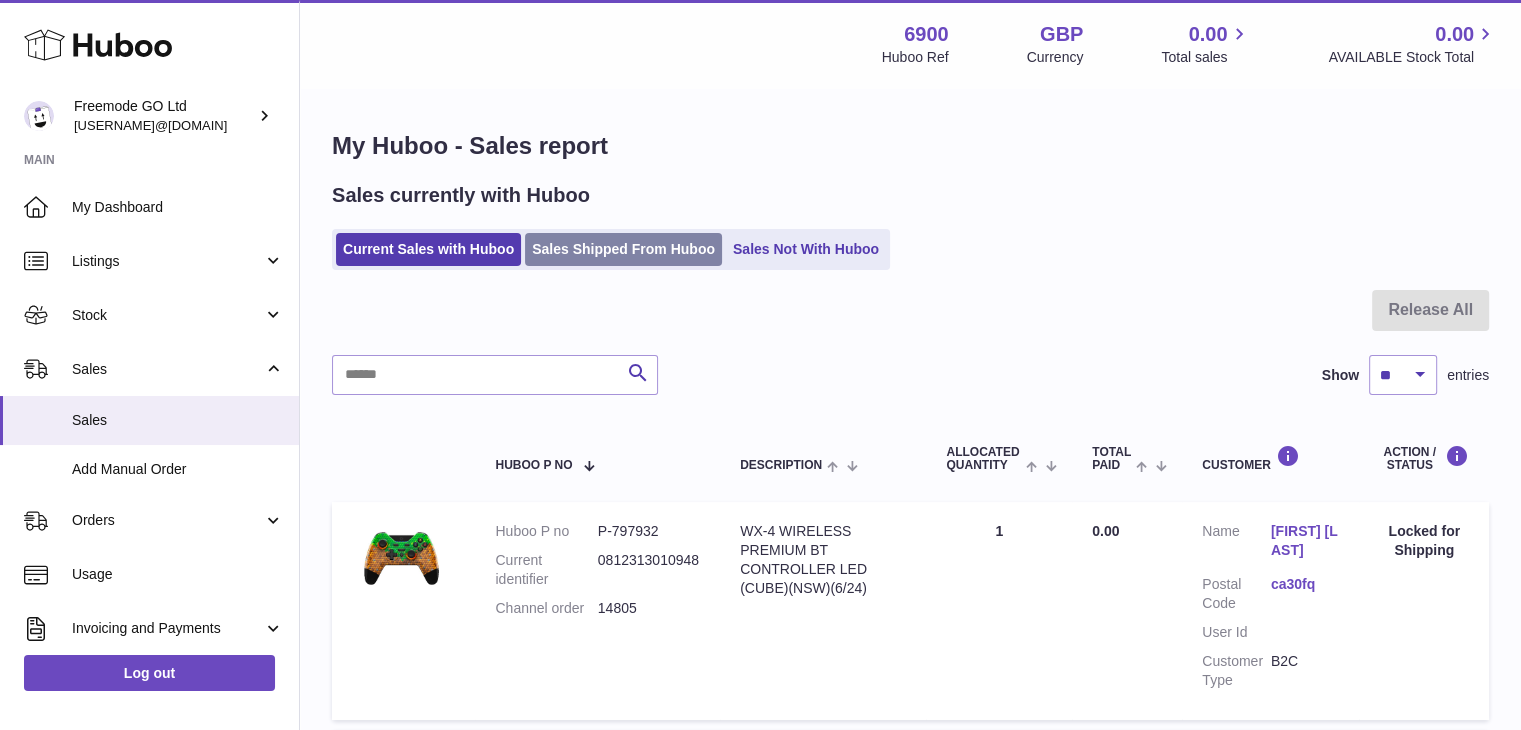 click on "Sales Shipped From Huboo" at bounding box center (623, 249) 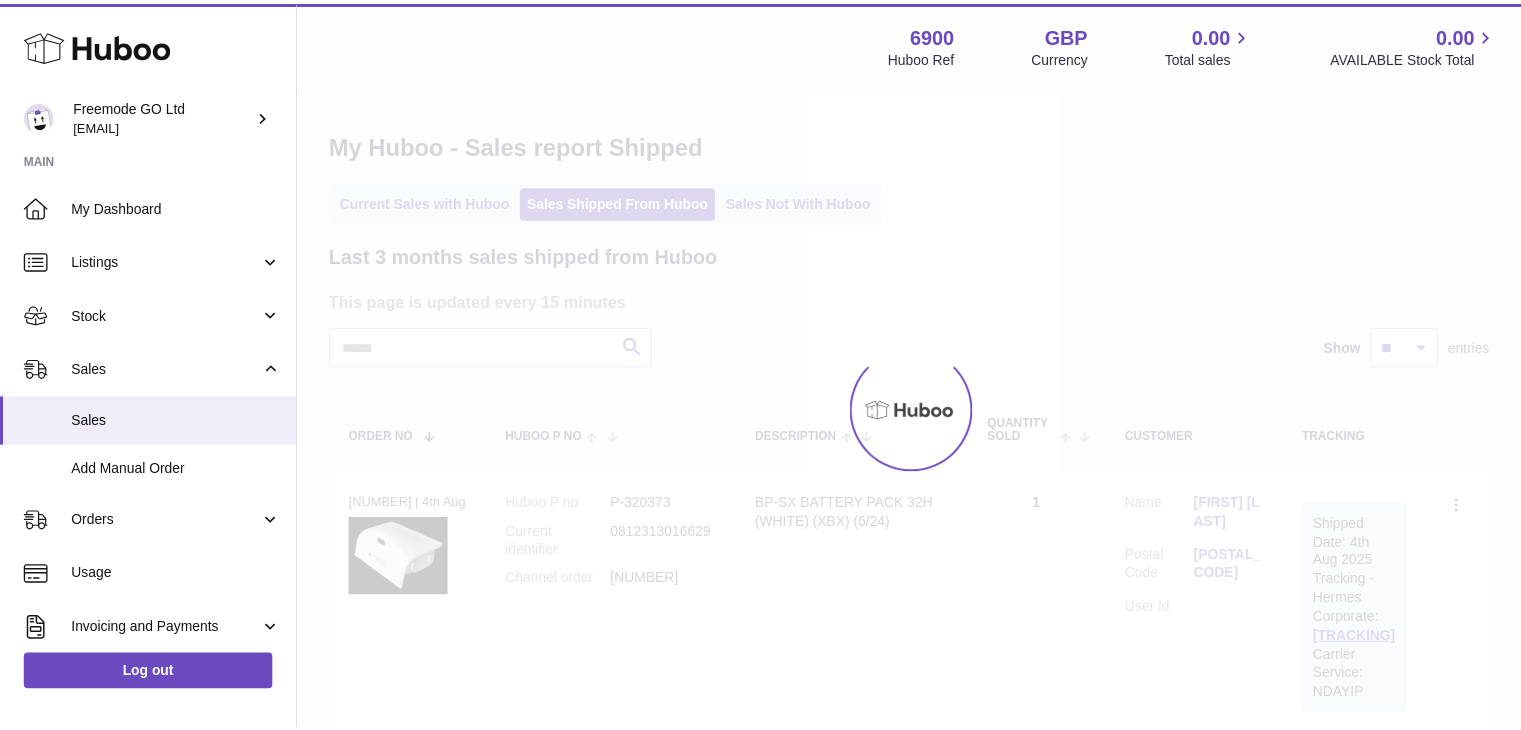 scroll, scrollTop: 0, scrollLeft: 0, axis: both 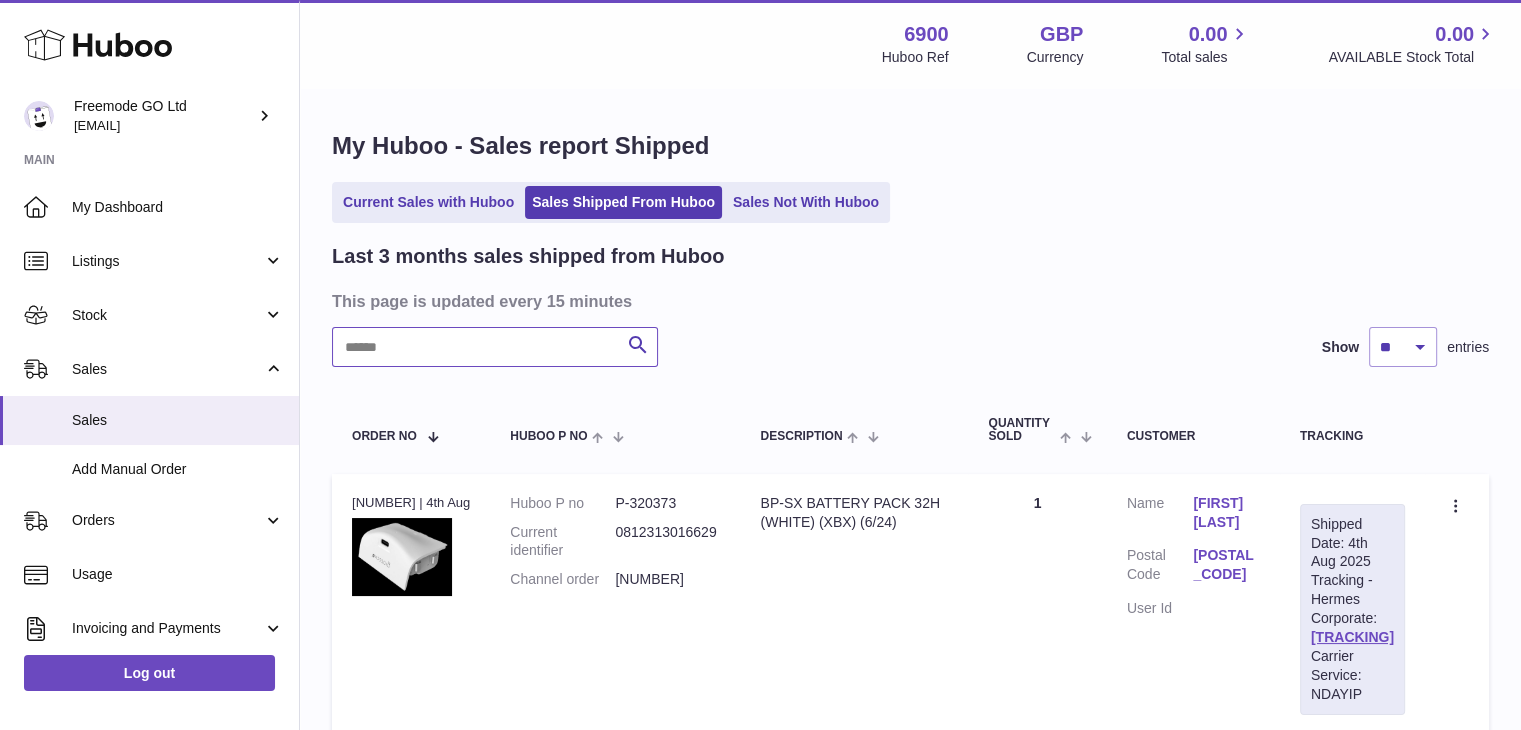 click at bounding box center [495, 347] 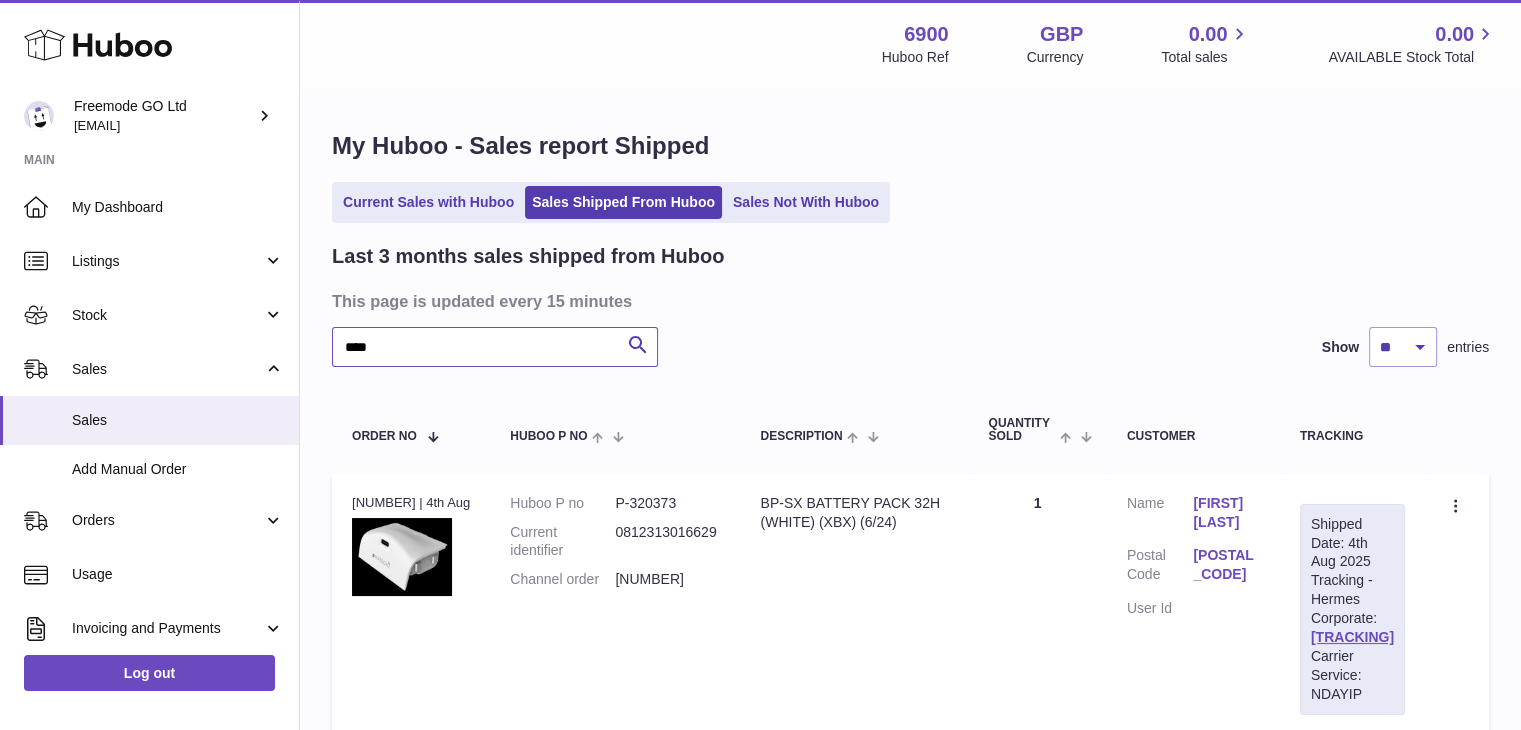 type on "****" 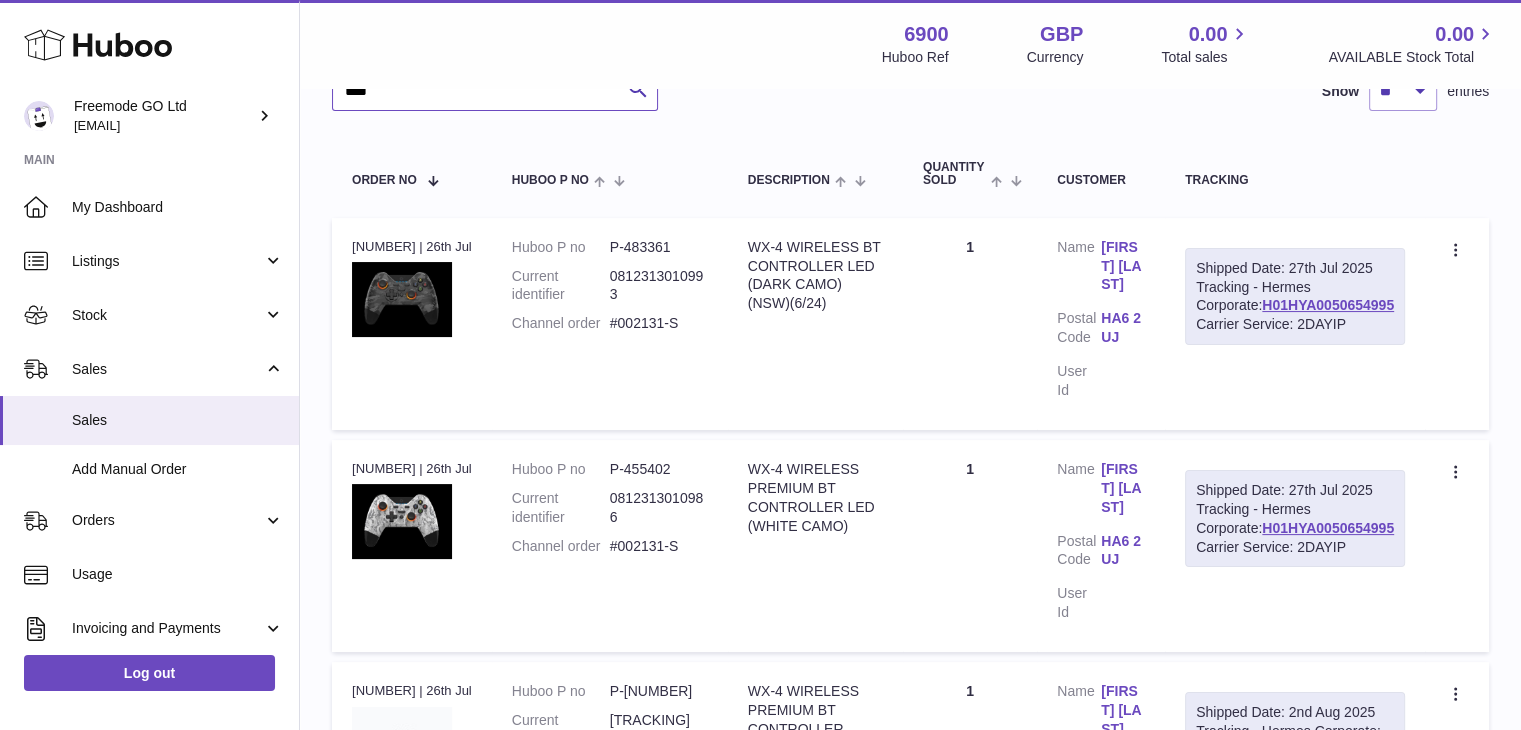 scroll, scrollTop: 252, scrollLeft: 0, axis: vertical 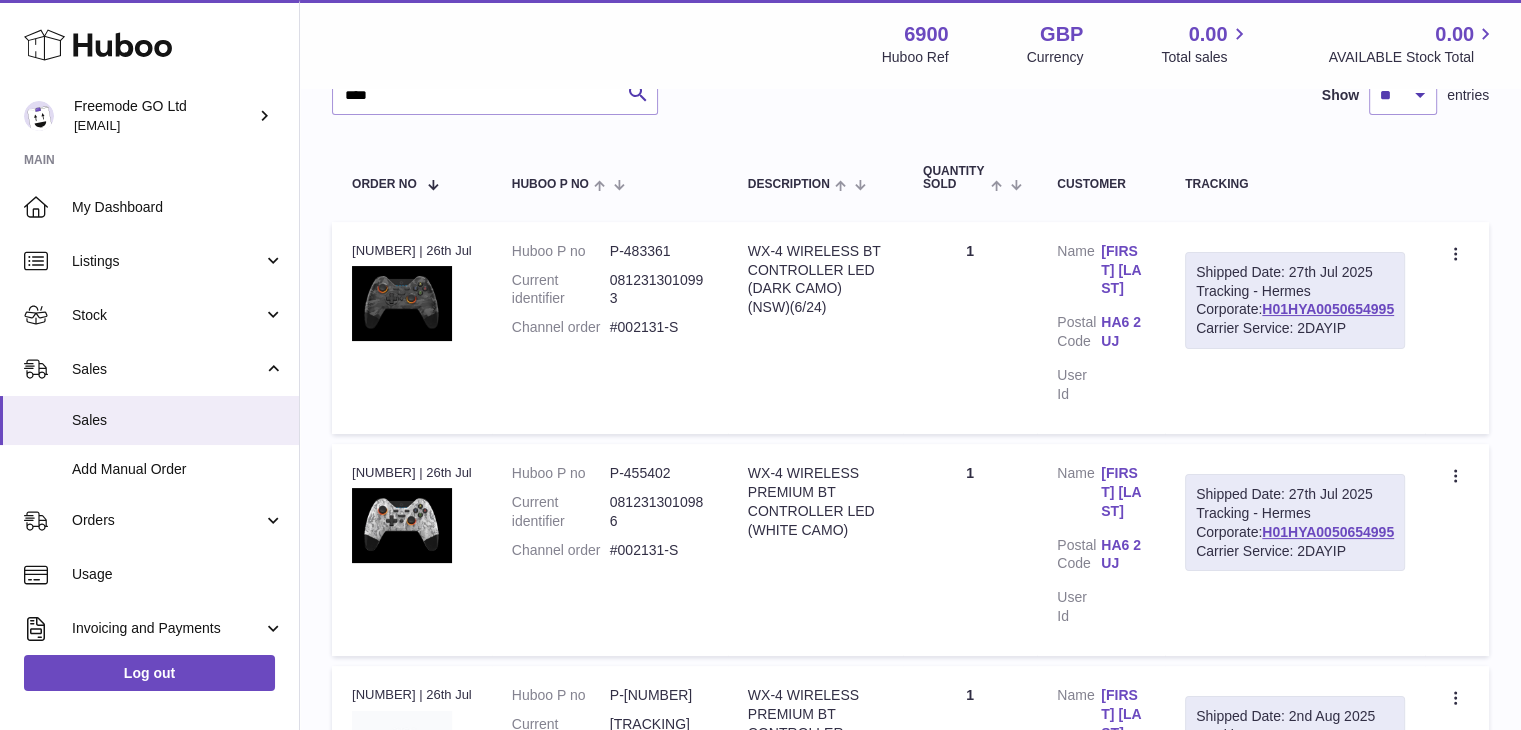 click on "Quantity
1" at bounding box center (970, 328) 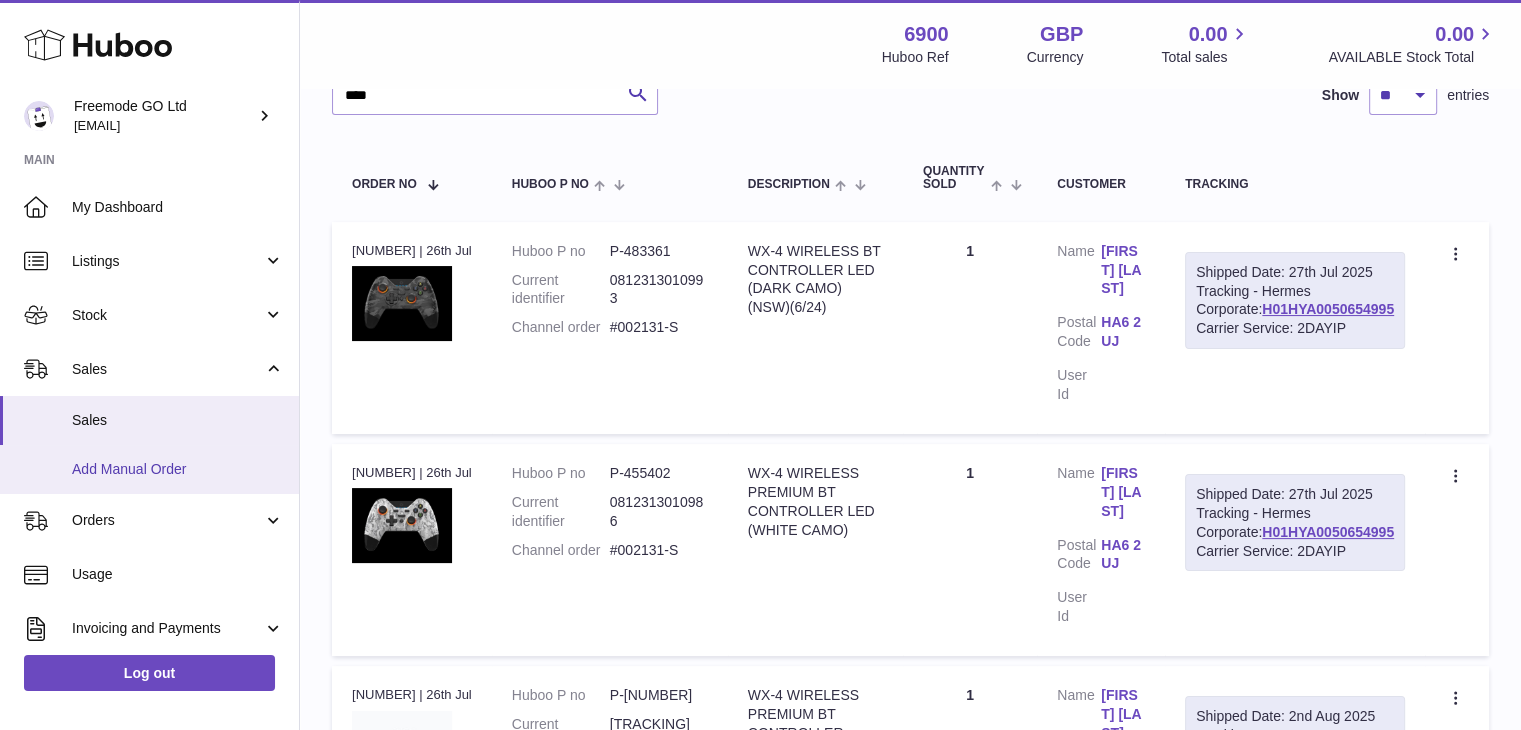click on "Add Manual Order" at bounding box center [149, 469] 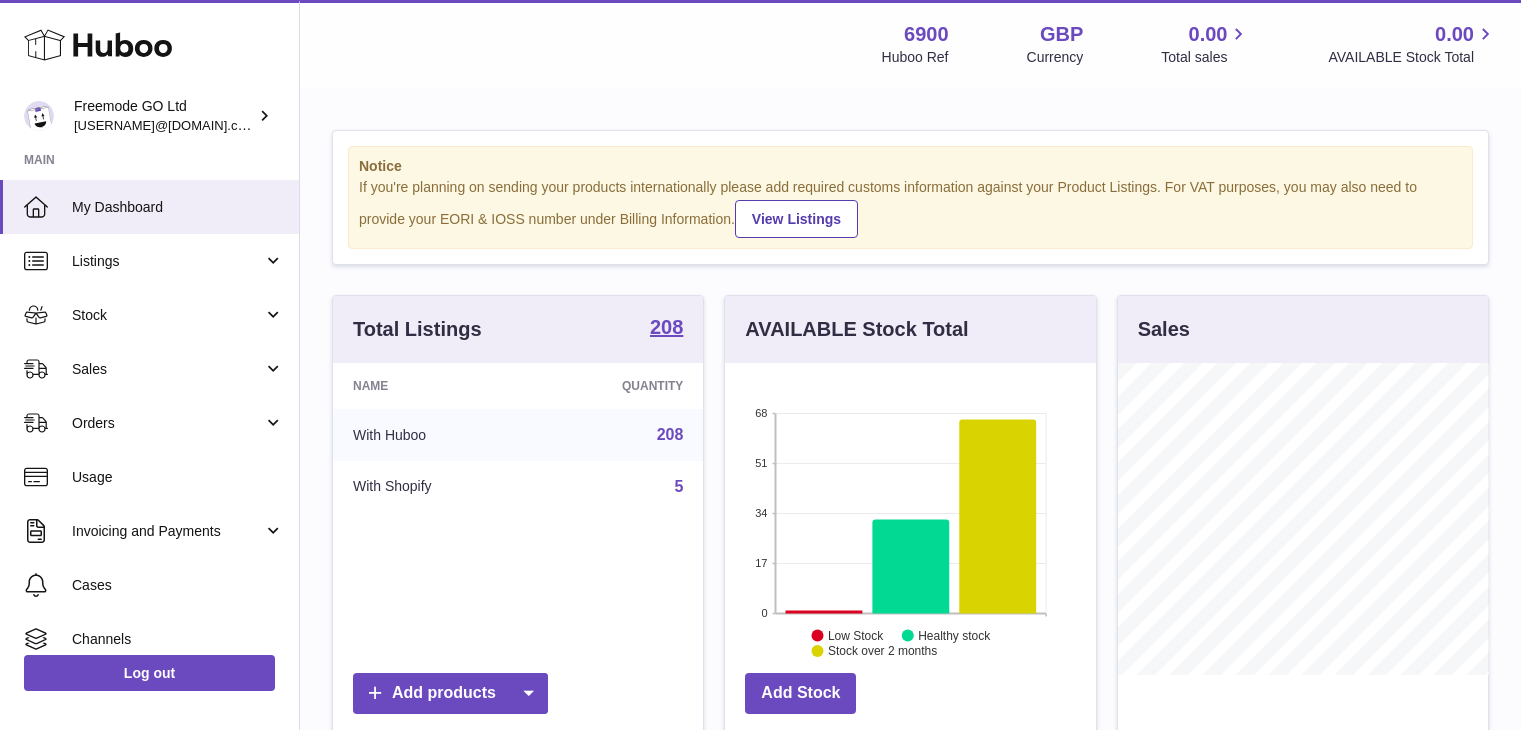scroll, scrollTop: 0, scrollLeft: 0, axis: both 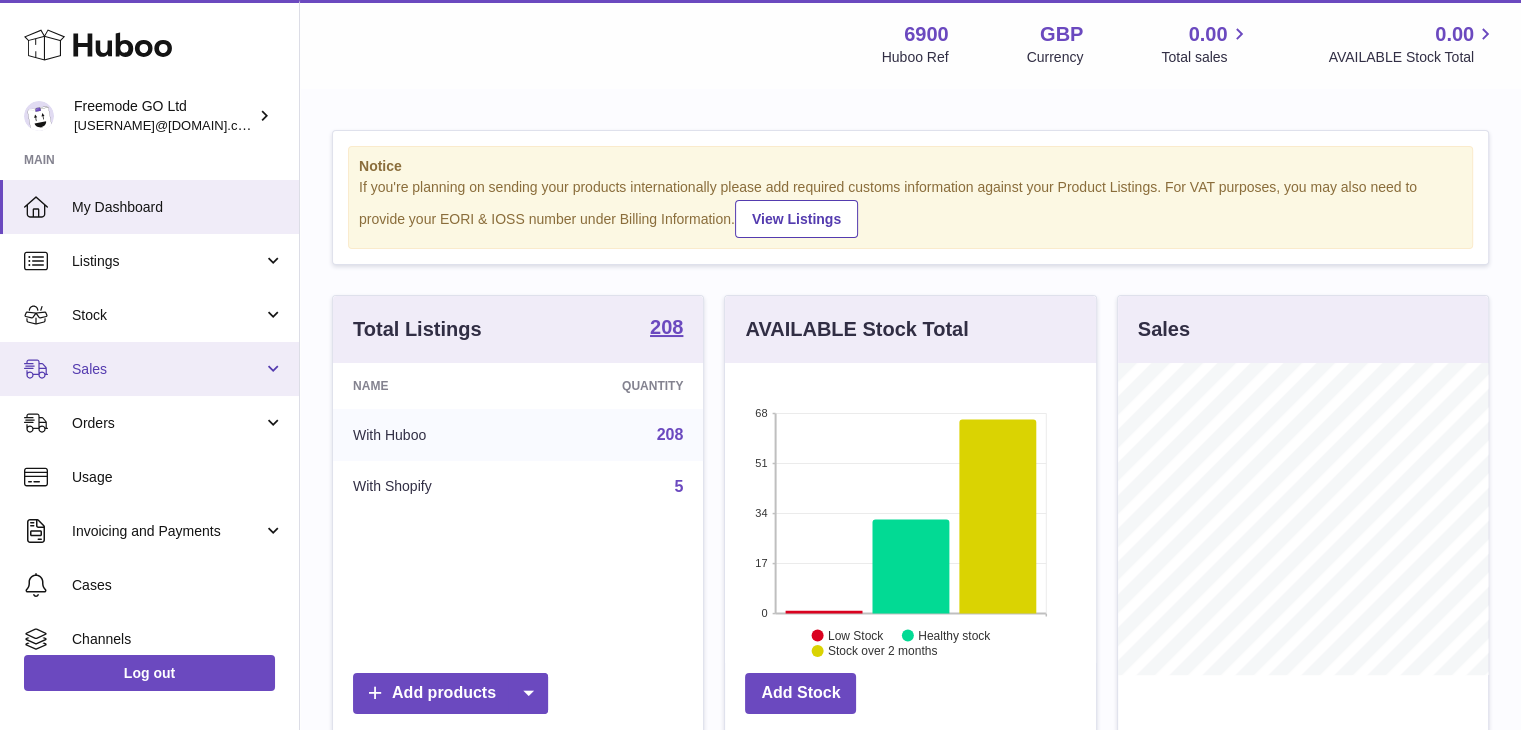 click on "Sales" at bounding box center [149, 369] 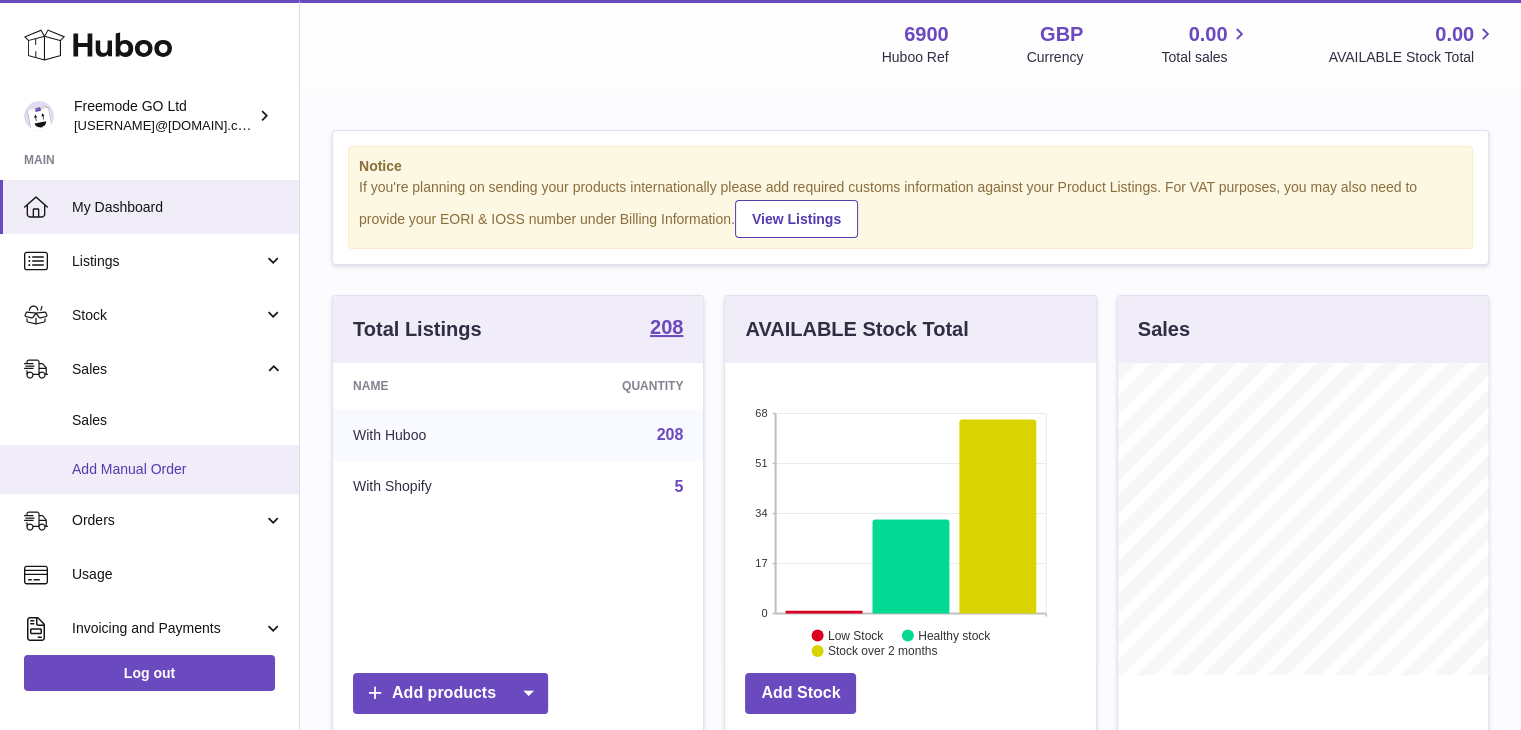 click on "Add Manual Order" at bounding box center [178, 469] 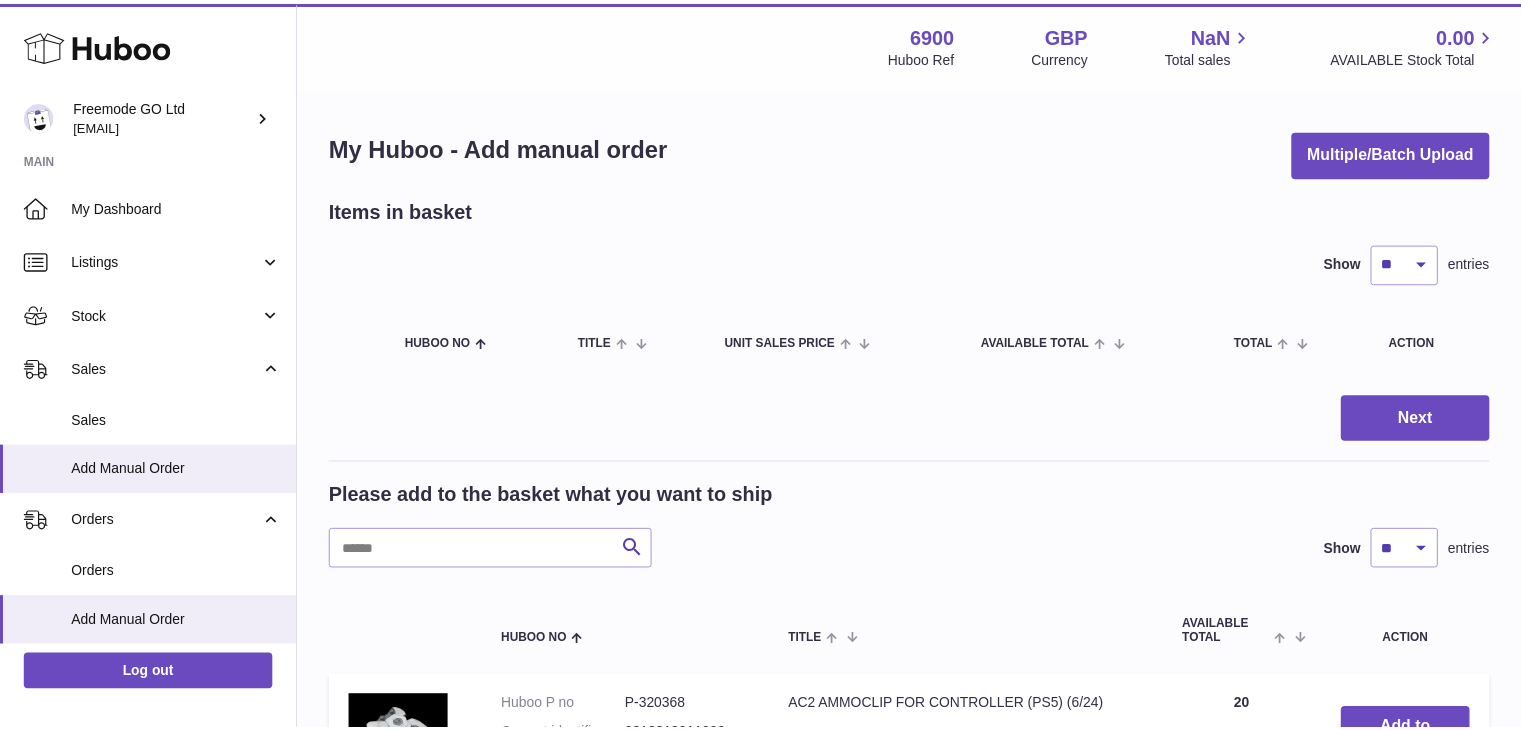 scroll, scrollTop: 0, scrollLeft: 0, axis: both 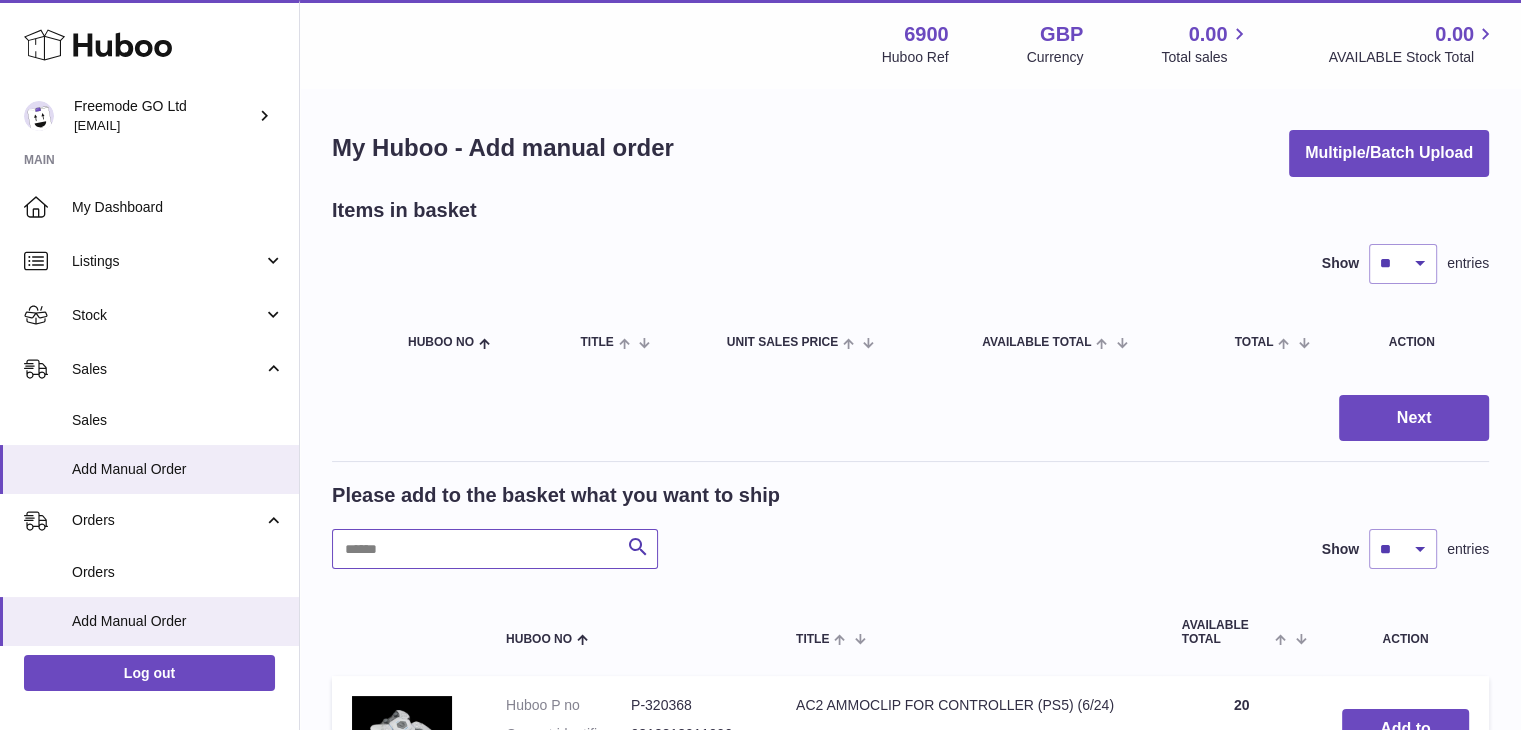click at bounding box center (495, 549) 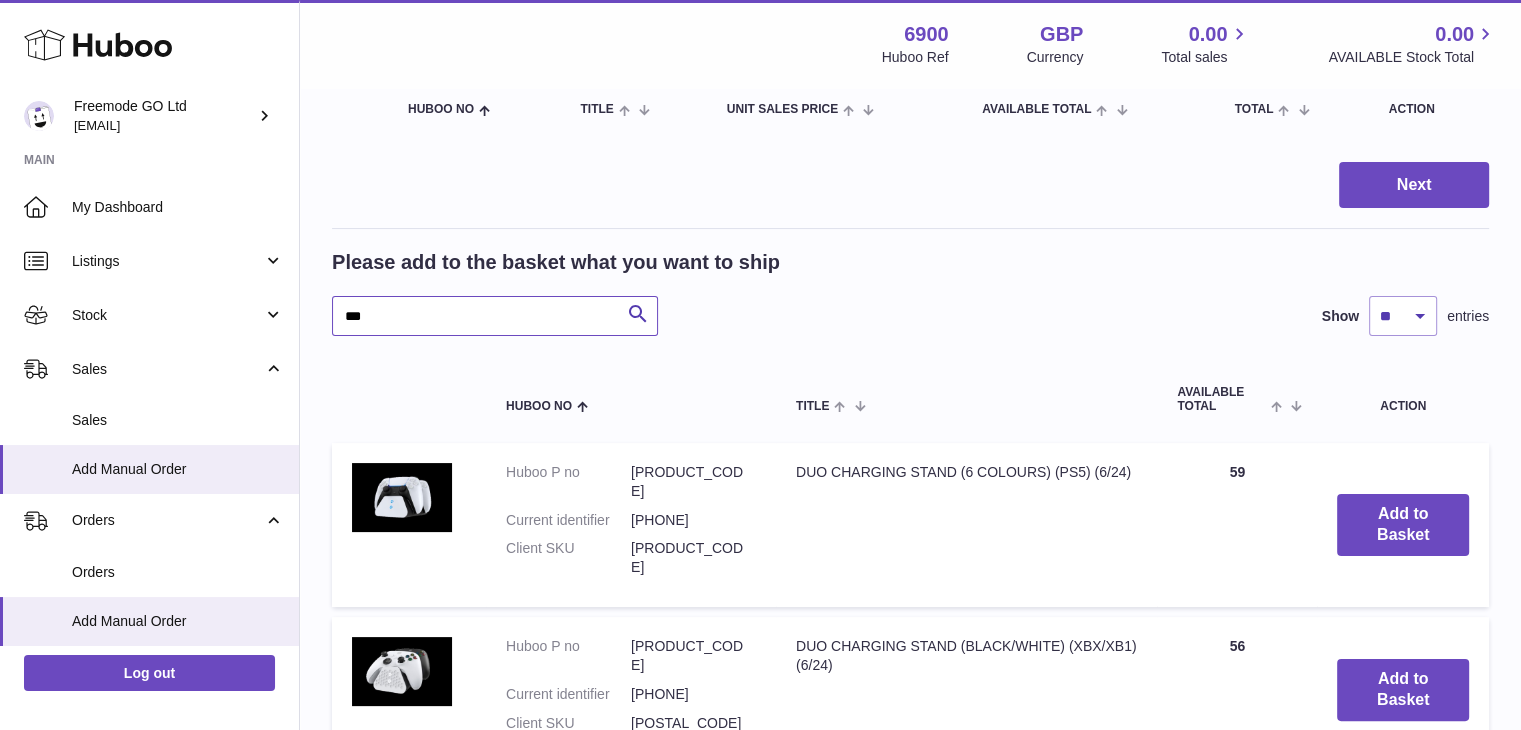 scroll, scrollTop: 421, scrollLeft: 0, axis: vertical 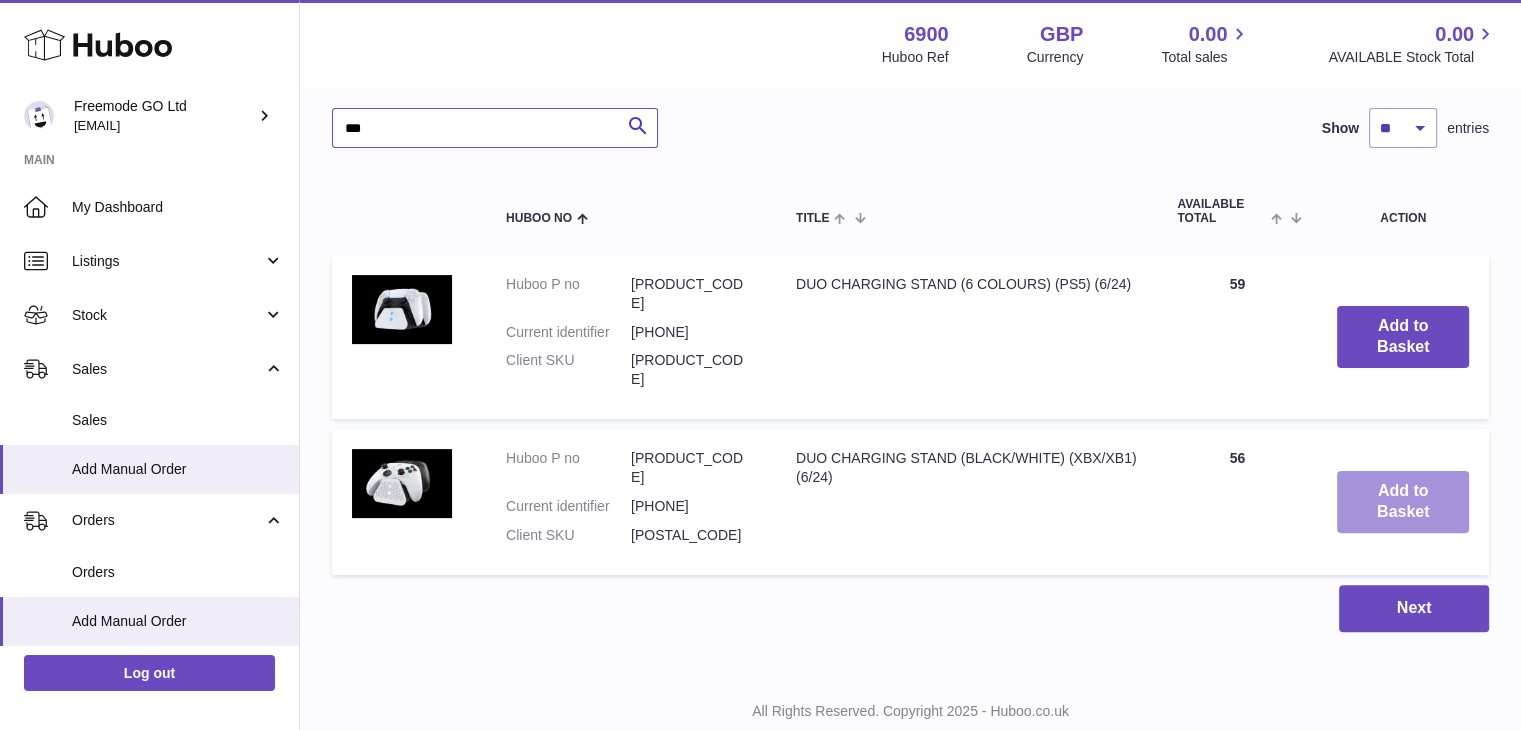 type on "***" 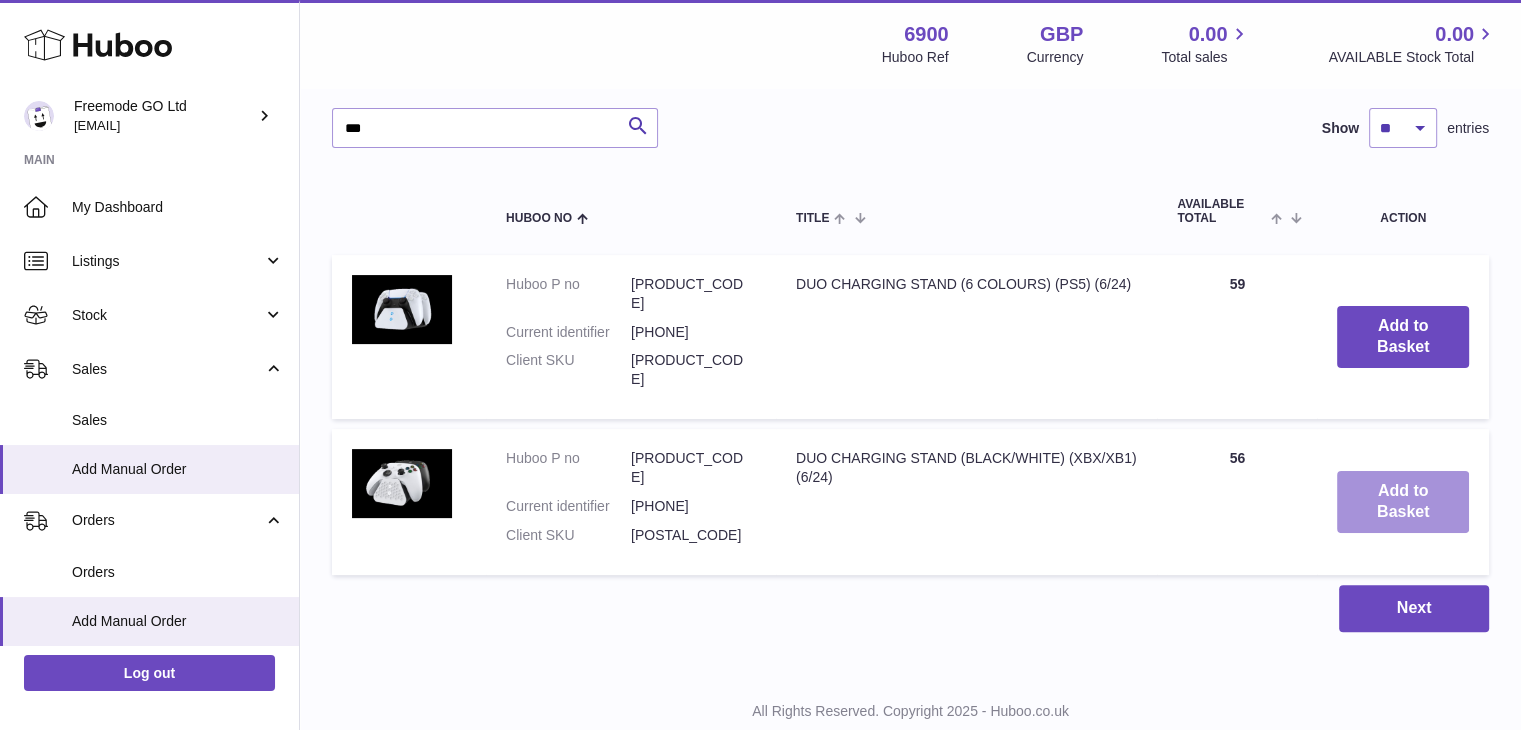 click on "Add to Basket" at bounding box center [1403, 502] 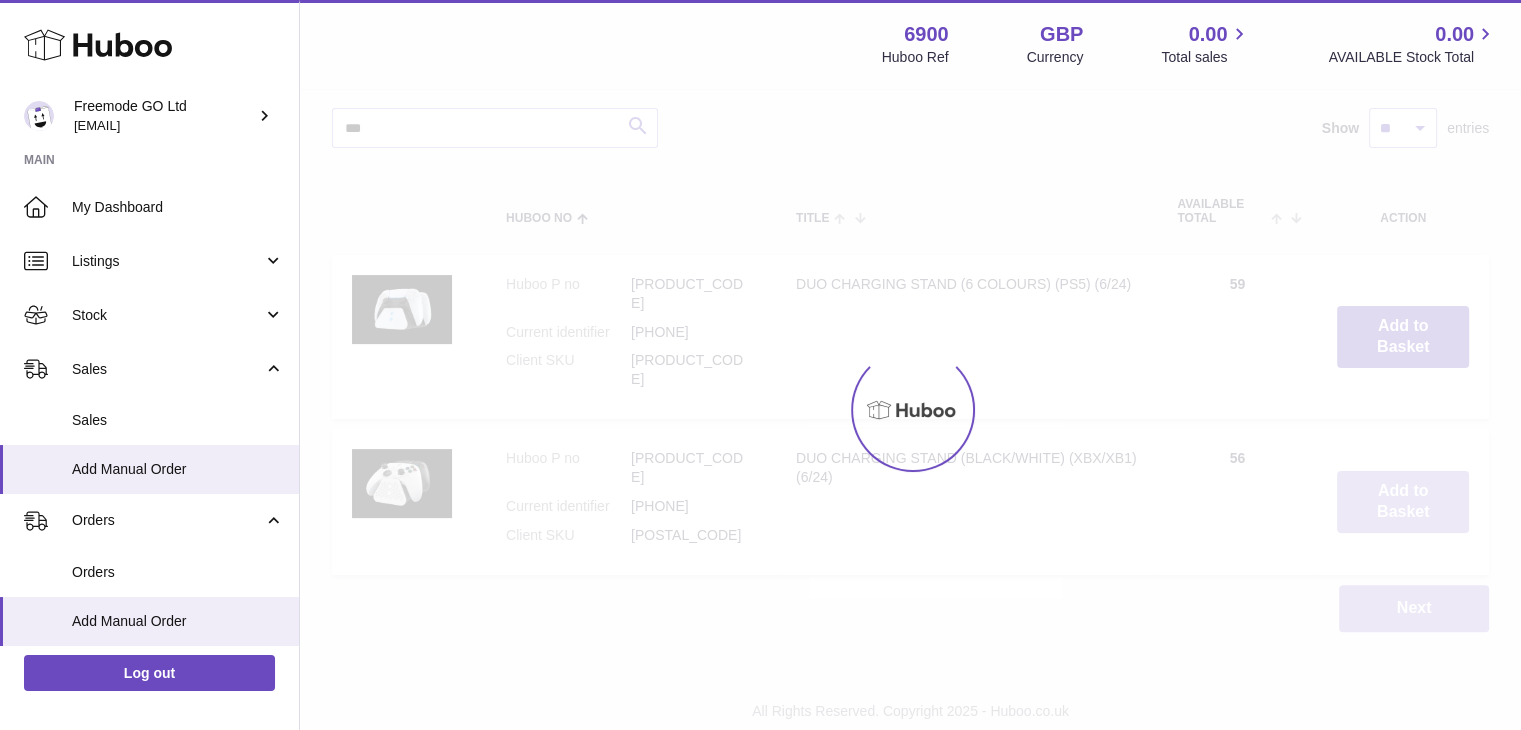scroll, scrollTop: 595, scrollLeft: 0, axis: vertical 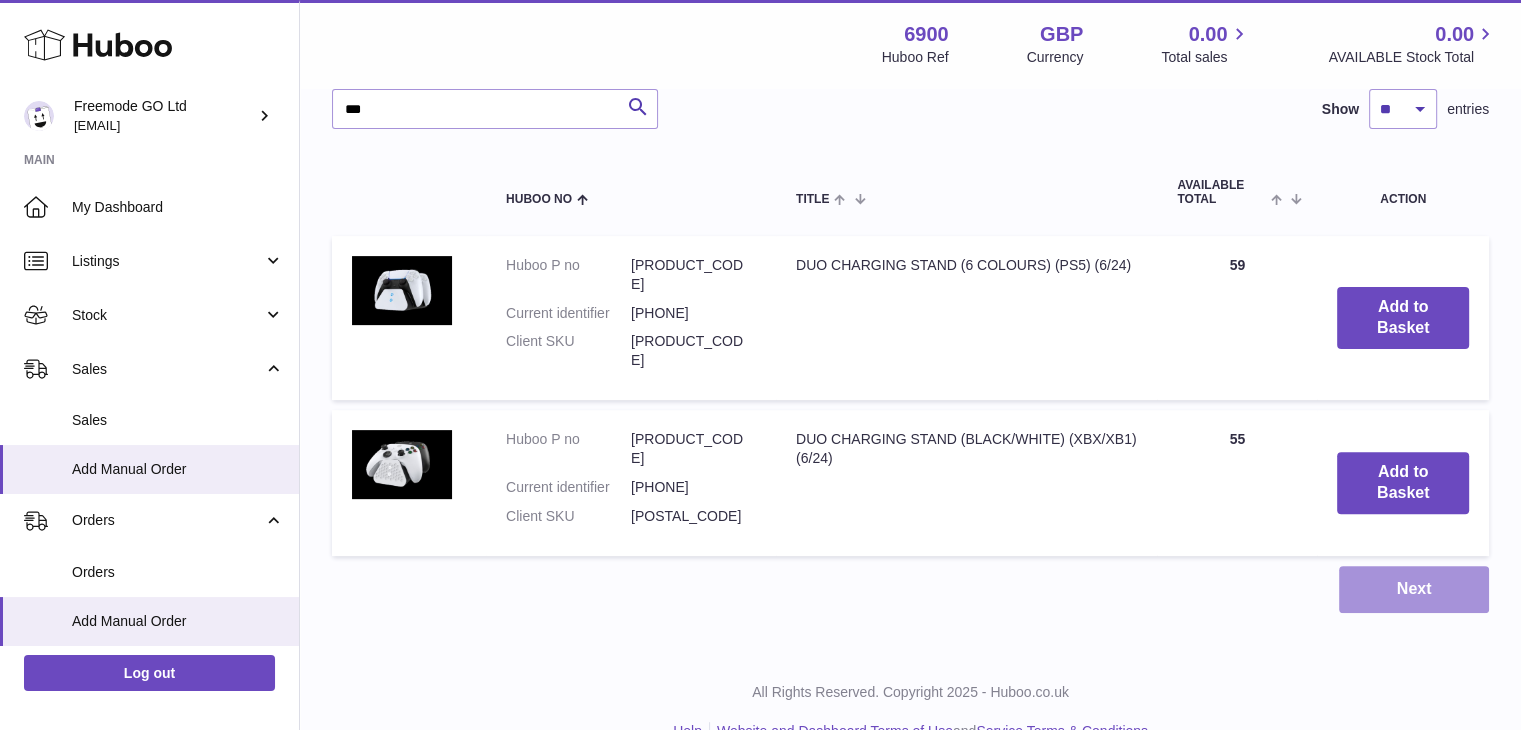 click on "Next" at bounding box center (1414, 589) 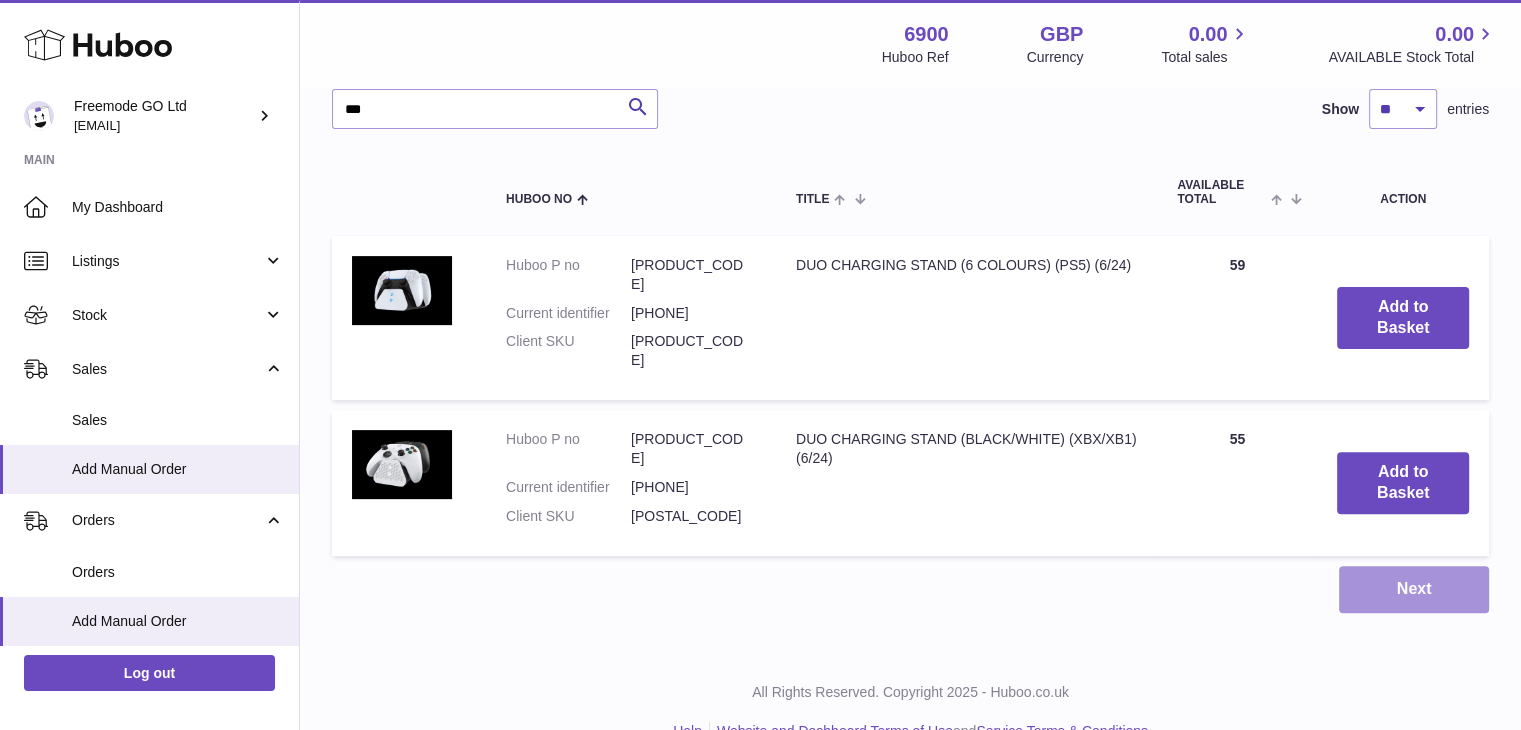 scroll, scrollTop: 0, scrollLeft: 0, axis: both 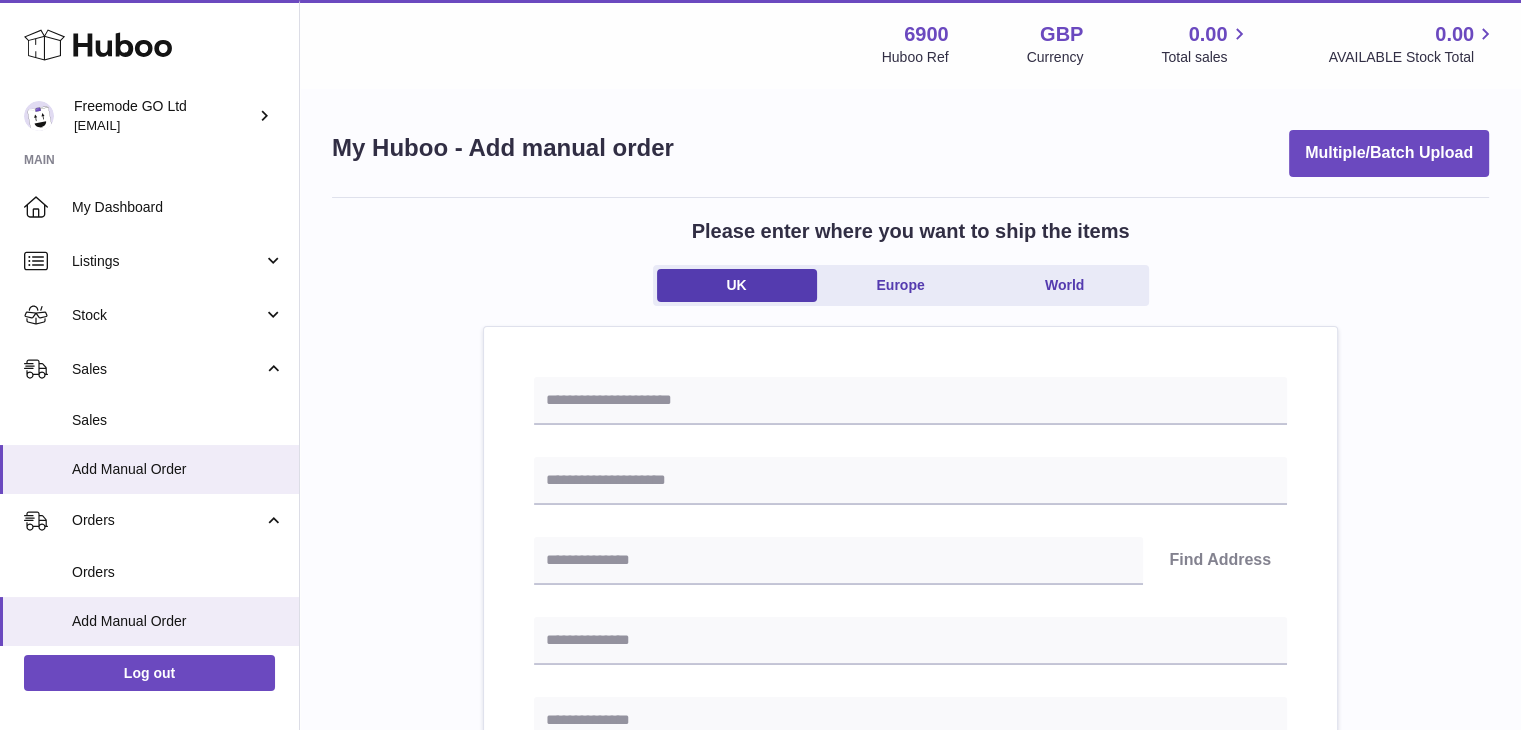 click on "Find Address
Please enter how you want to ship             Loading...
You require an order to be fulfilled which is going directly to another business or retailer rather than directly to a consumer. Please ensure you have contacted our customer service department for further information relating to any associated costs and (order completion) timescales, before proceeding.
Optional extra fields             Loading...       This will appear on the packing slip. e.g. 'Please contact us through Amazon'
B2C
Loading...
Back" at bounding box center [910, 958] 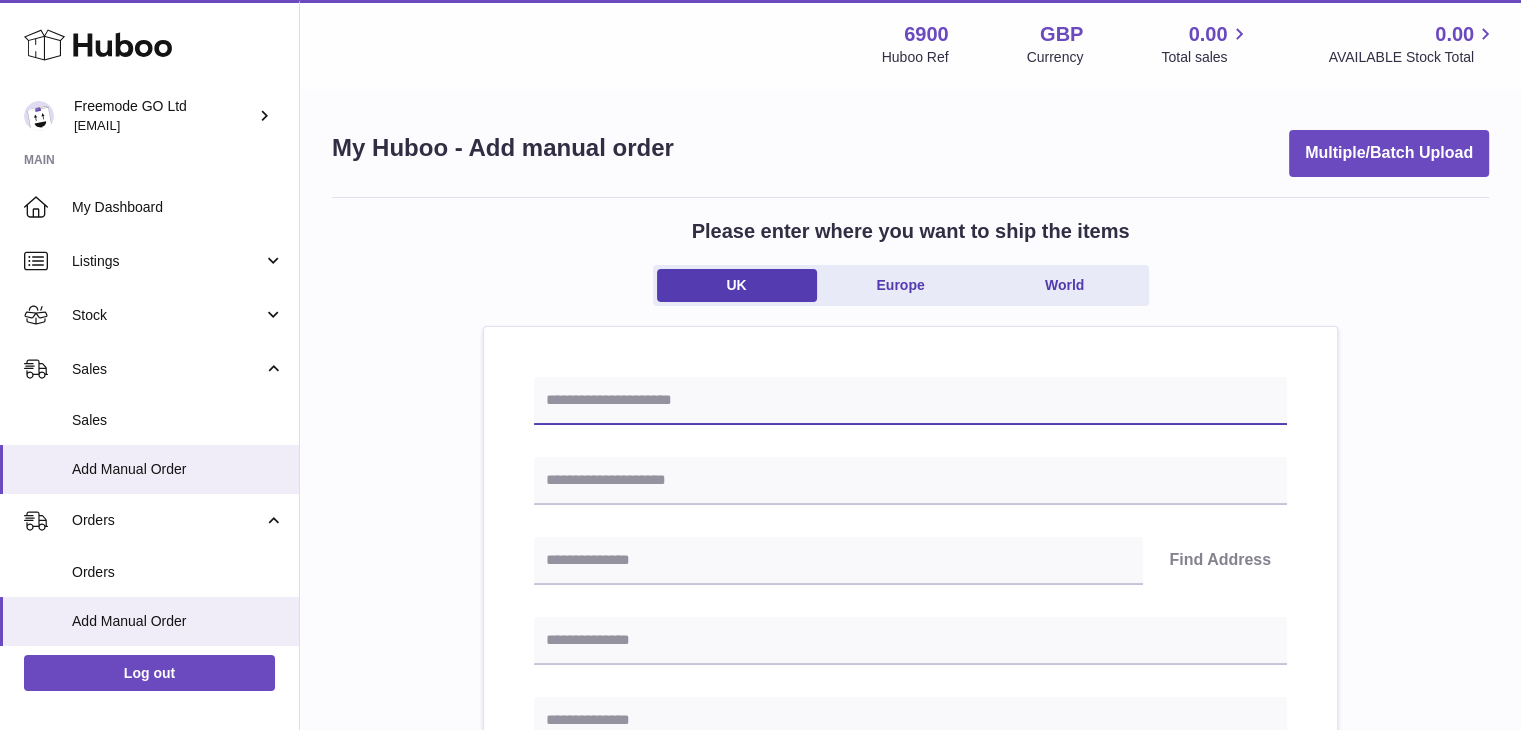 click at bounding box center [910, 401] 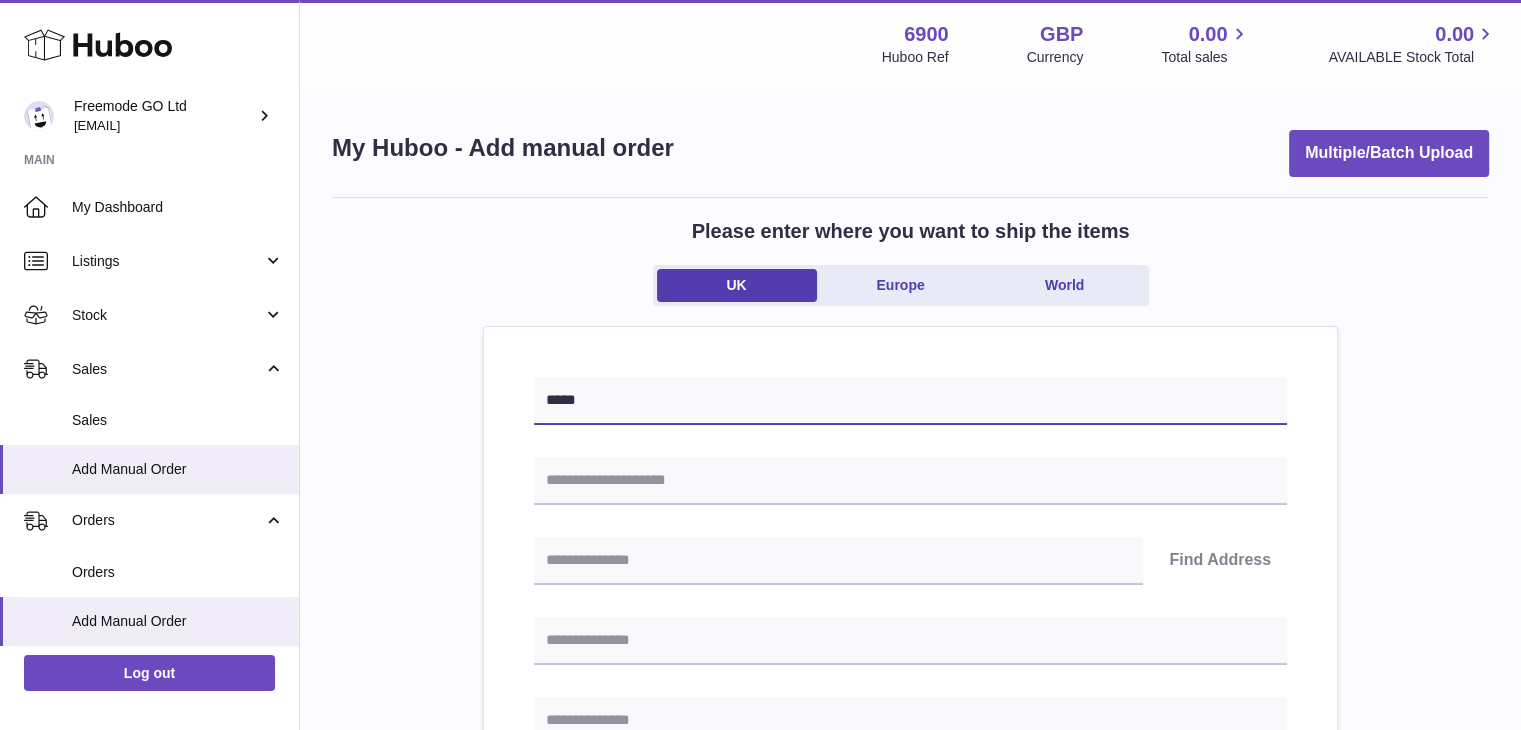 type on "*****" 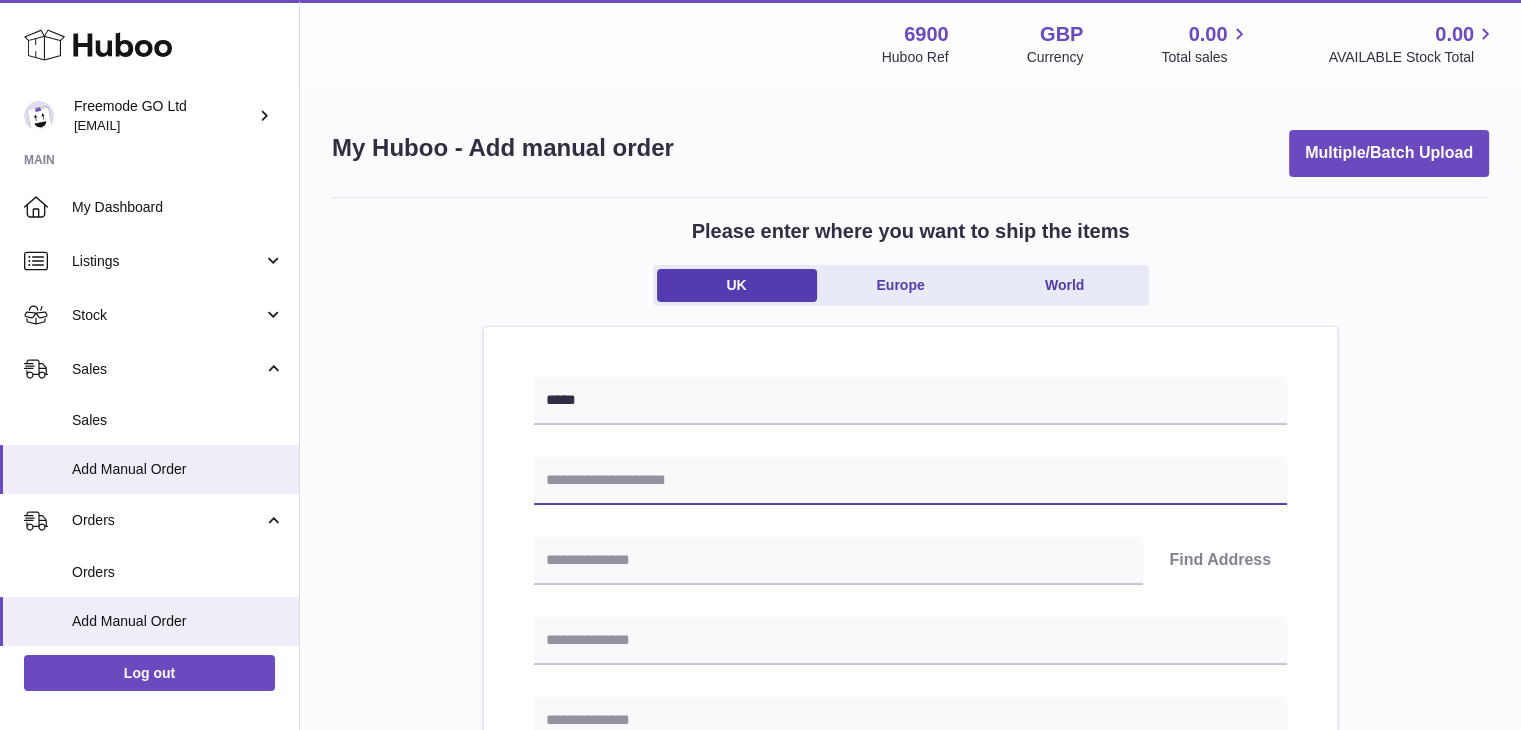 paste on "**********" 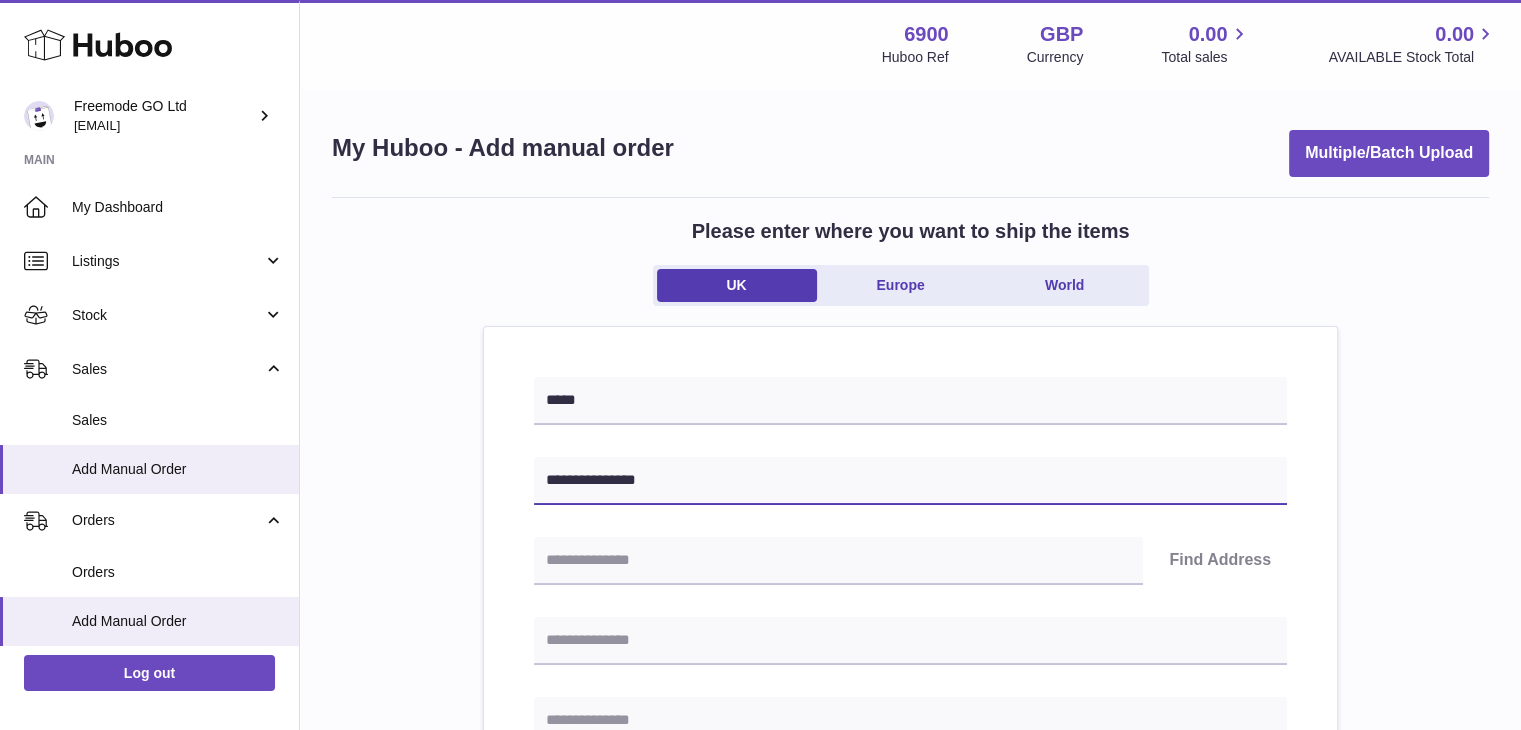 type on "**********" 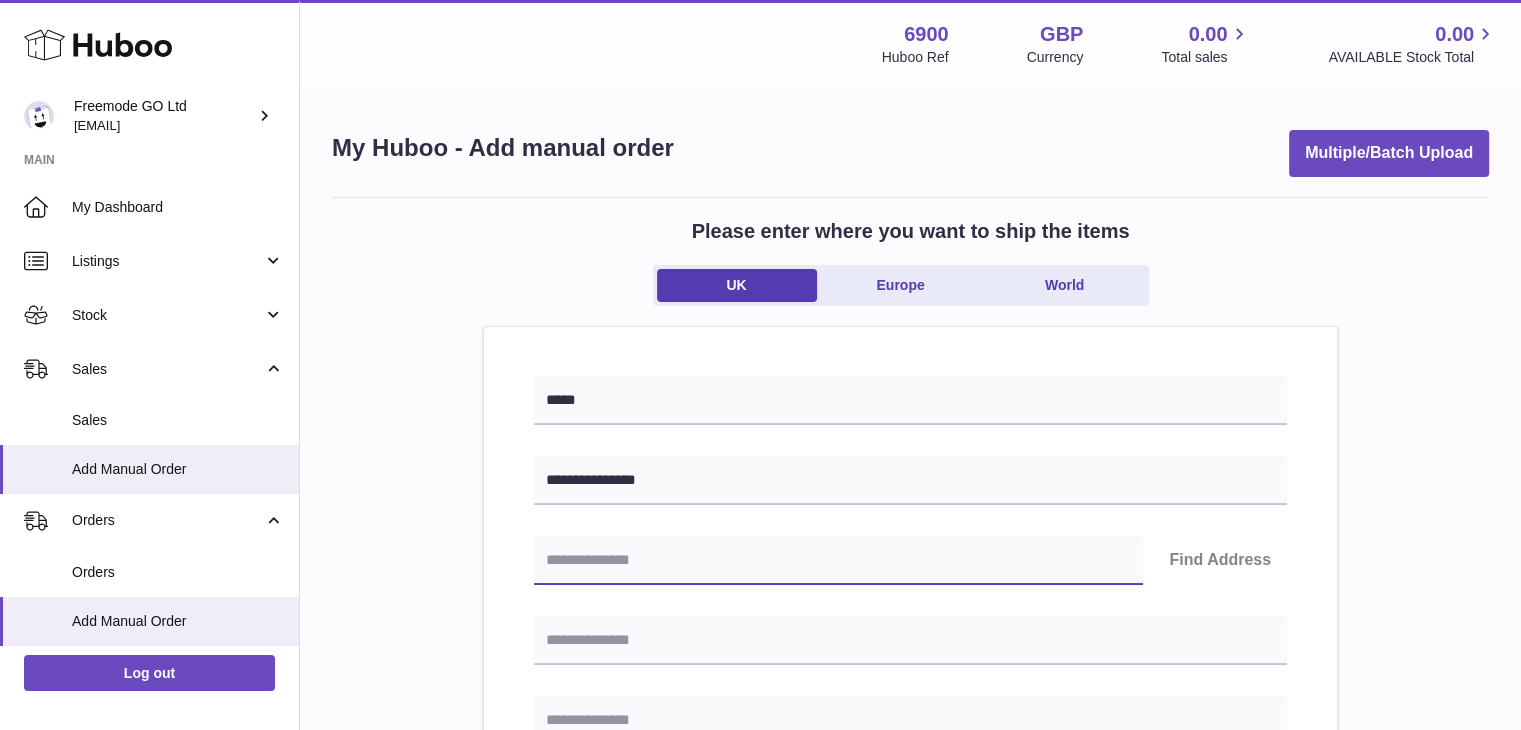 click at bounding box center (838, 561) 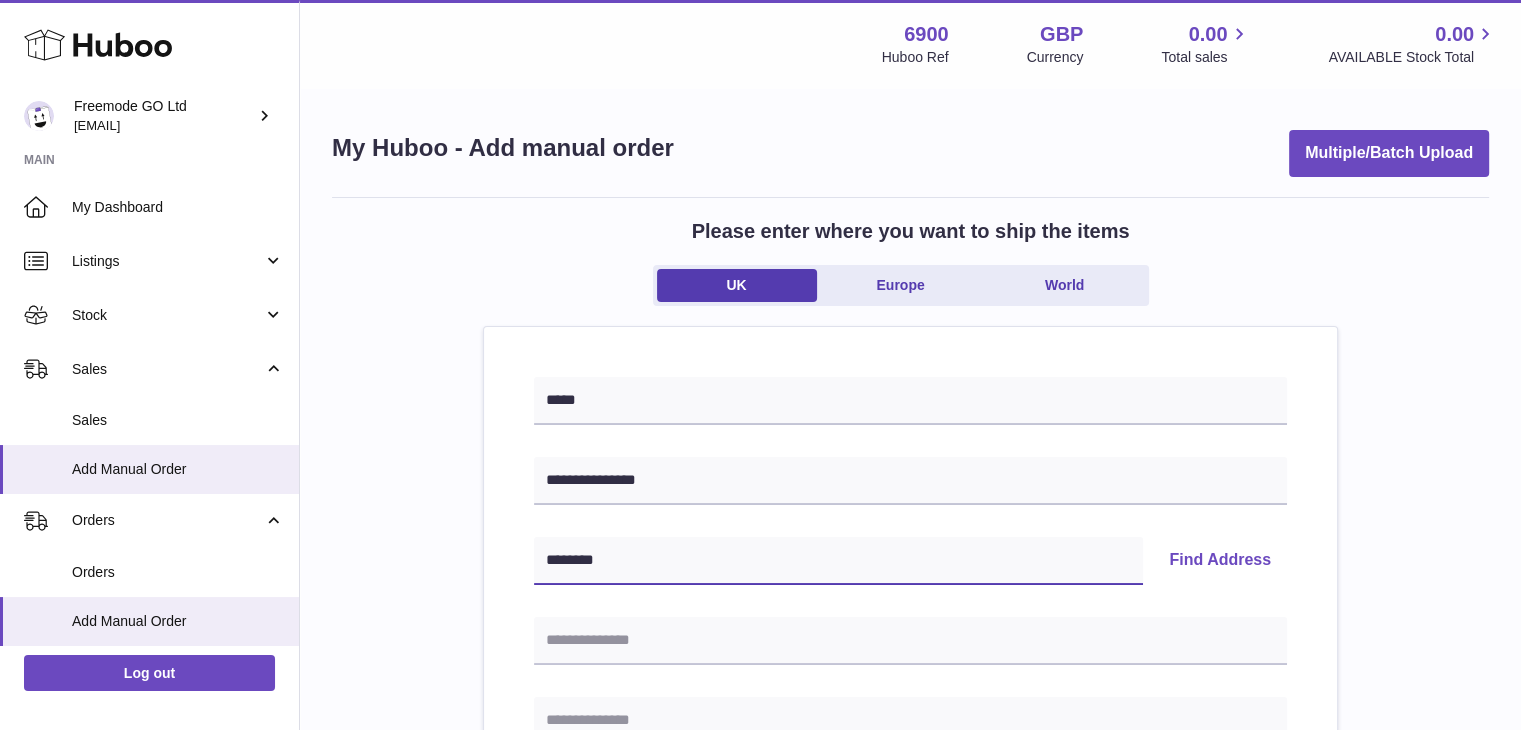 type on "*******" 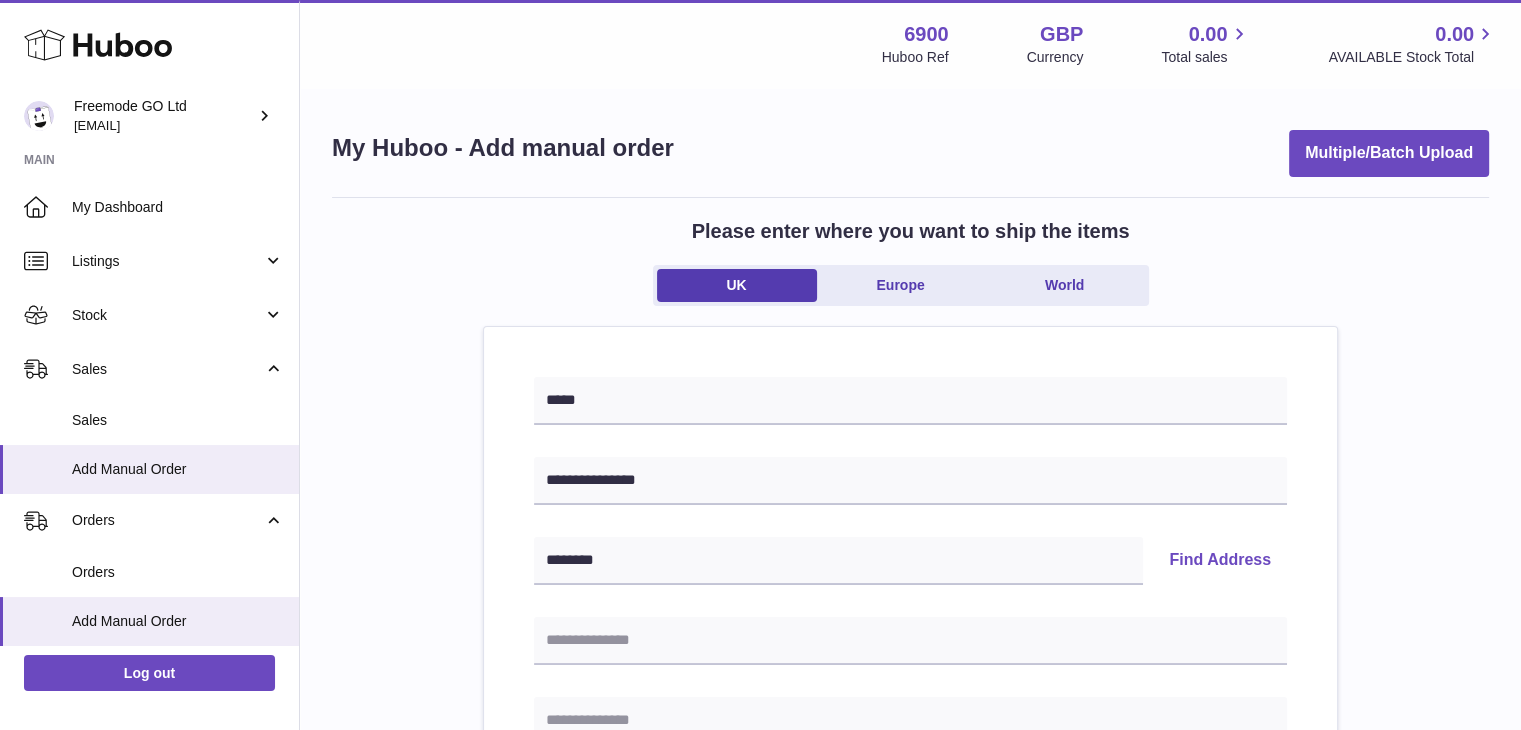 click on "Find Address" at bounding box center [1220, 561] 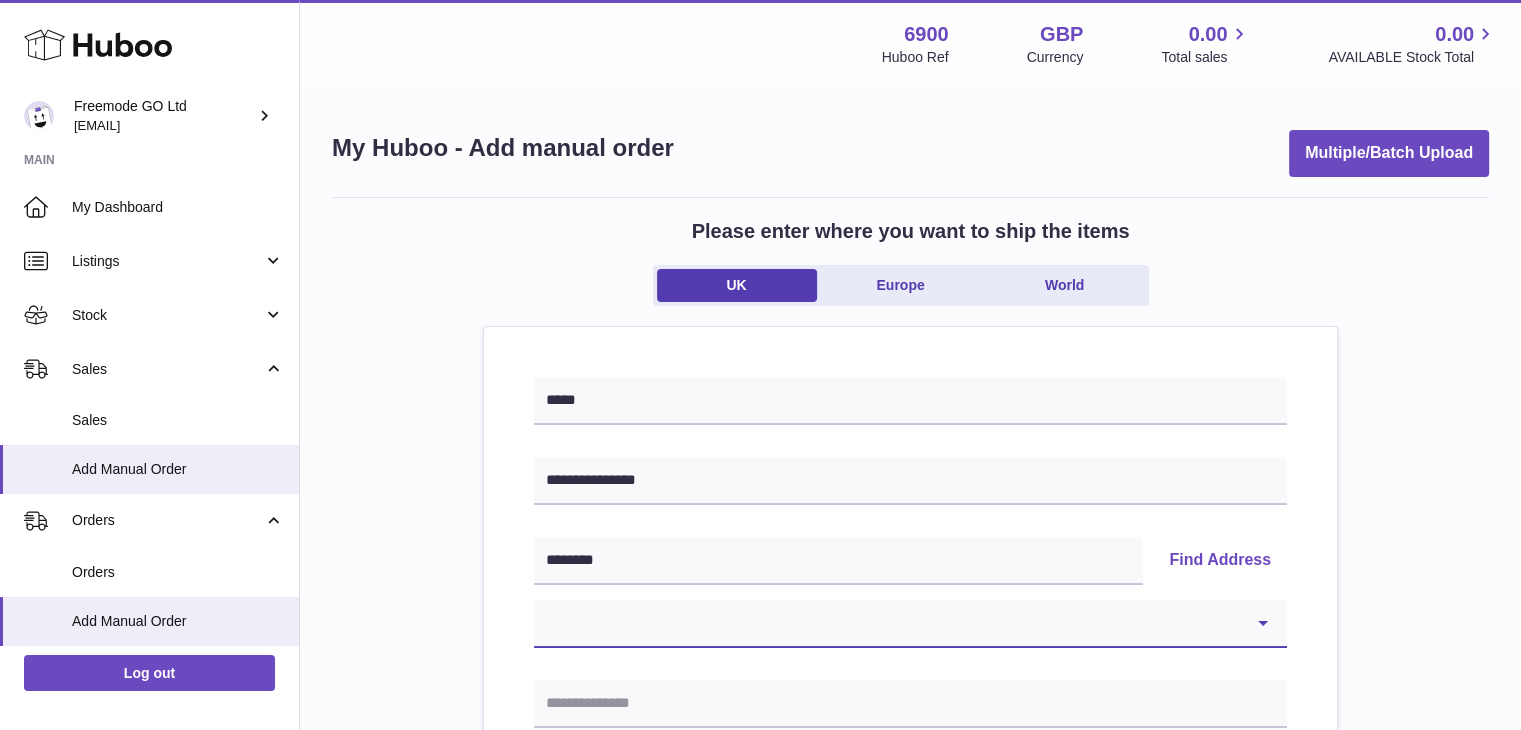 click on "**********" at bounding box center (910, 624) 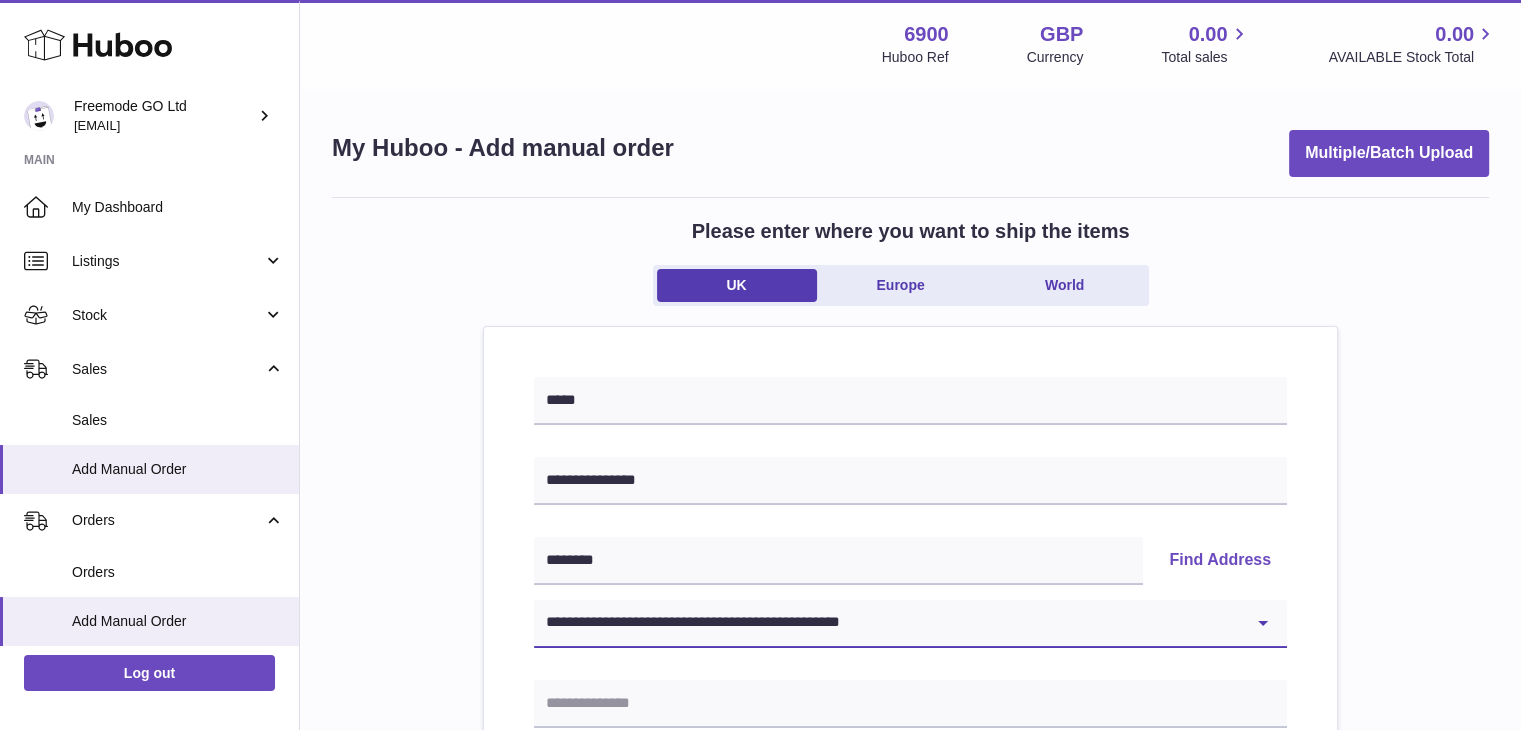 click on "**********" at bounding box center (910, 624) 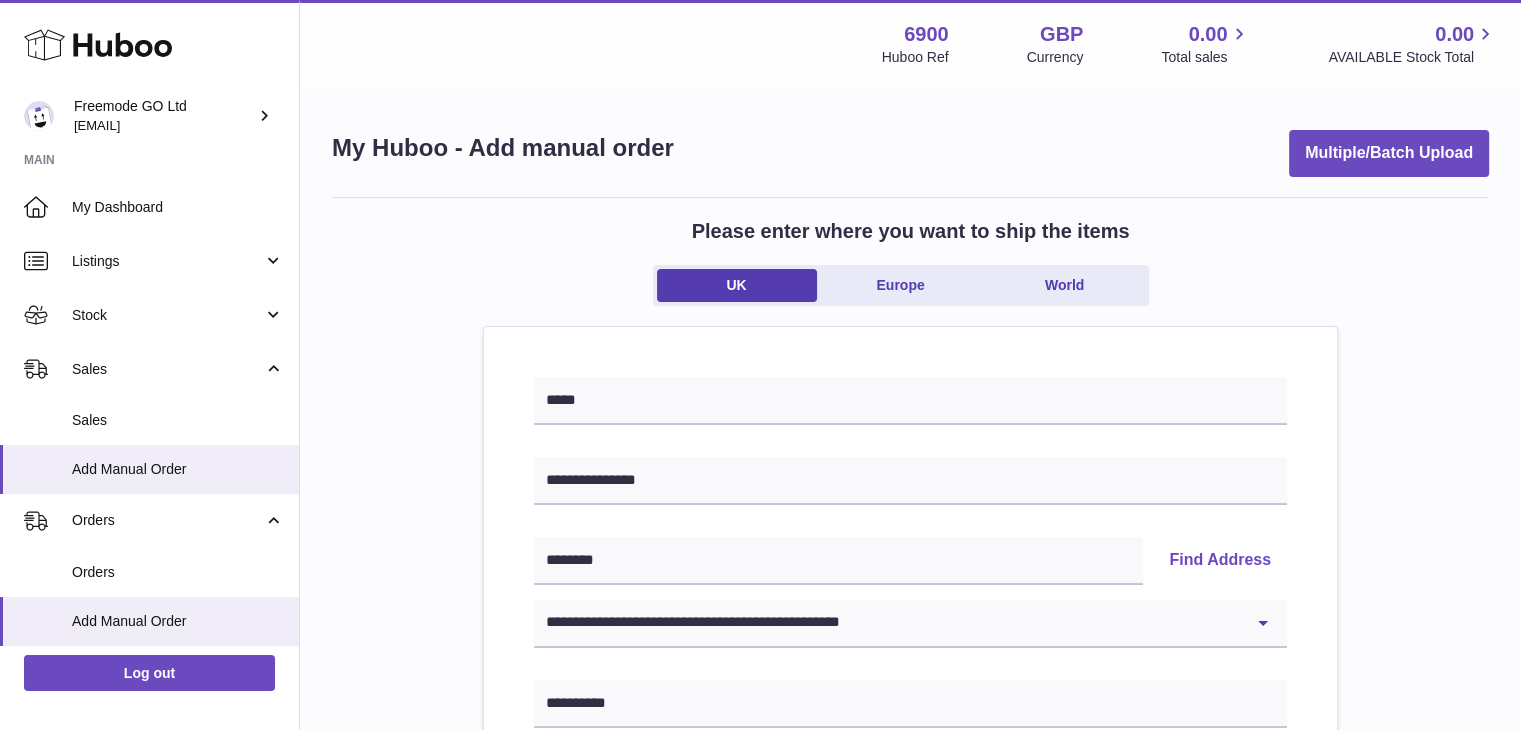 click on "**********" at bounding box center [910, 925] 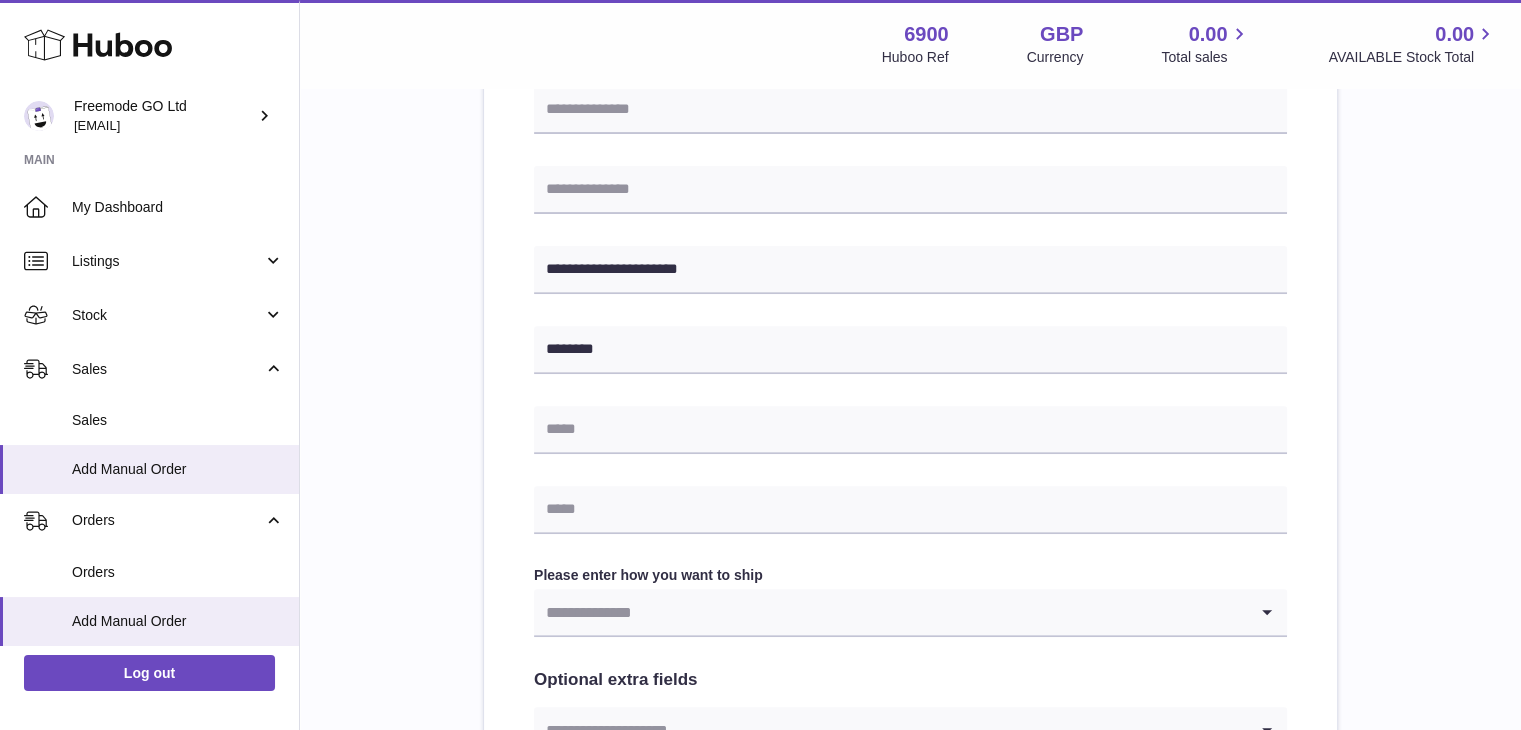 scroll, scrollTop: 710, scrollLeft: 0, axis: vertical 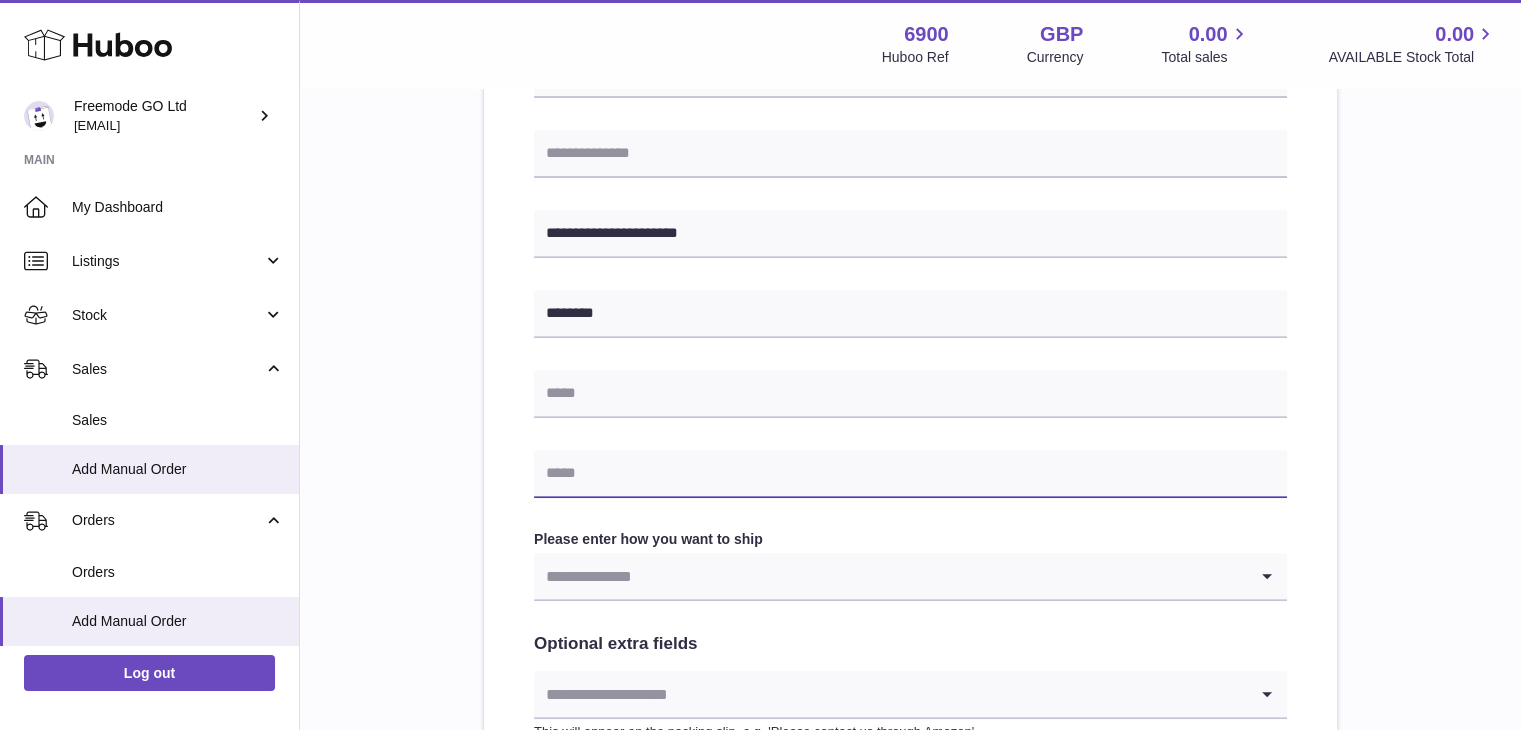 click at bounding box center [910, 474] 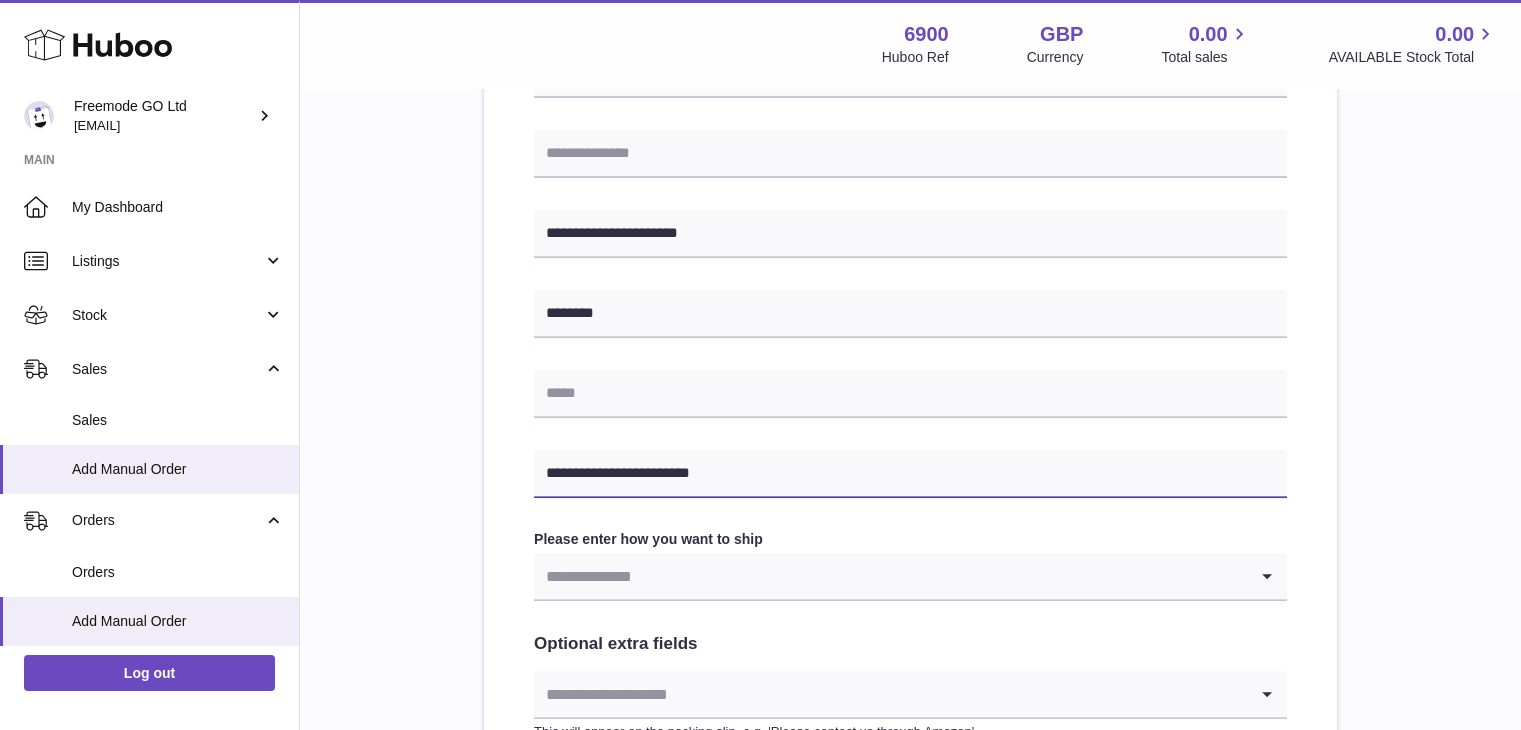 type on "**********" 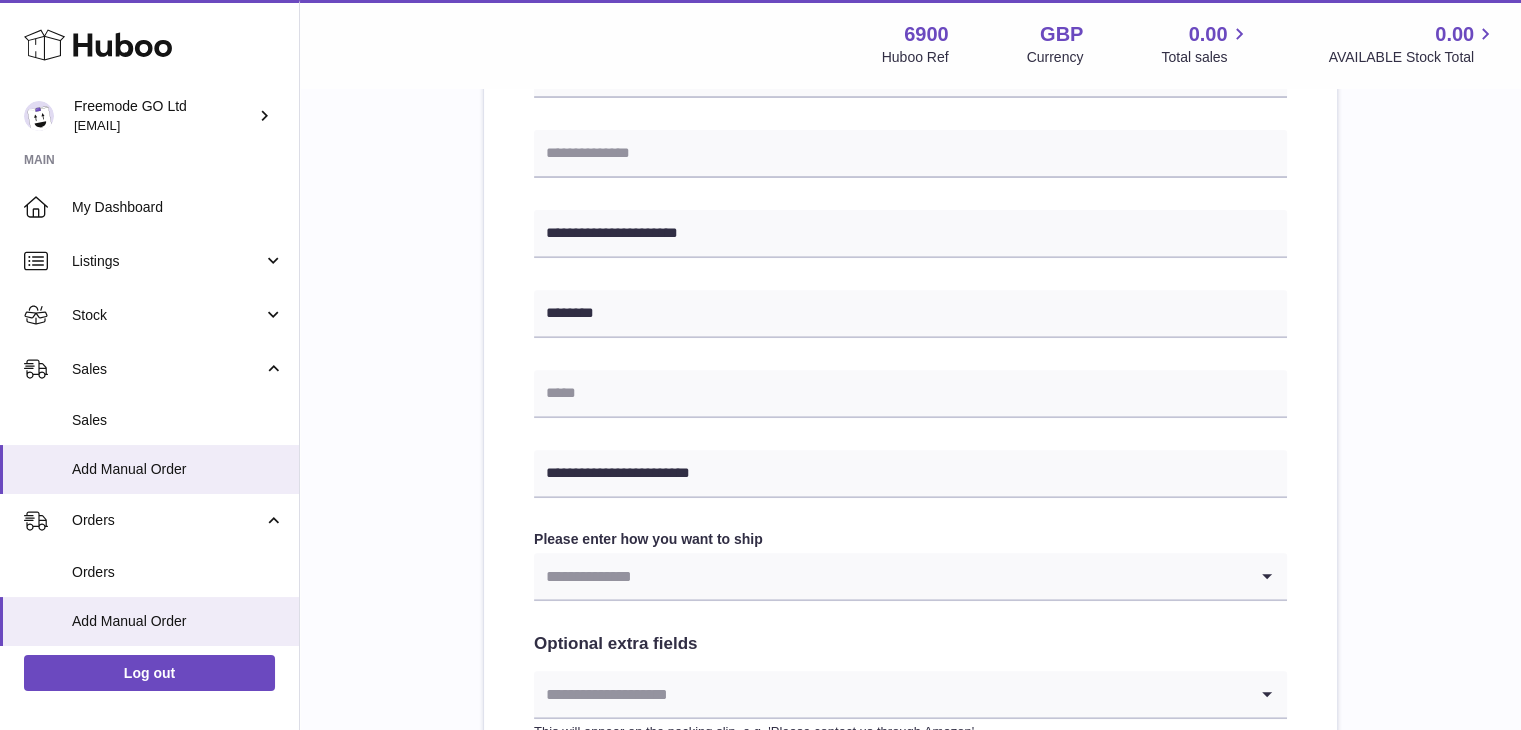 click at bounding box center (890, 576) 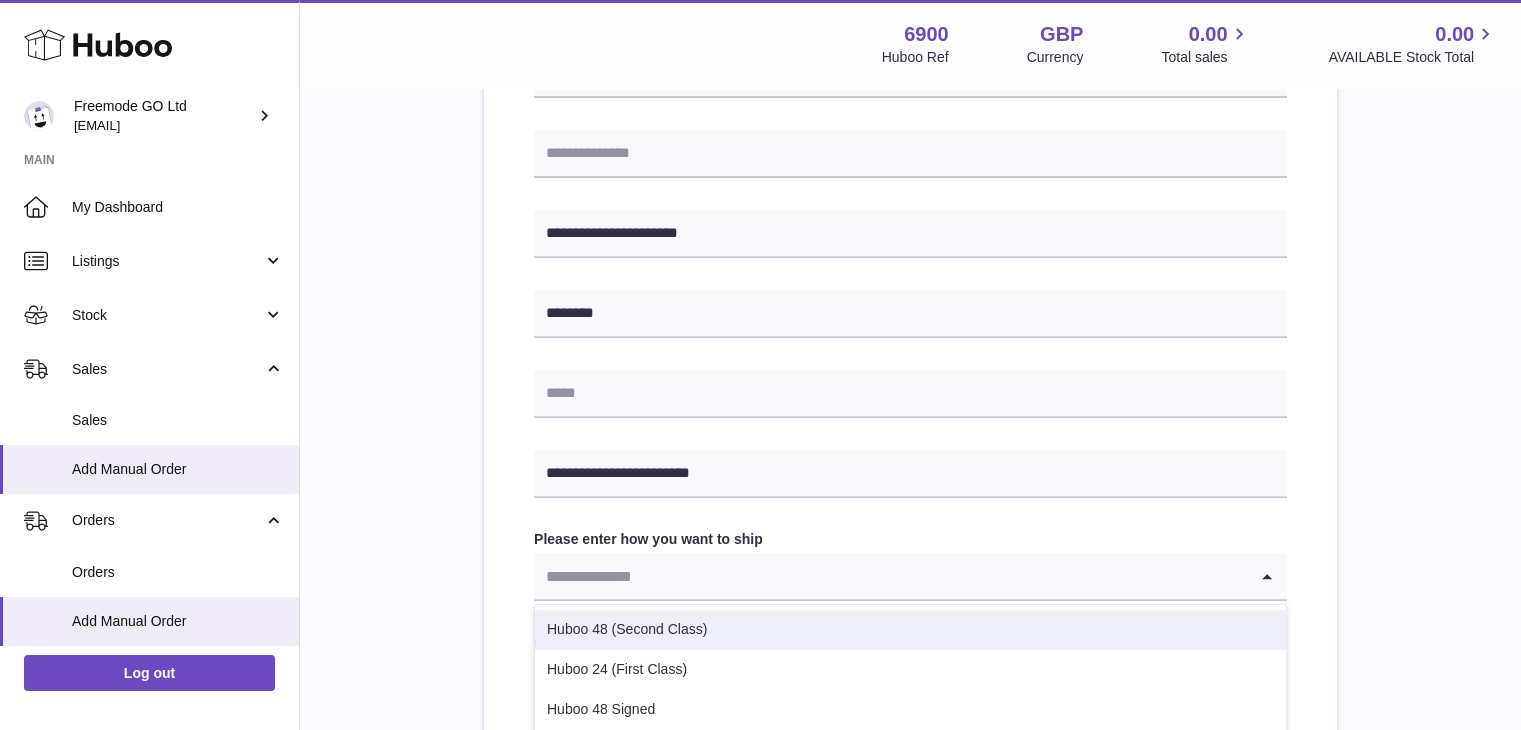 click on "Huboo 48 (Second Class)" at bounding box center (910, 630) 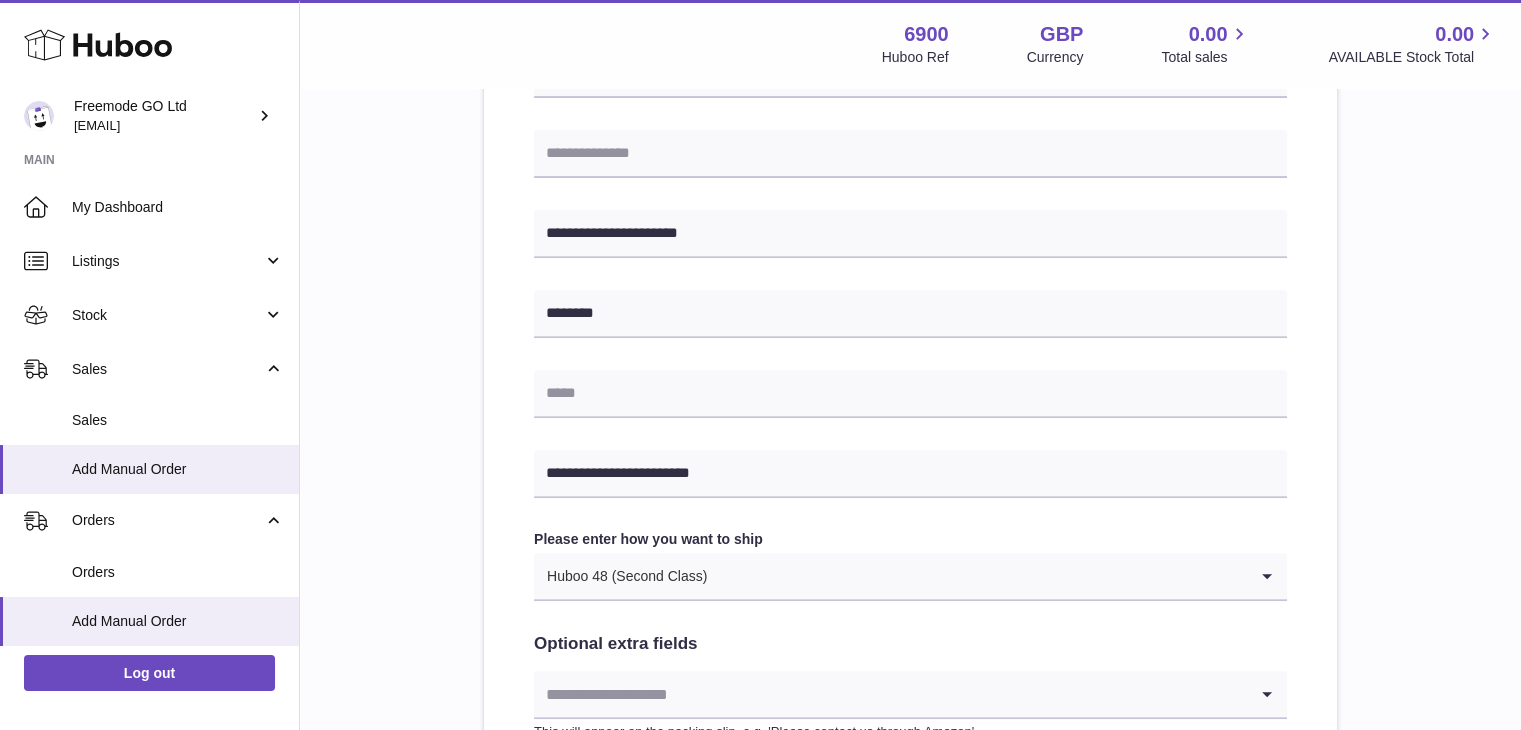 scroll, scrollTop: 1080, scrollLeft: 0, axis: vertical 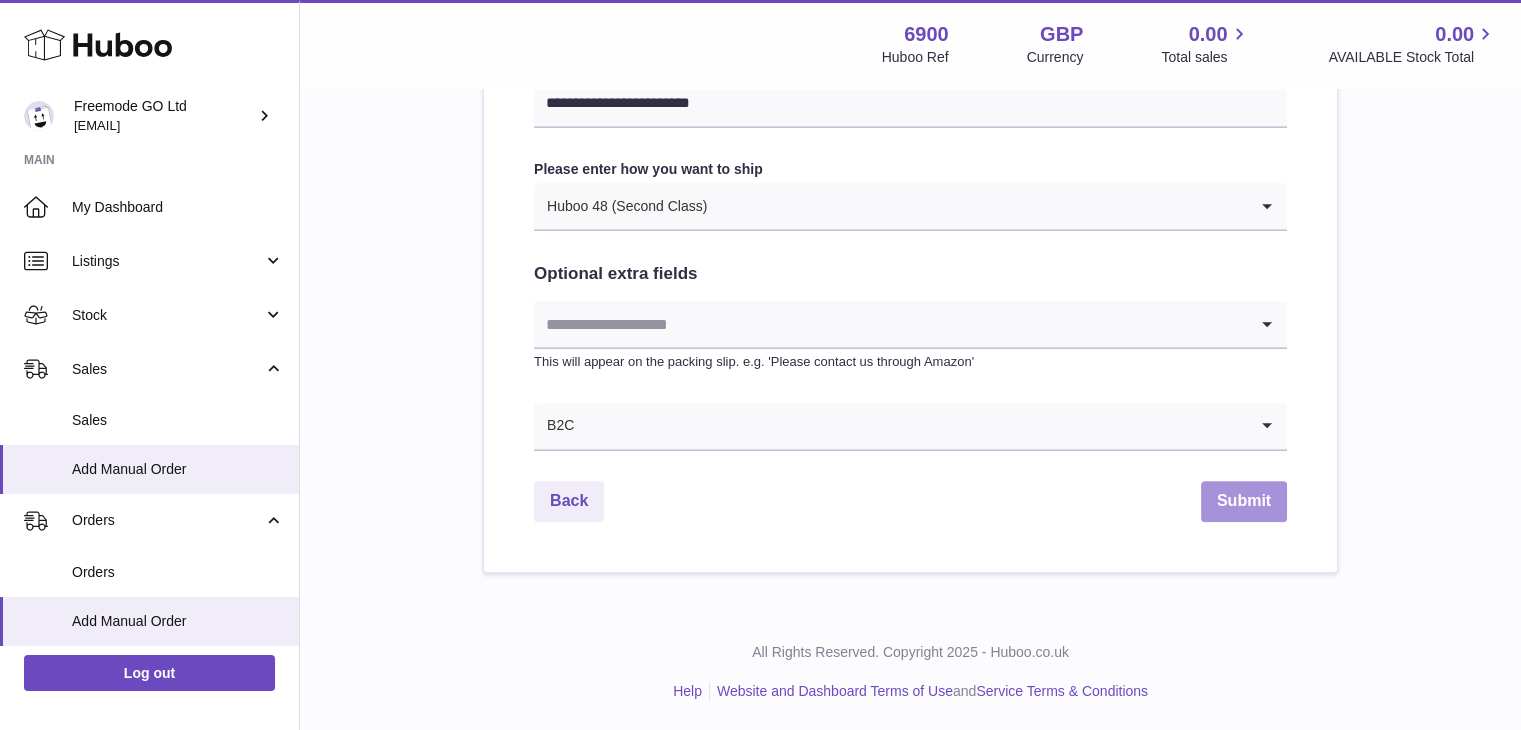 click on "Submit" at bounding box center (1244, 501) 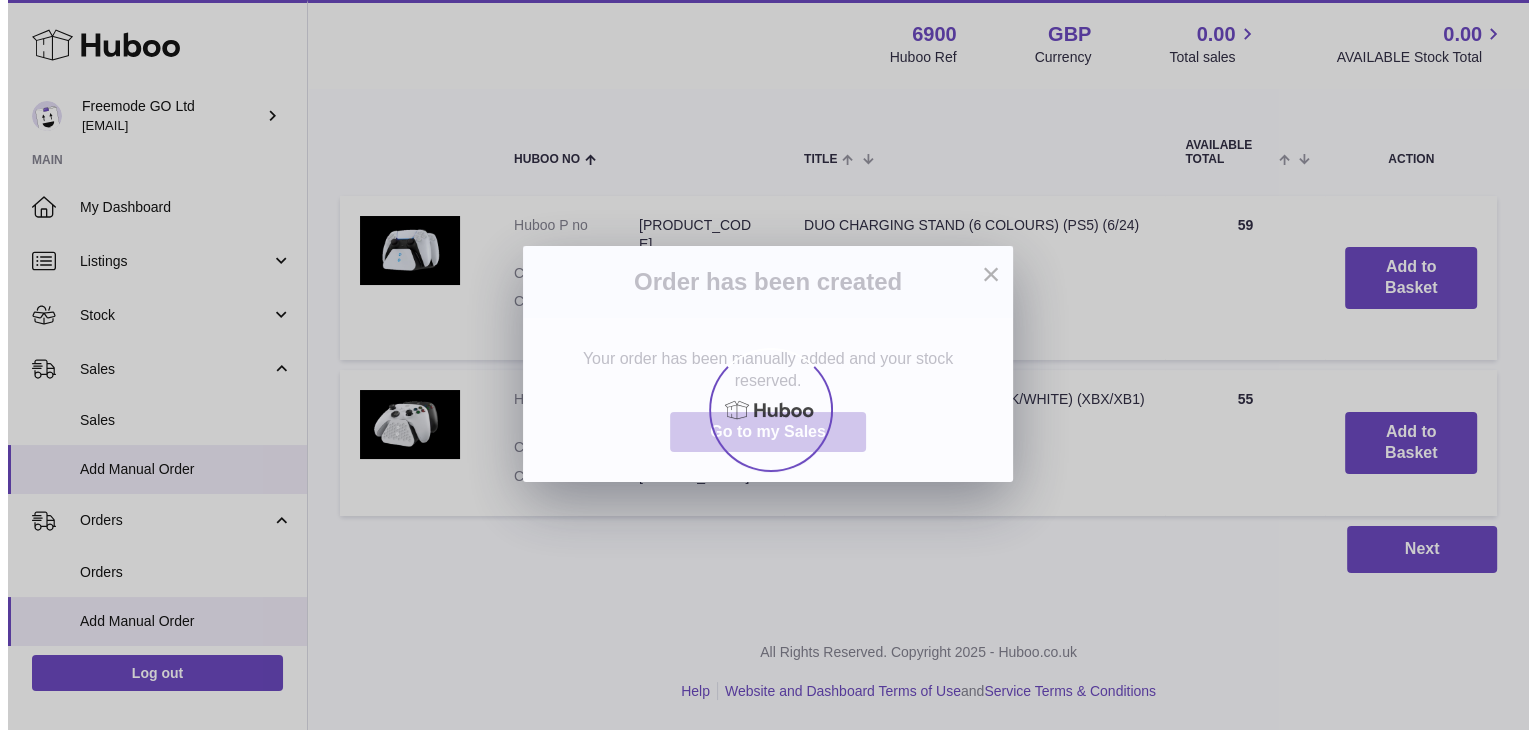 scroll, scrollTop: 0, scrollLeft: 0, axis: both 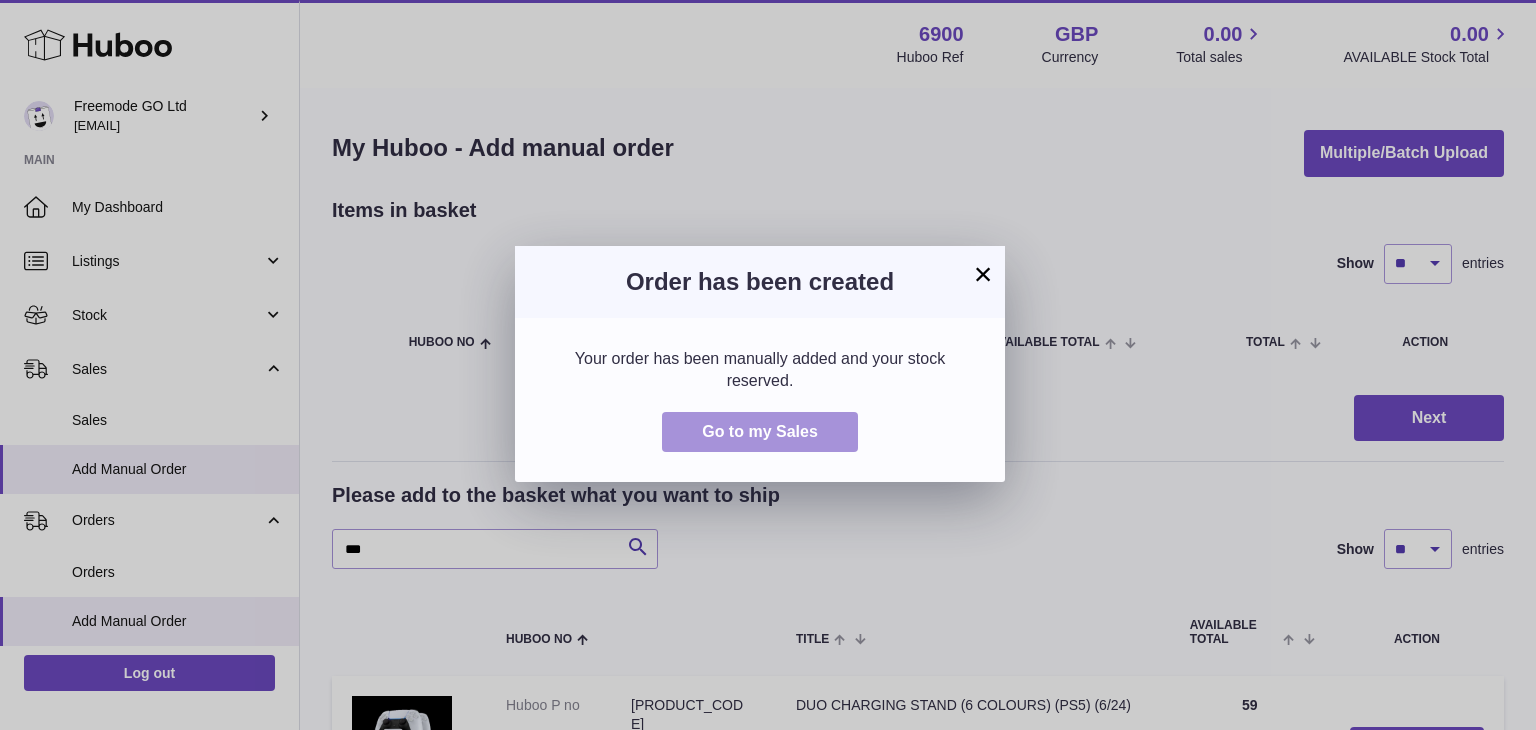 click on "Go to my Sales" at bounding box center [760, 431] 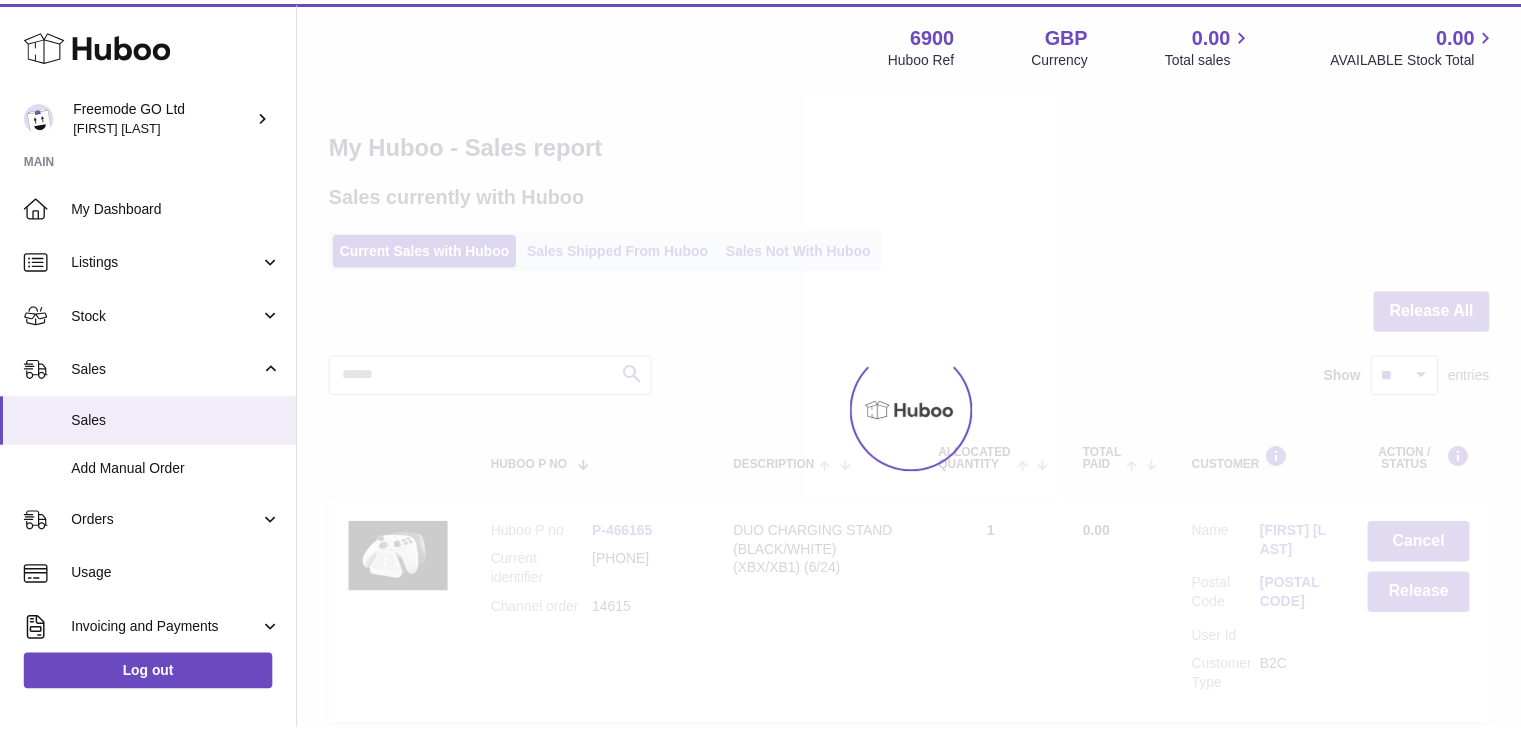 scroll, scrollTop: 0, scrollLeft: 0, axis: both 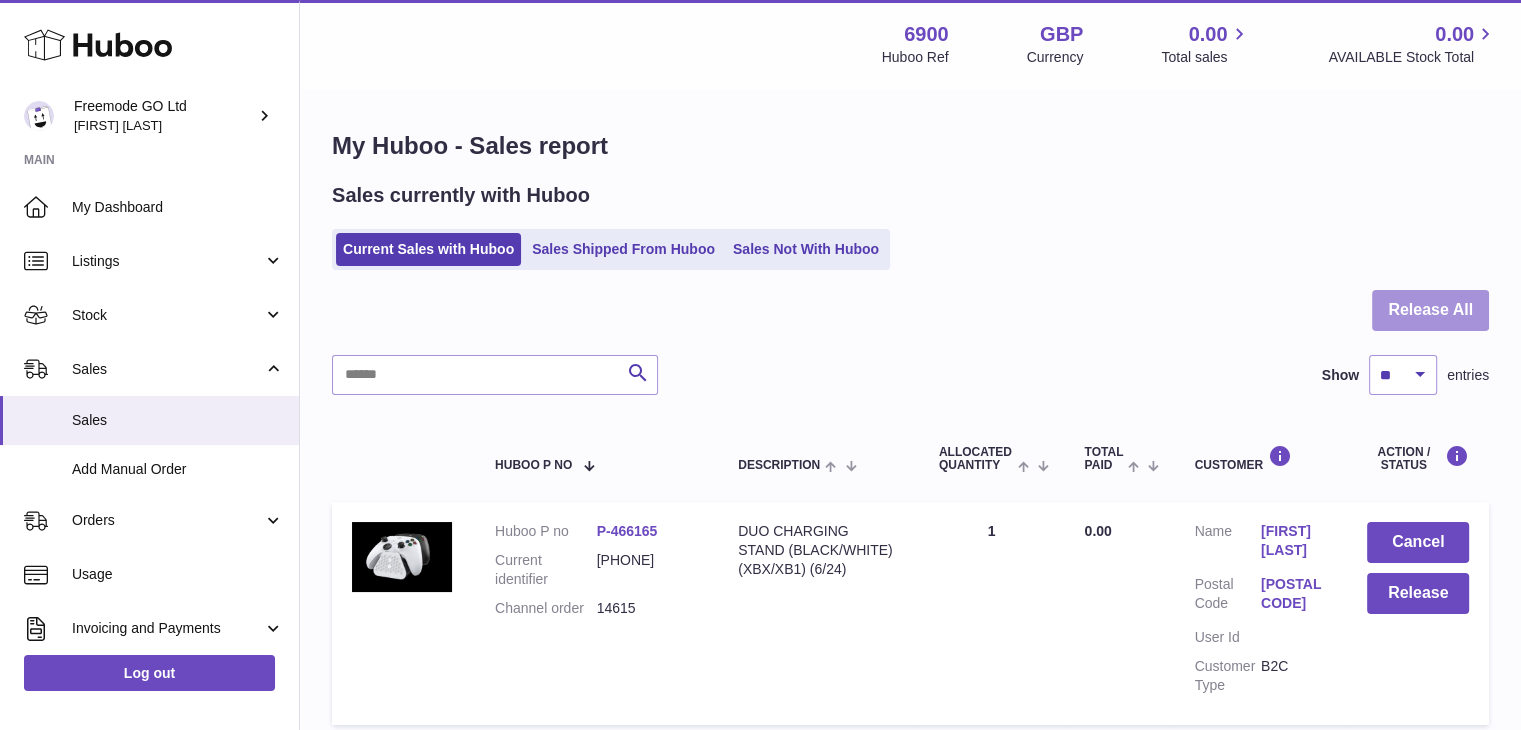 click on "Release All" at bounding box center (1430, 310) 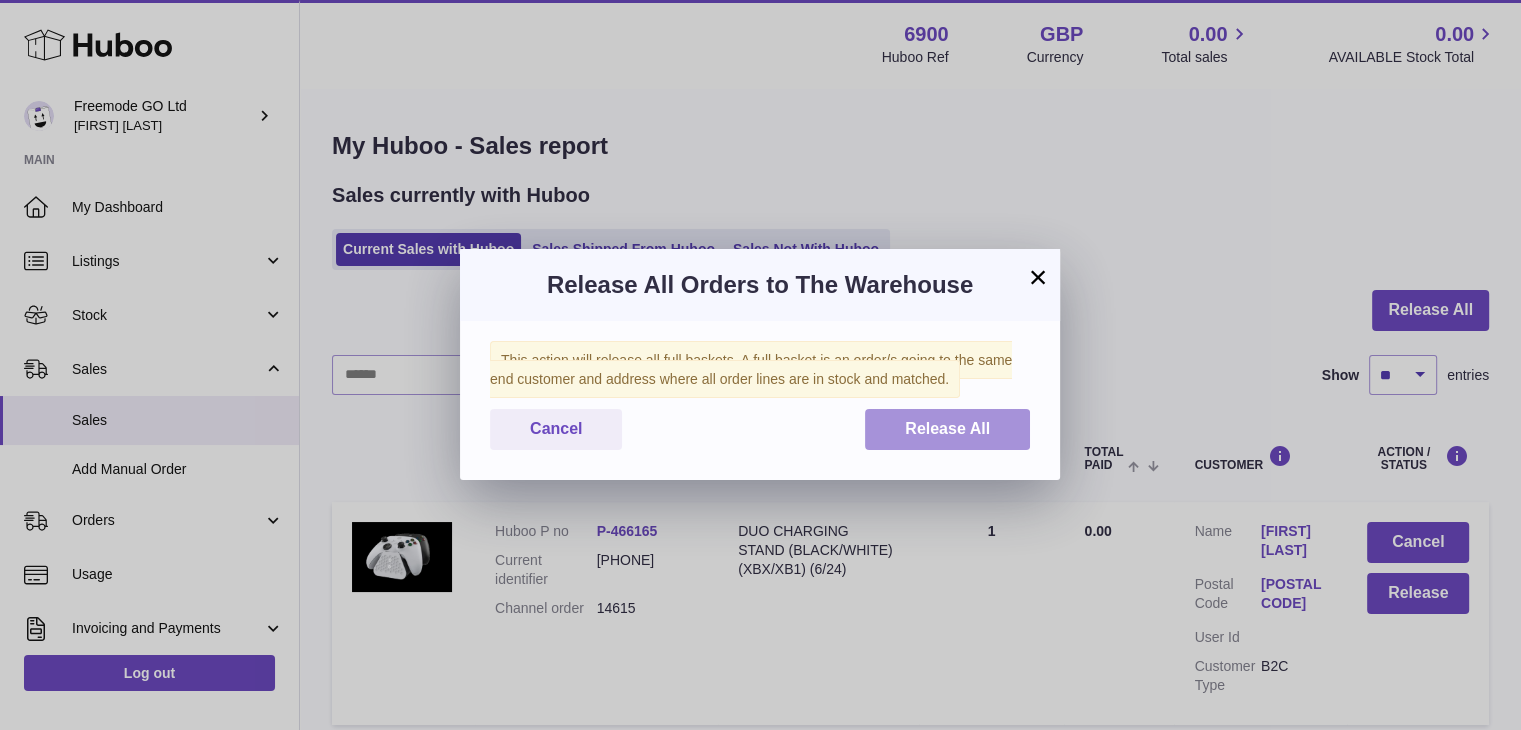 click on "Release All" at bounding box center (947, 429) 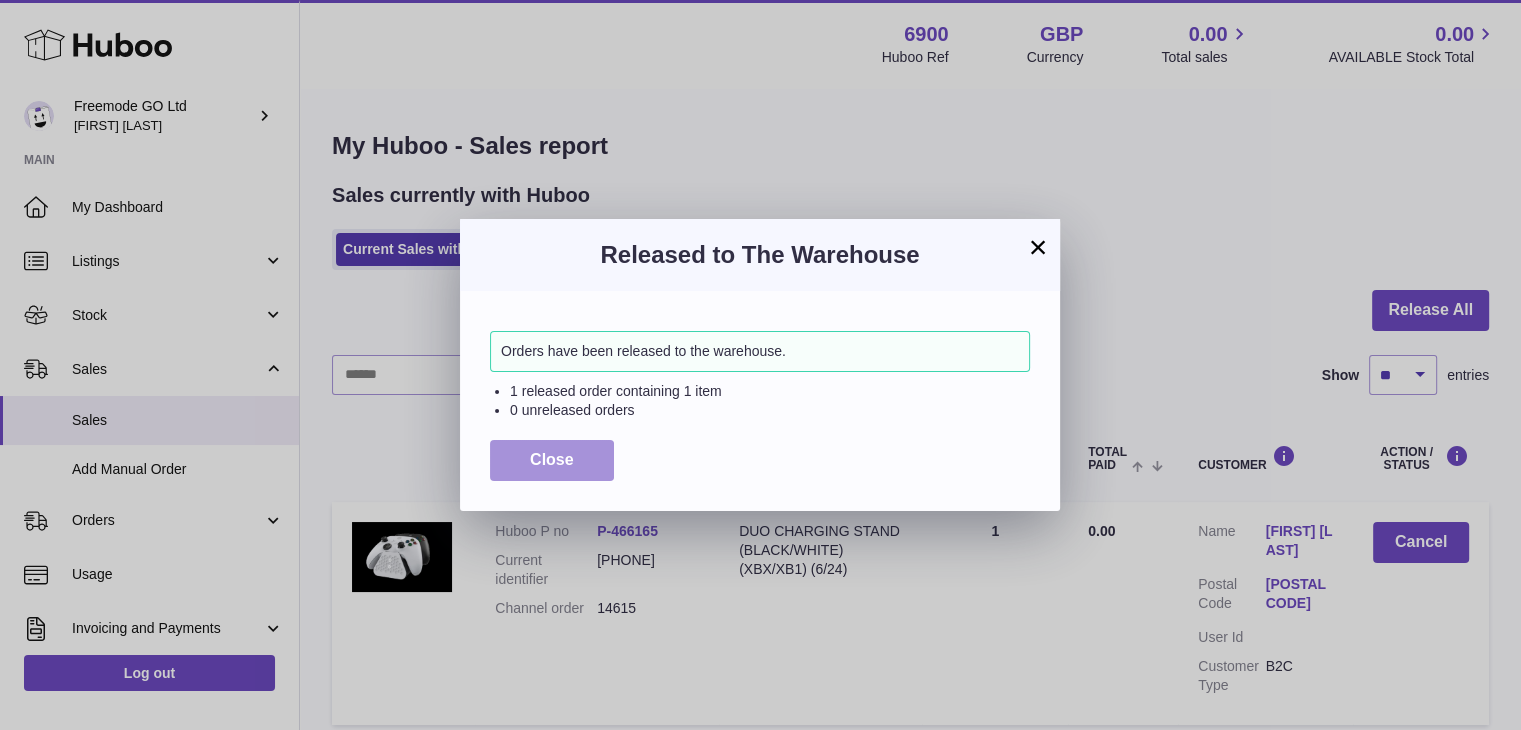 click on "Close" at bounding box center [552, 460] 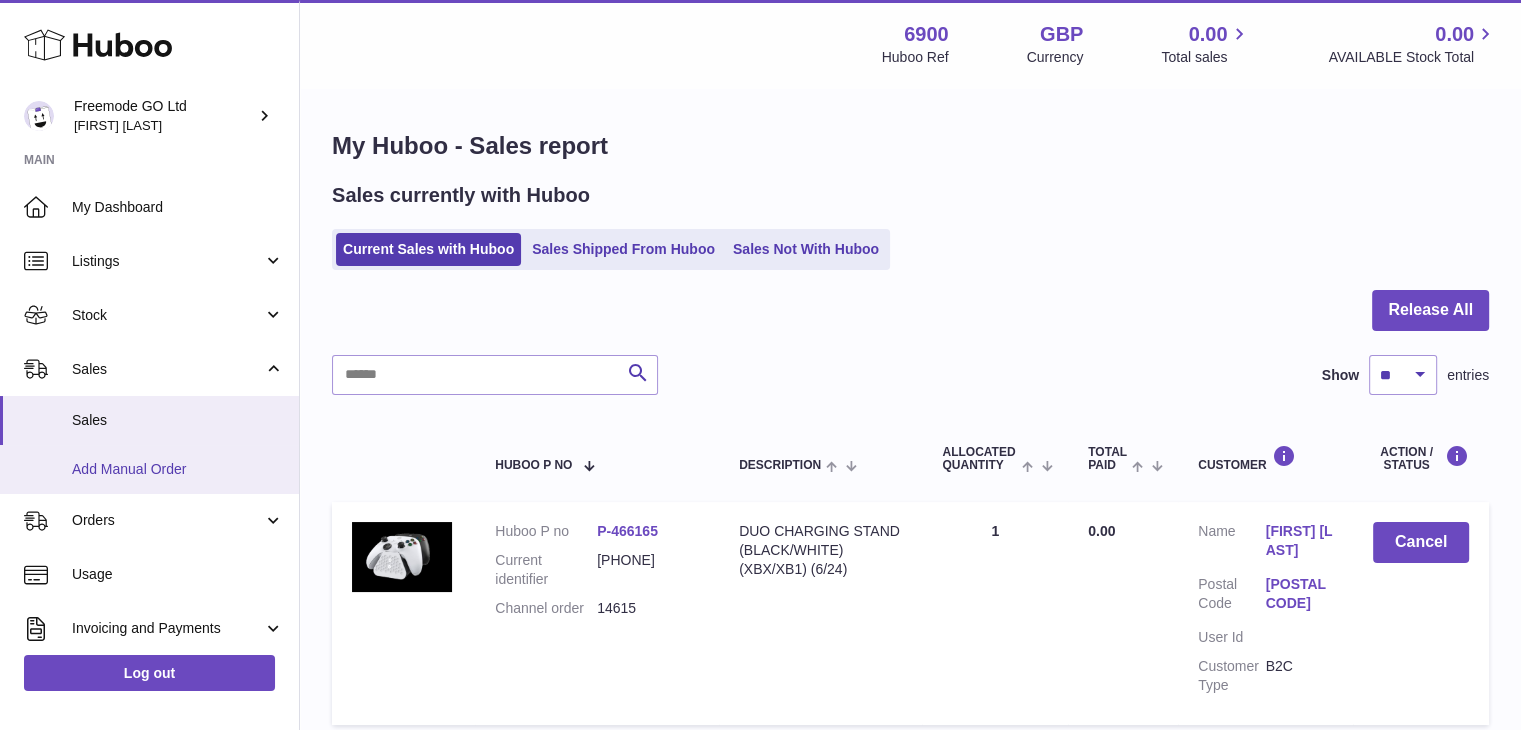 click on "Add Manual Order" at bounding box center (178, 469) 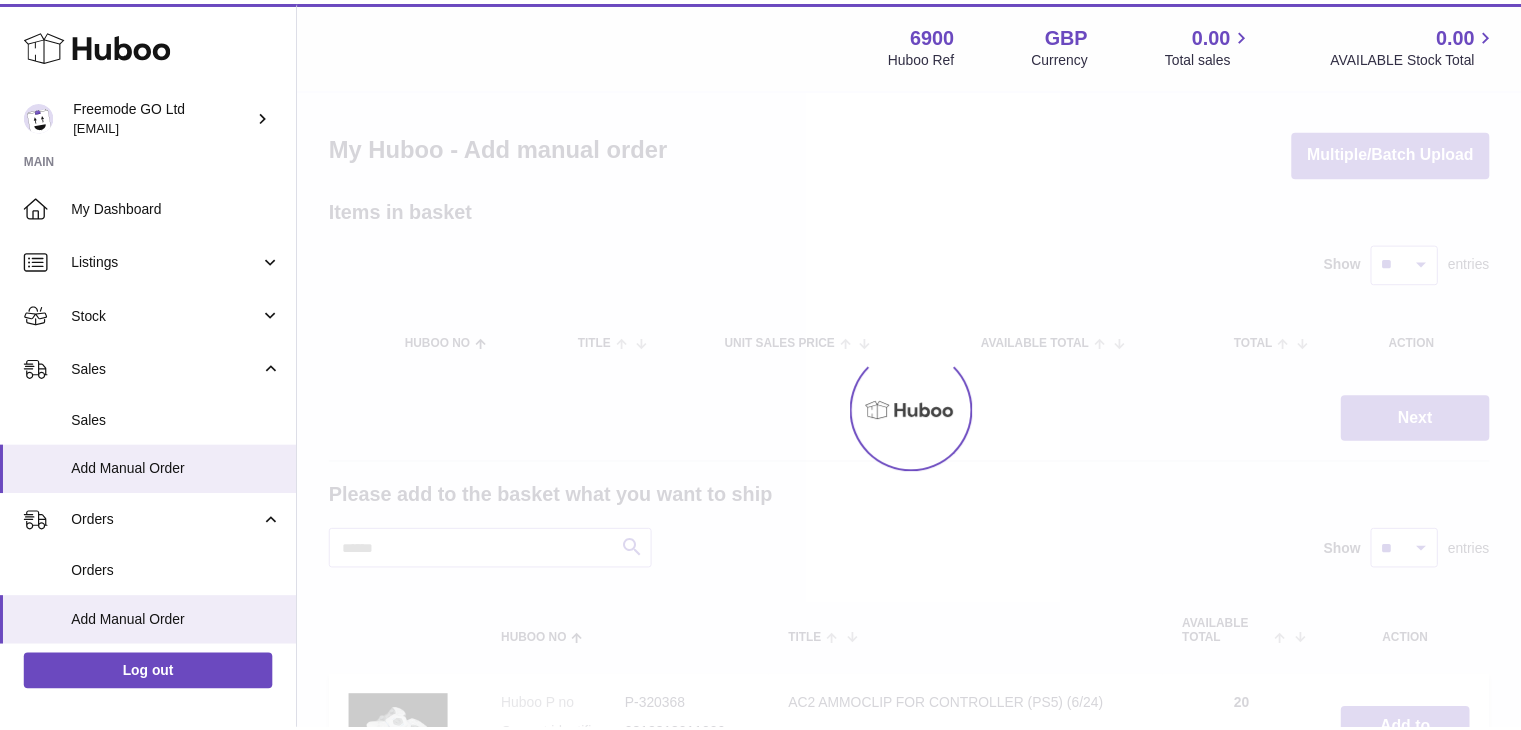 scroll, scrollTop: 0, scrollLeft: 0, axis: both 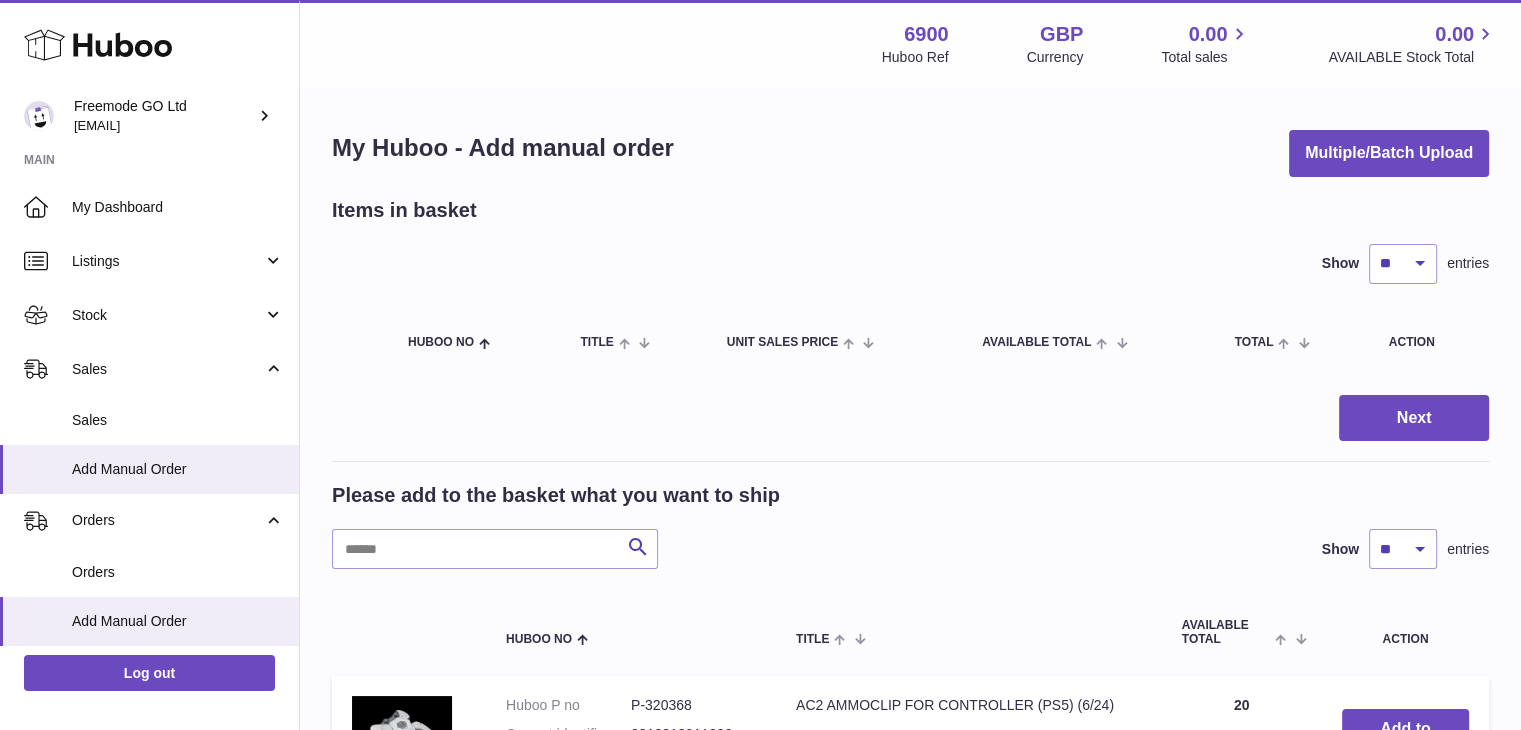 drag, startPoint x: 1039, startPoint y: 219, endPoint x: 880, endPoint y: 487, distance: 311.61676 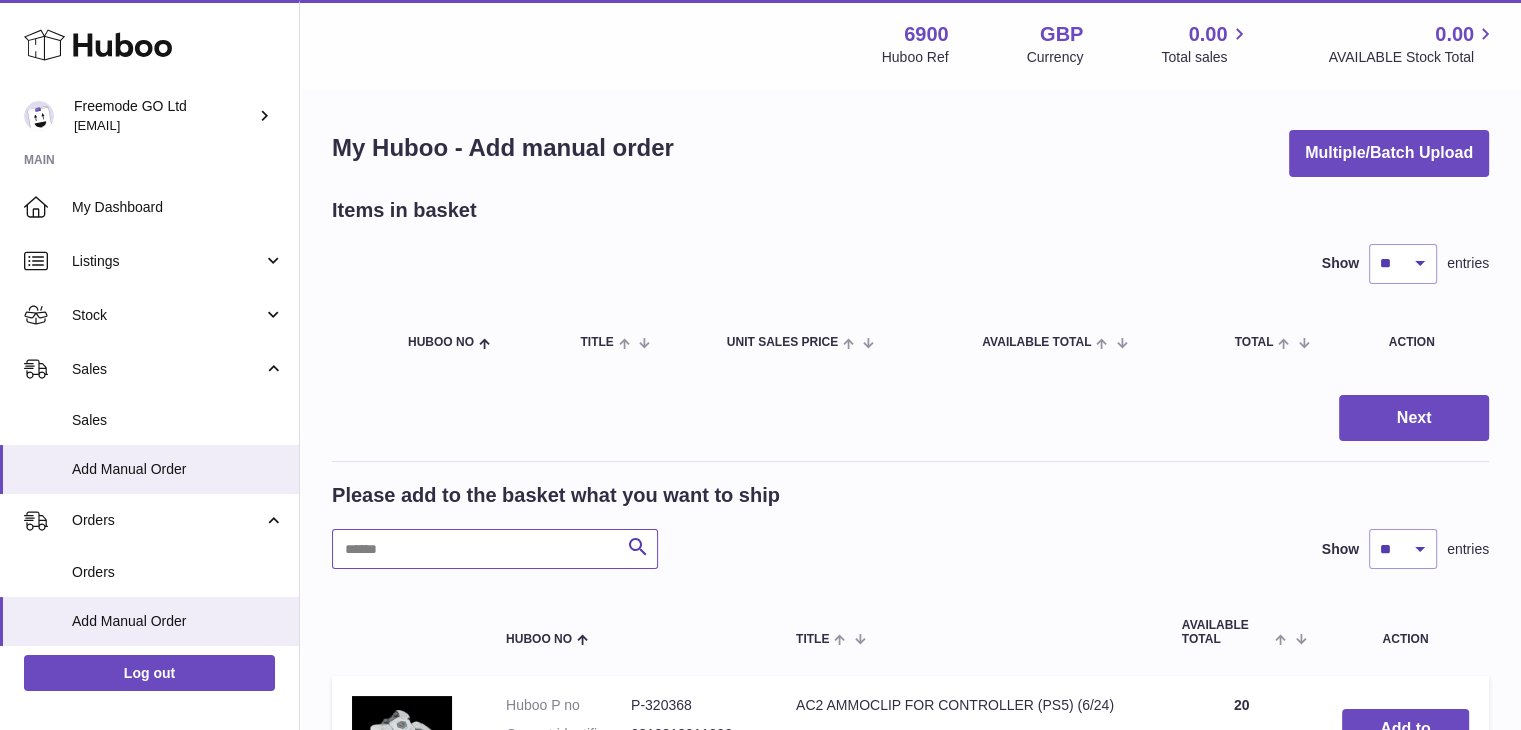 click at bounding box center (495, 549) 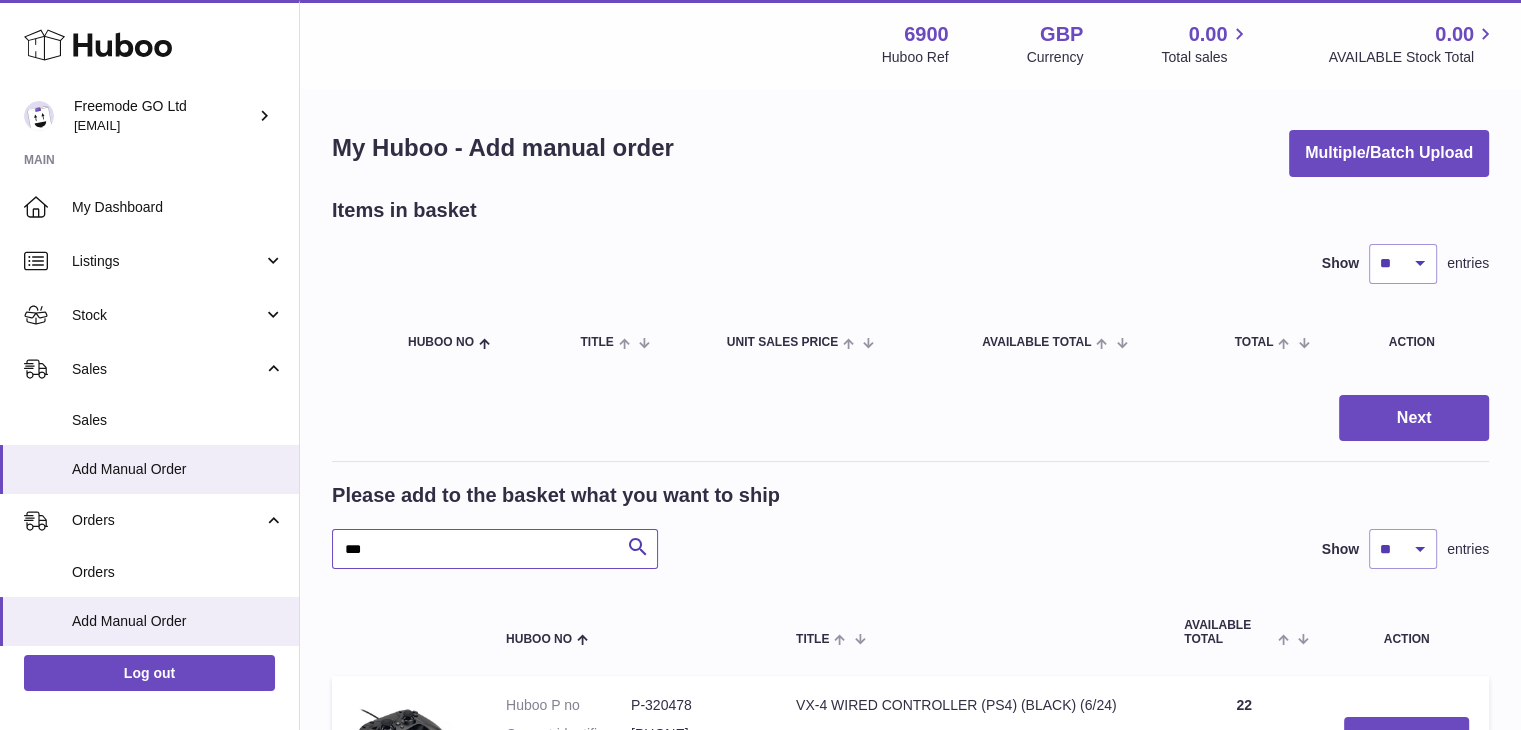 type on "***" 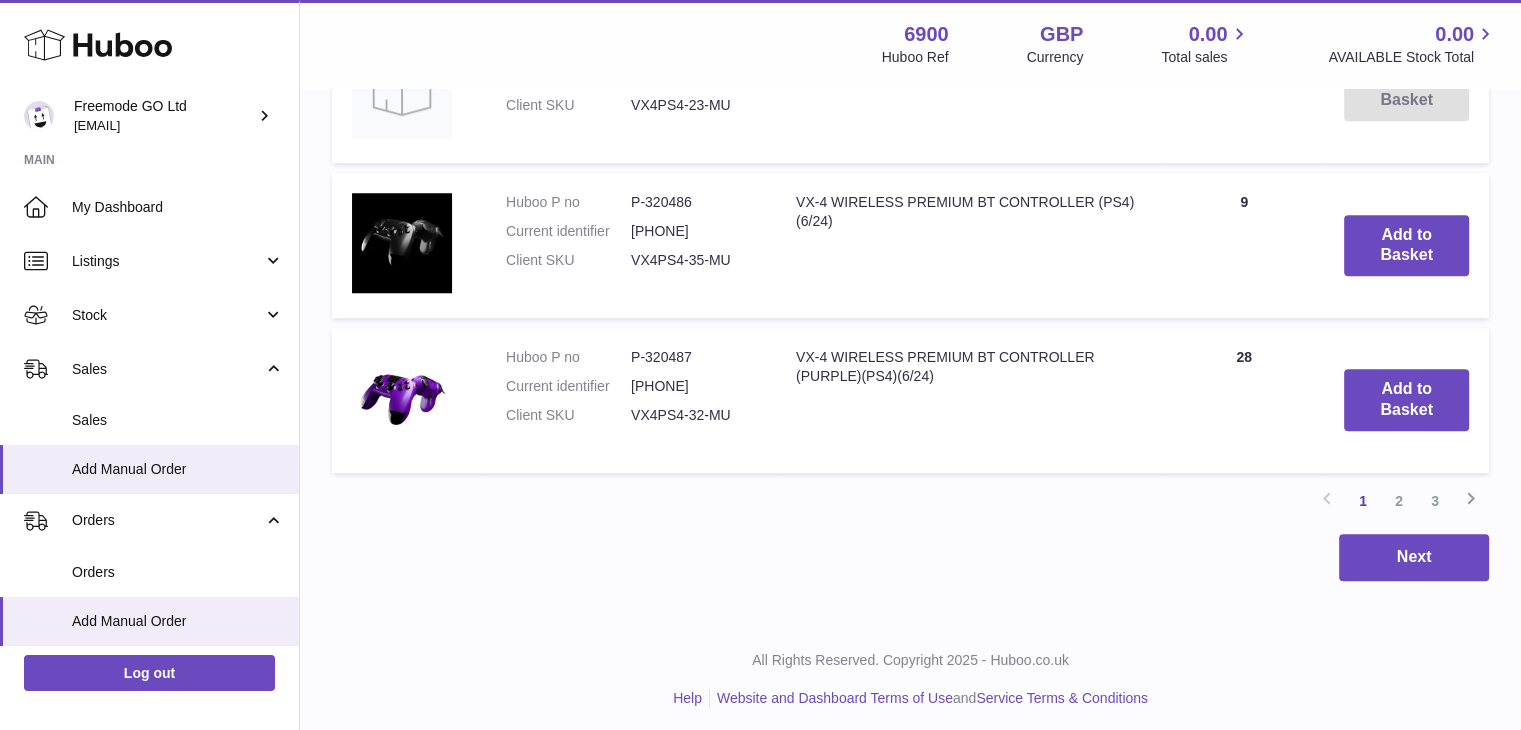 scroll, scrollTop: 1748, scrollLeft: 0, axis: vertical 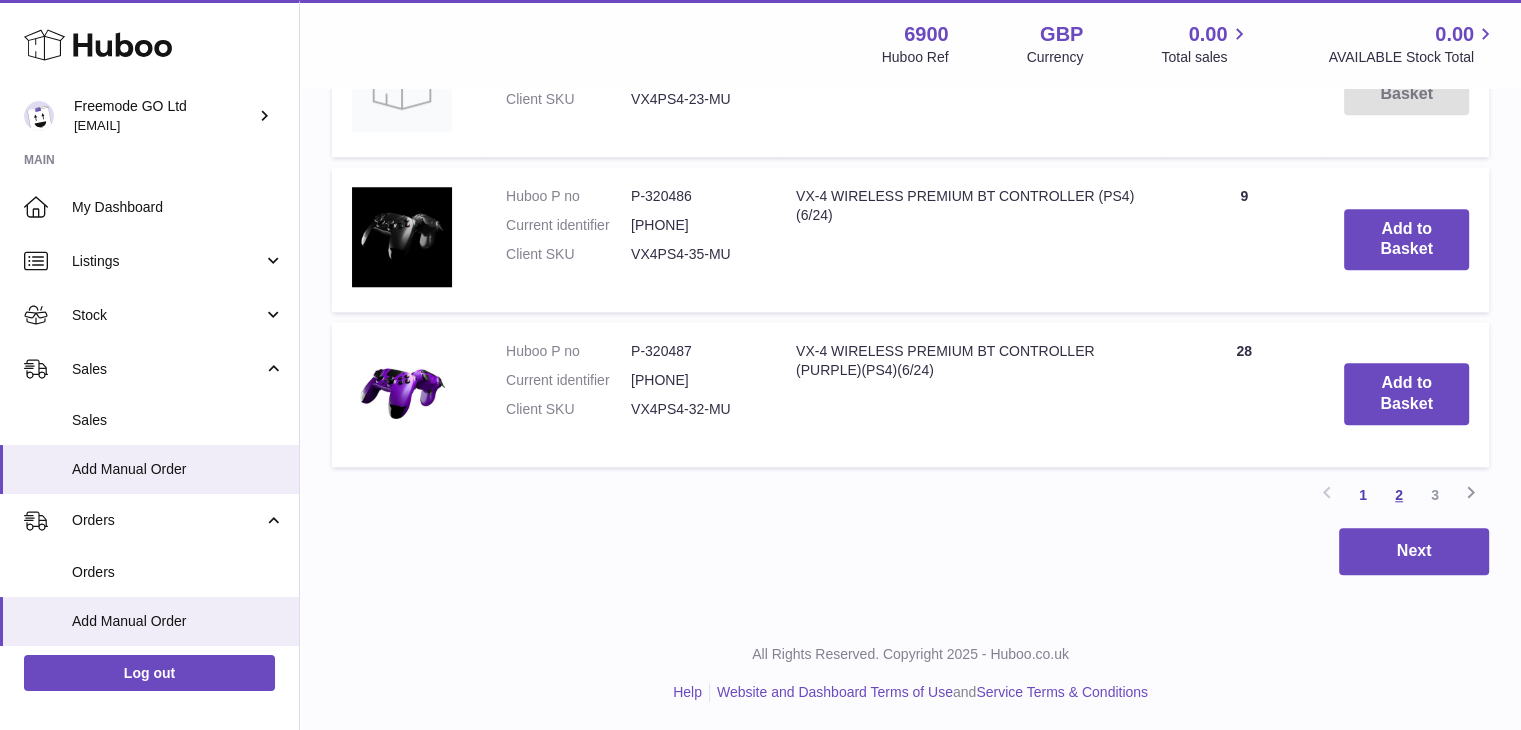 click on "2" at bounding box center (1399, 495) 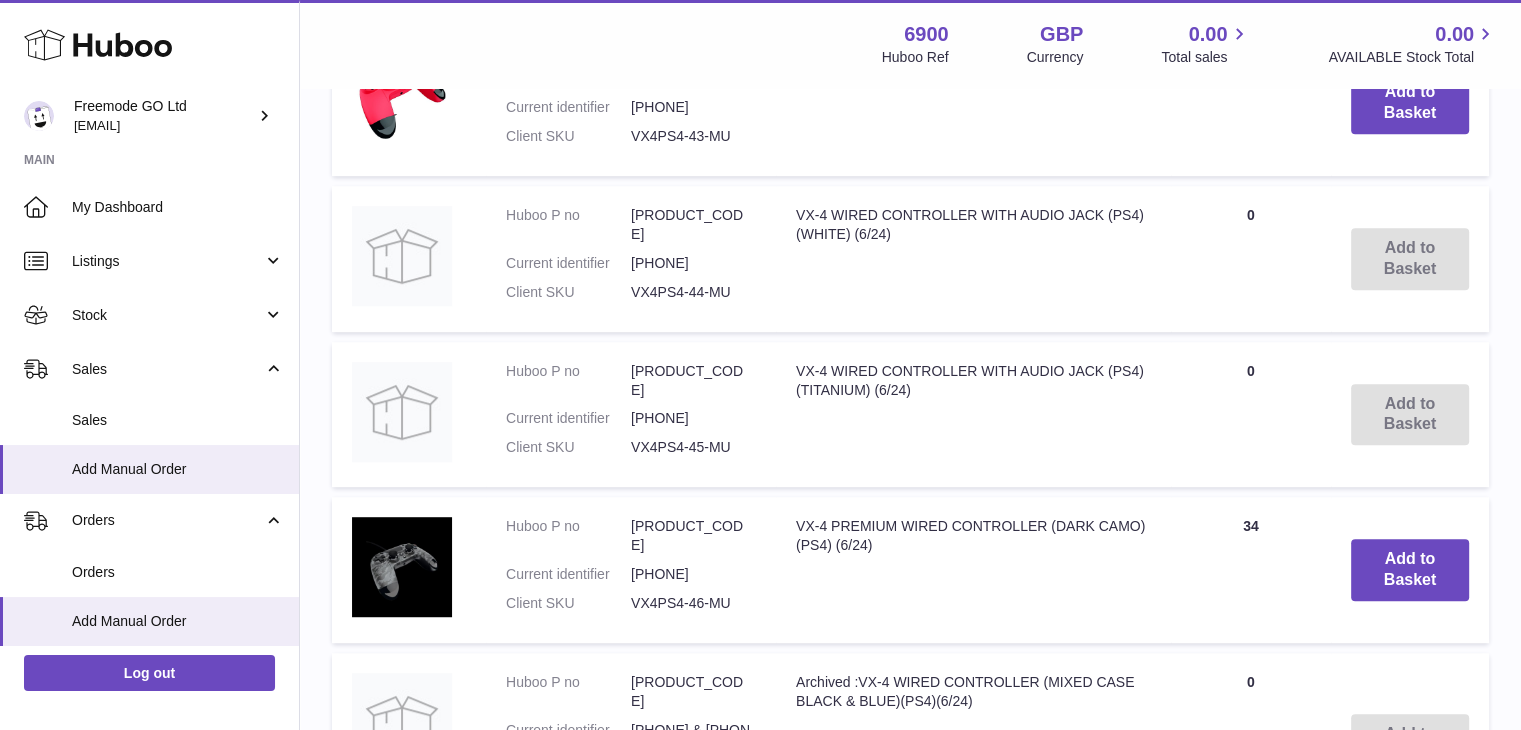 scroll, scrollTop: 1731, scrollLeft: 0, axis: vertical 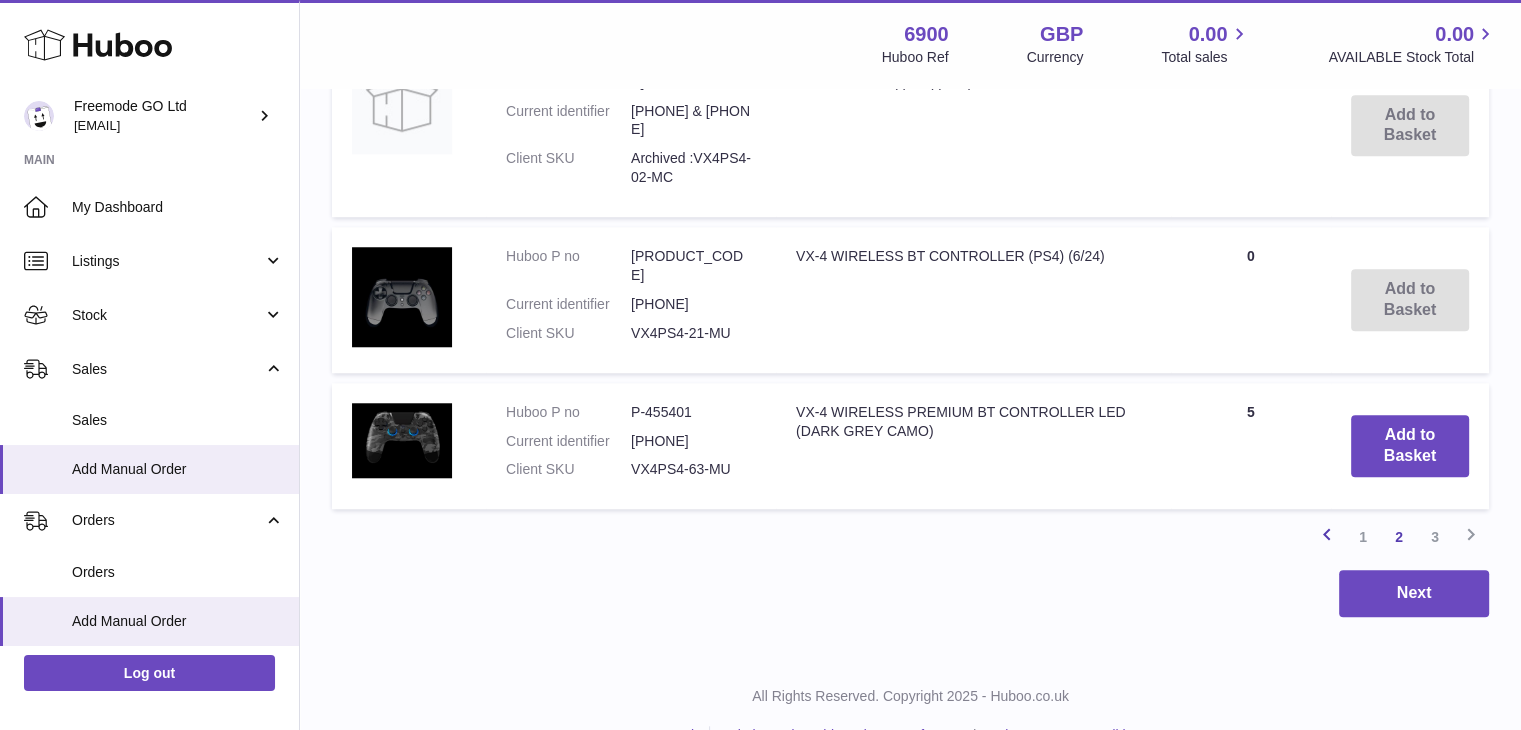 click at bounding box center [1327, 534] 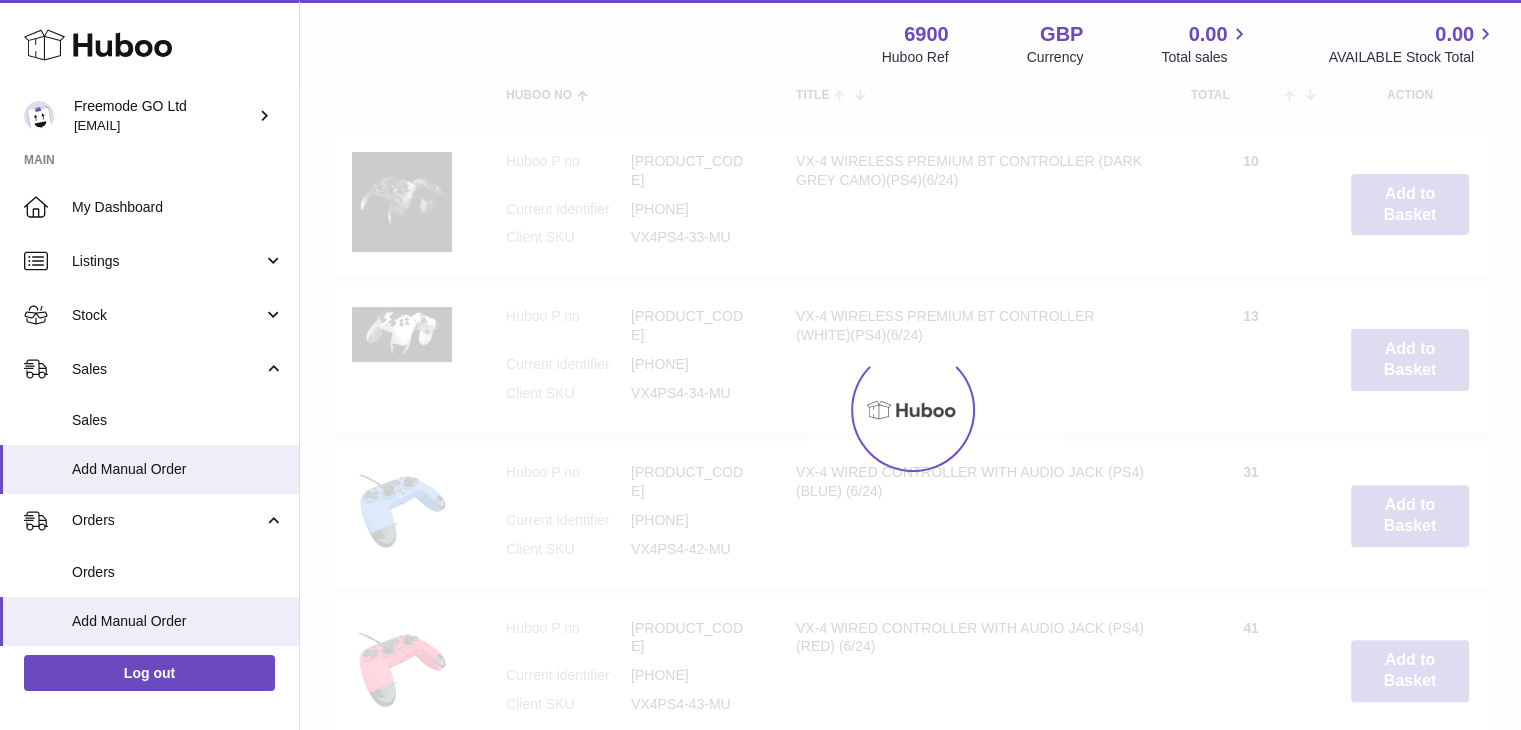 scroll, scrollTop: 90, scrollLeft: 0, axis: vertical 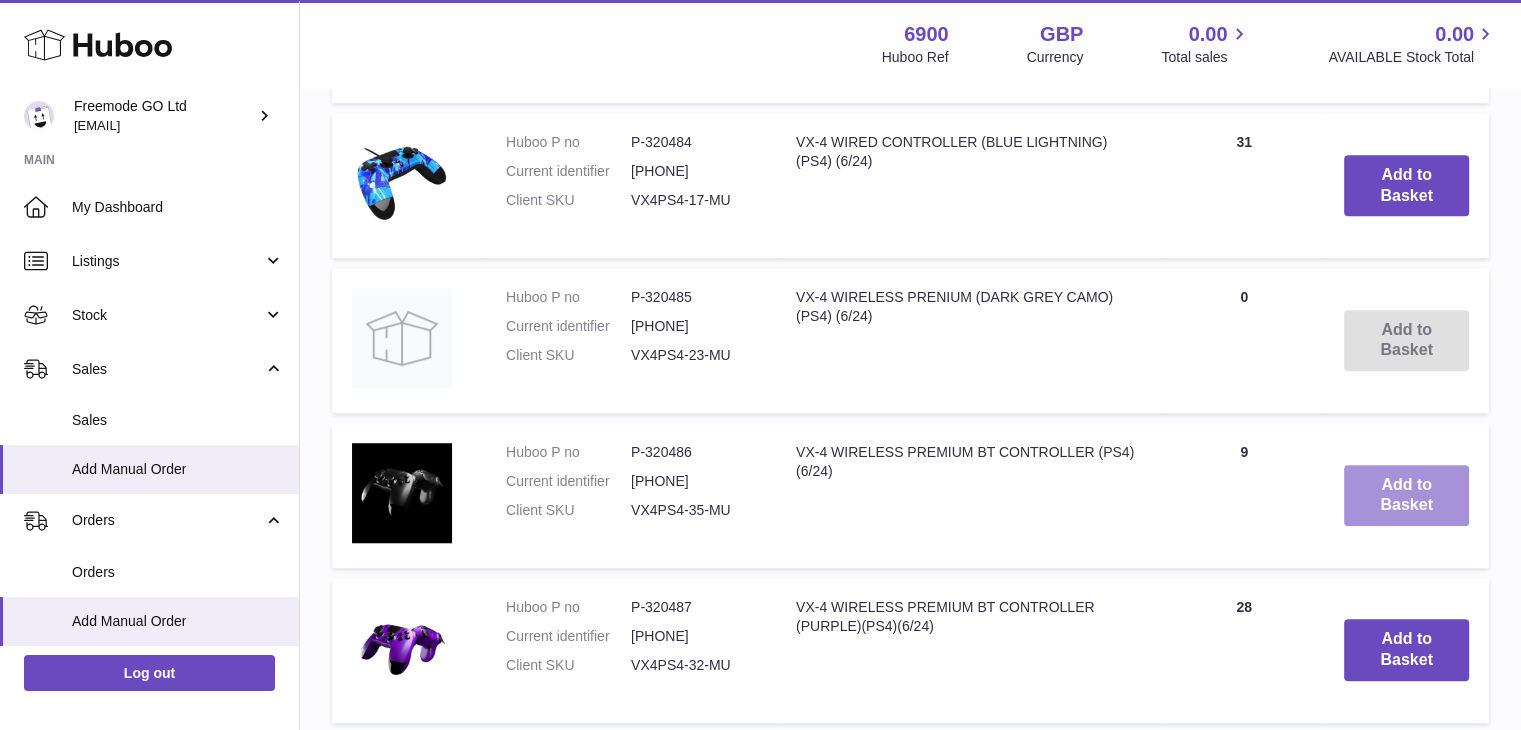 click on "Add to Basket" at bounding box center [1406, 496] 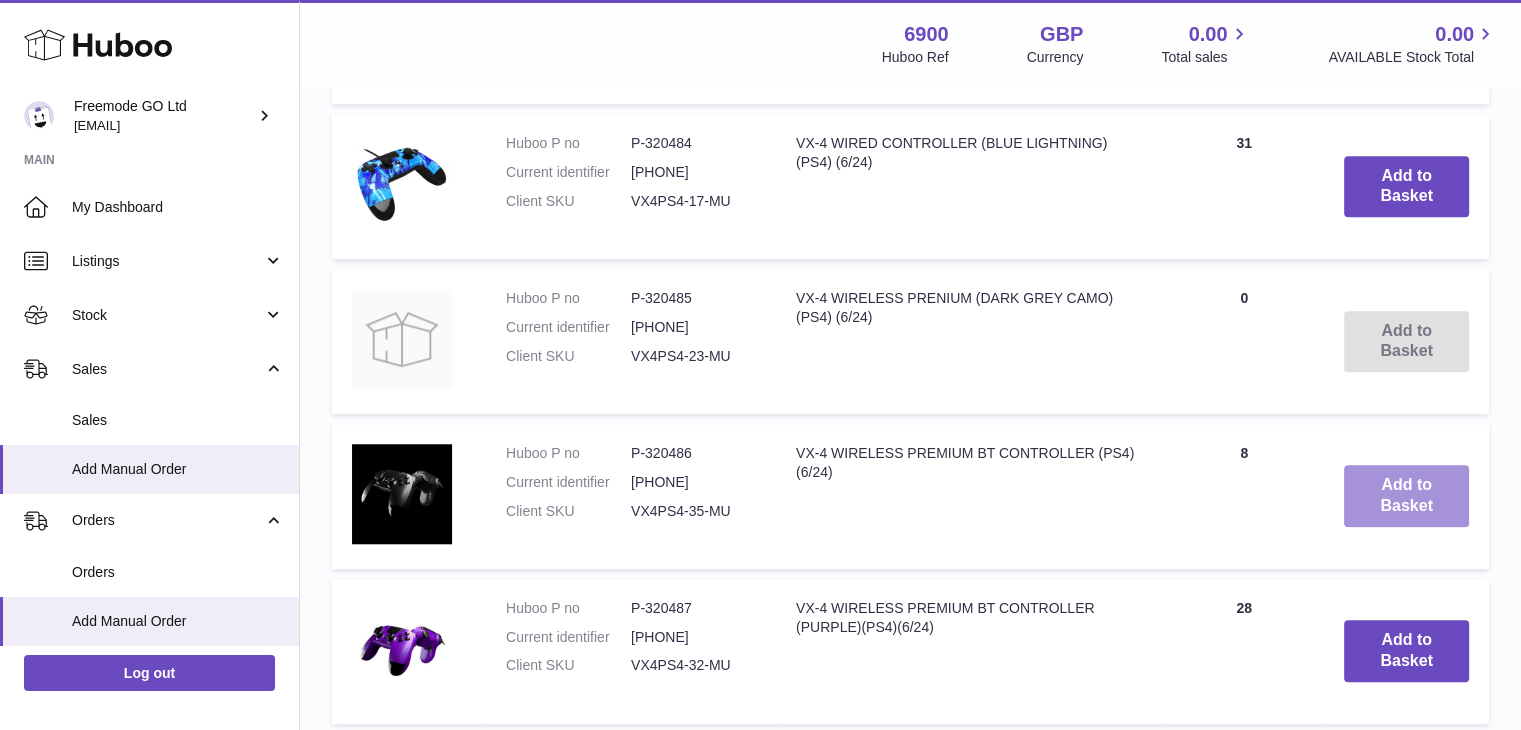 scroll, scrollTop: 1922, scrollLeft: 0, axis: vertical 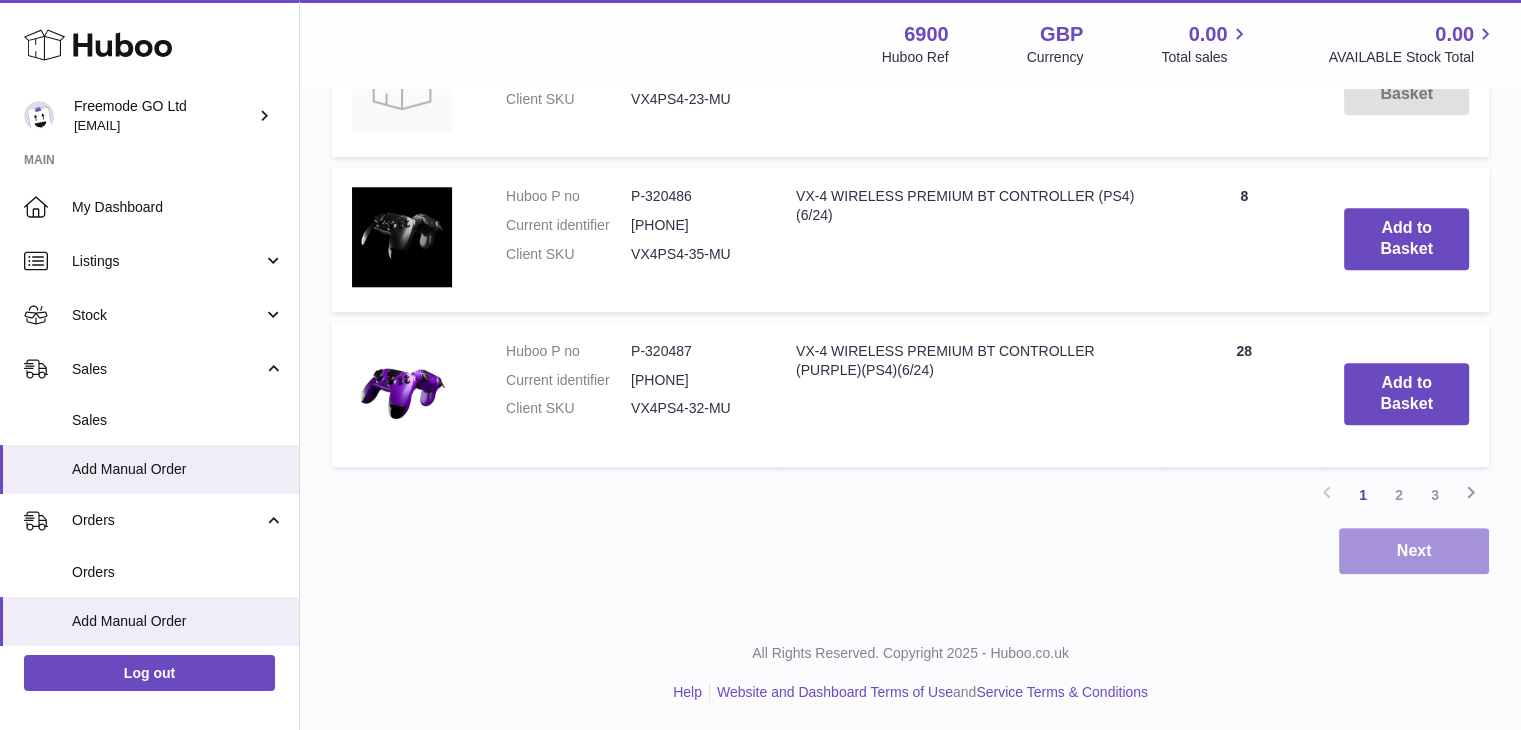 click on "Next" at bounding box center (1414, 551) 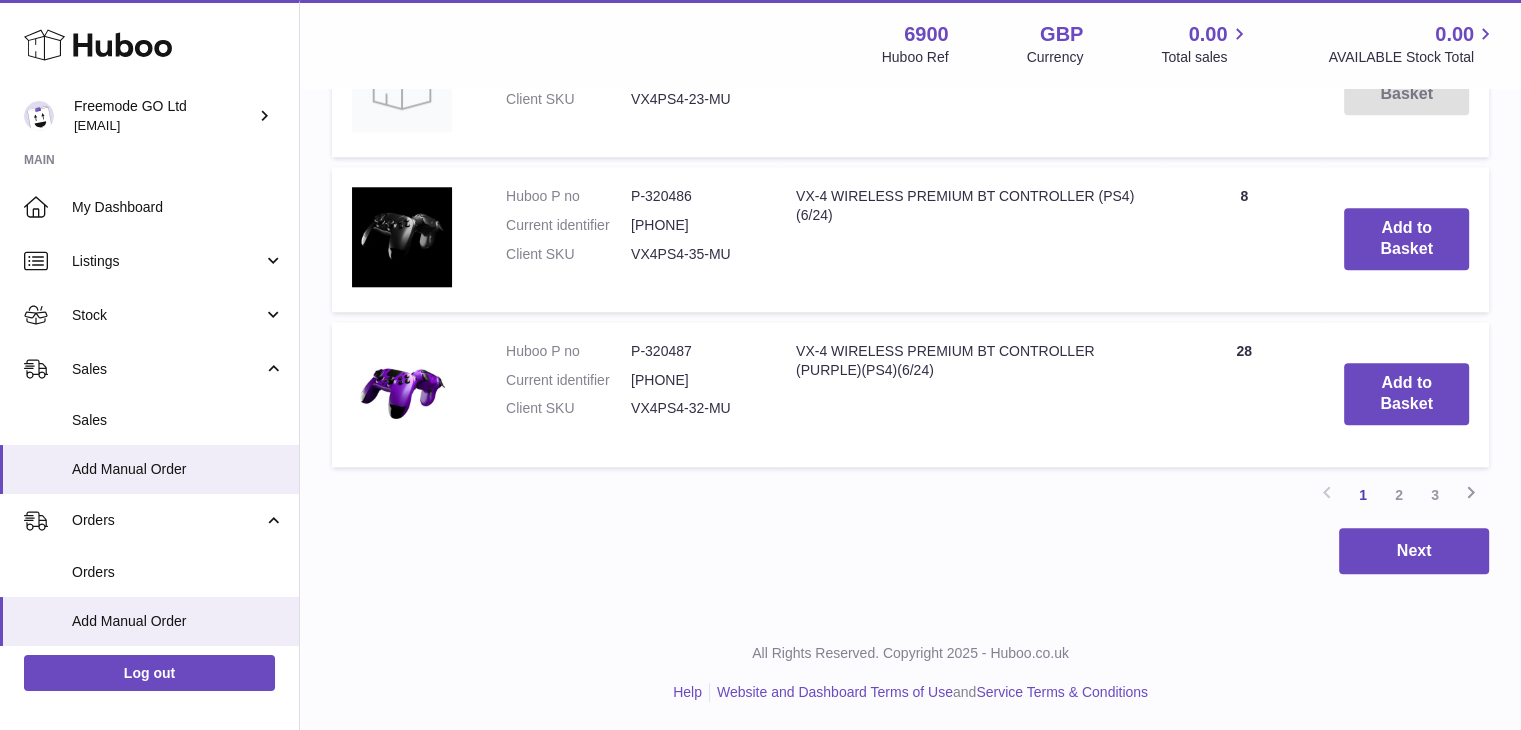 scroll, scrollTop: 0, scrollLeft: 0, axis: both 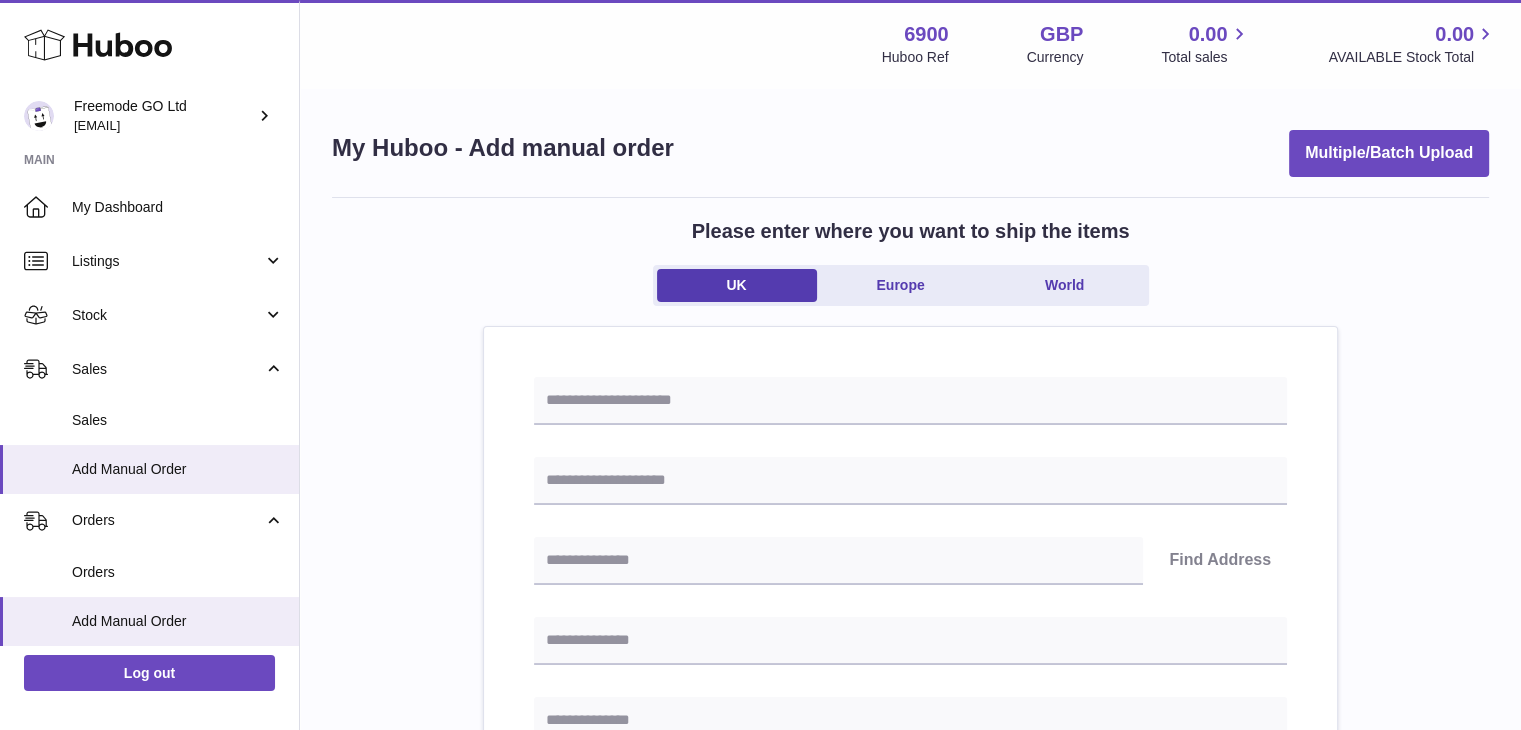 click on "Find Address
Please enter how you want to ship             Loading...
You require an order to be fulfilled which is going directly to another business or retailer rather than directly to a consumer. Please ensure you have contacted our customer service department for further information relating to any associated costs and (order completion) timescales, before proceeding.
Optional extra fields             Loading...       This will appear on the packing slip. e.g. 'Please contact us through Amazon'
B2C
Loading..." at bounding box center [910, 922] 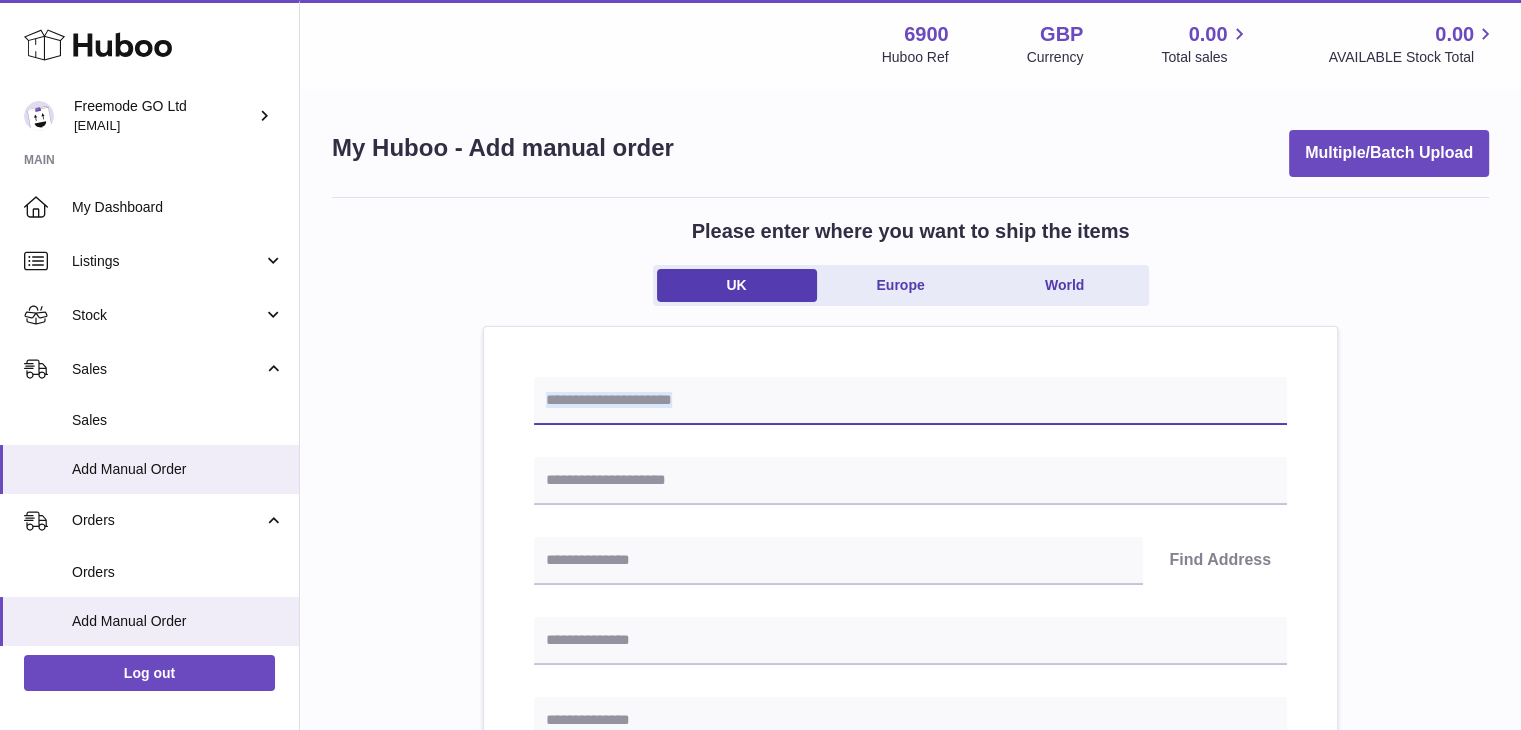 click at bounding box center (910, 401) 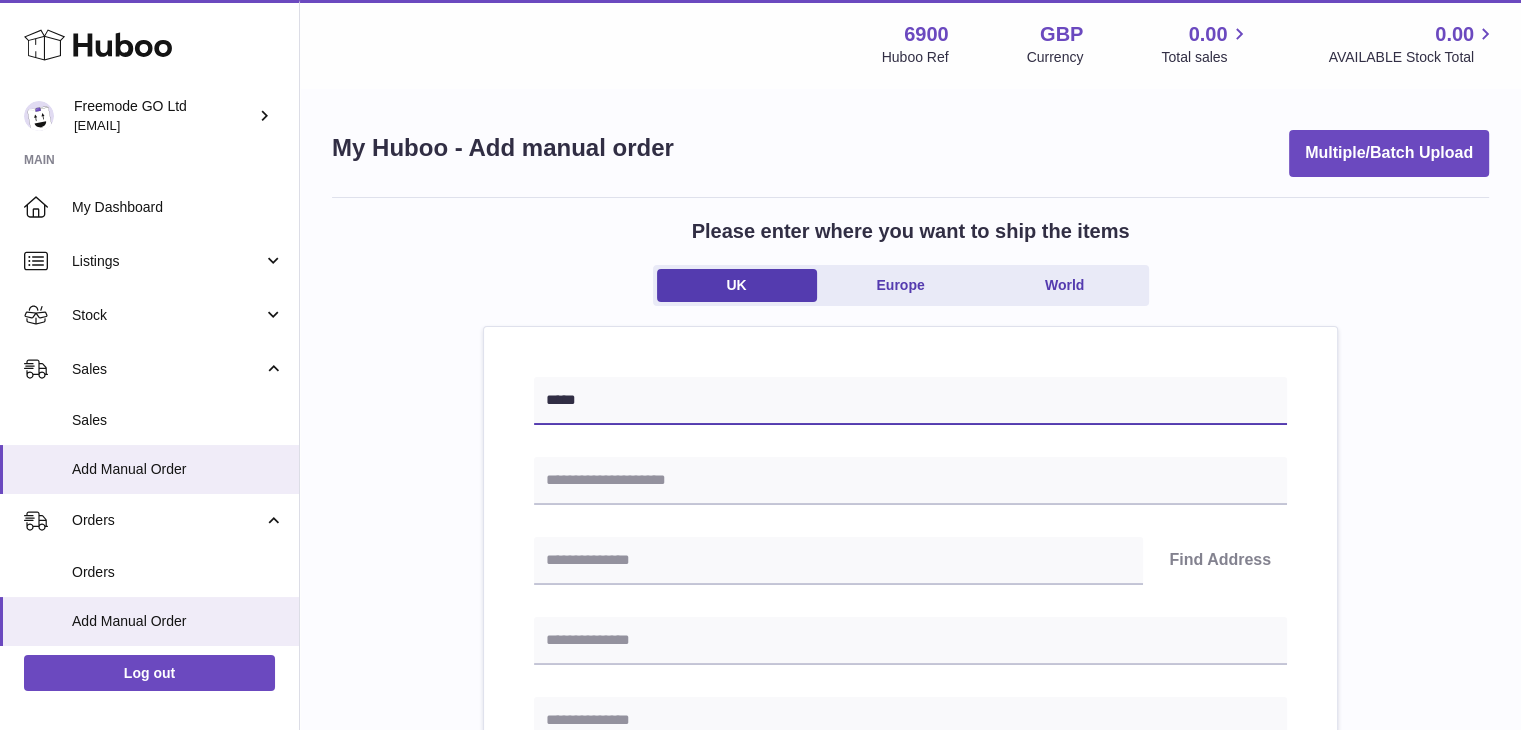 type on "*****" 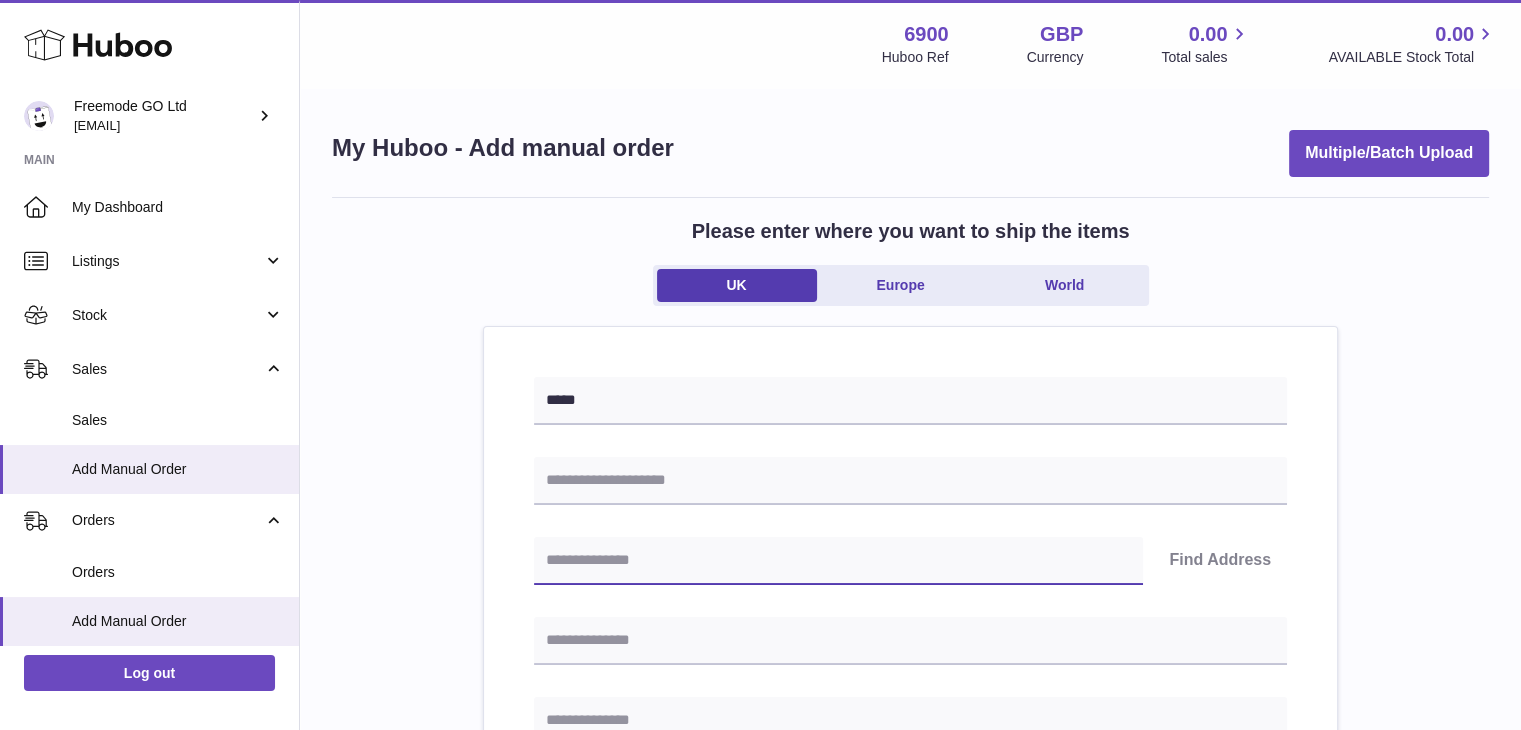 click at bounding box center (838, 561) 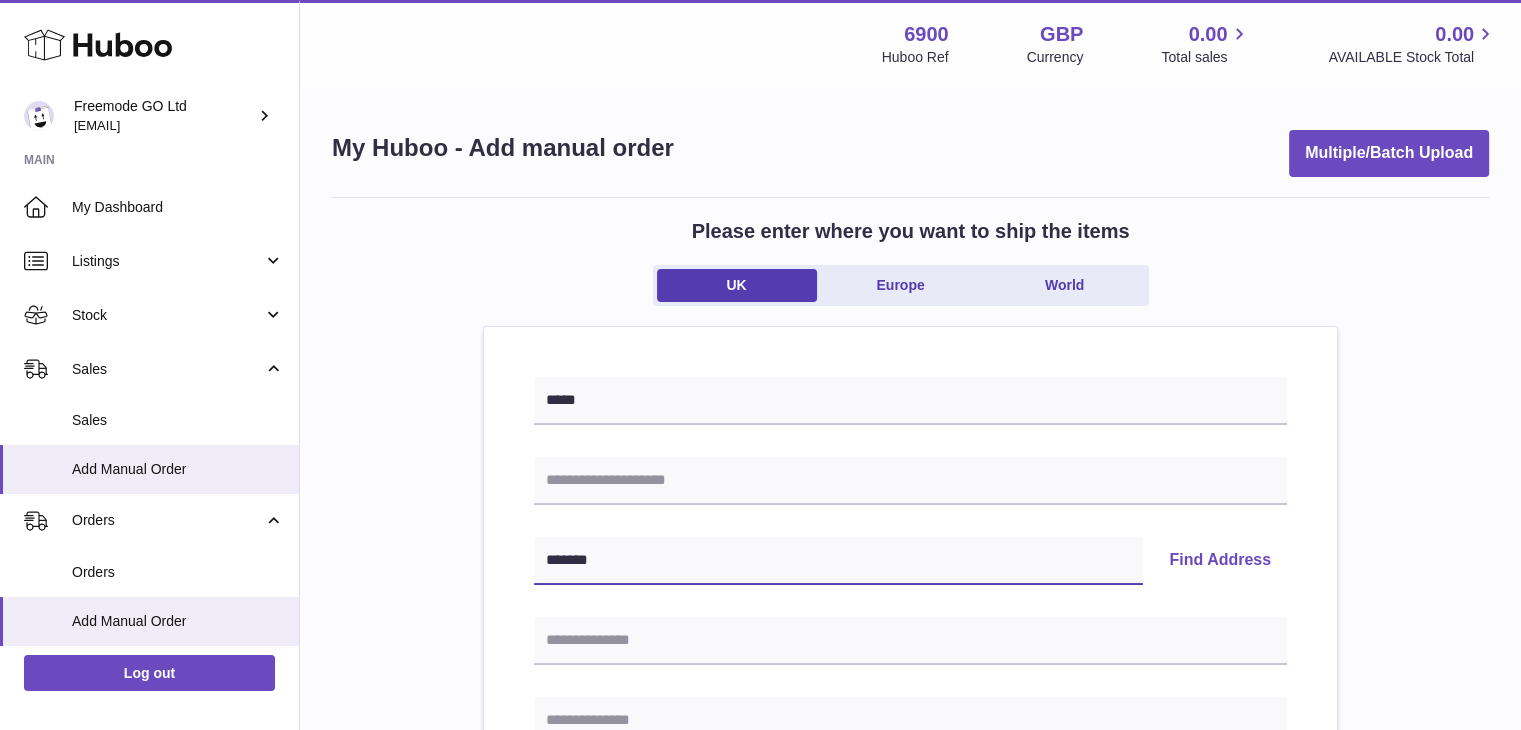 type on "*******" 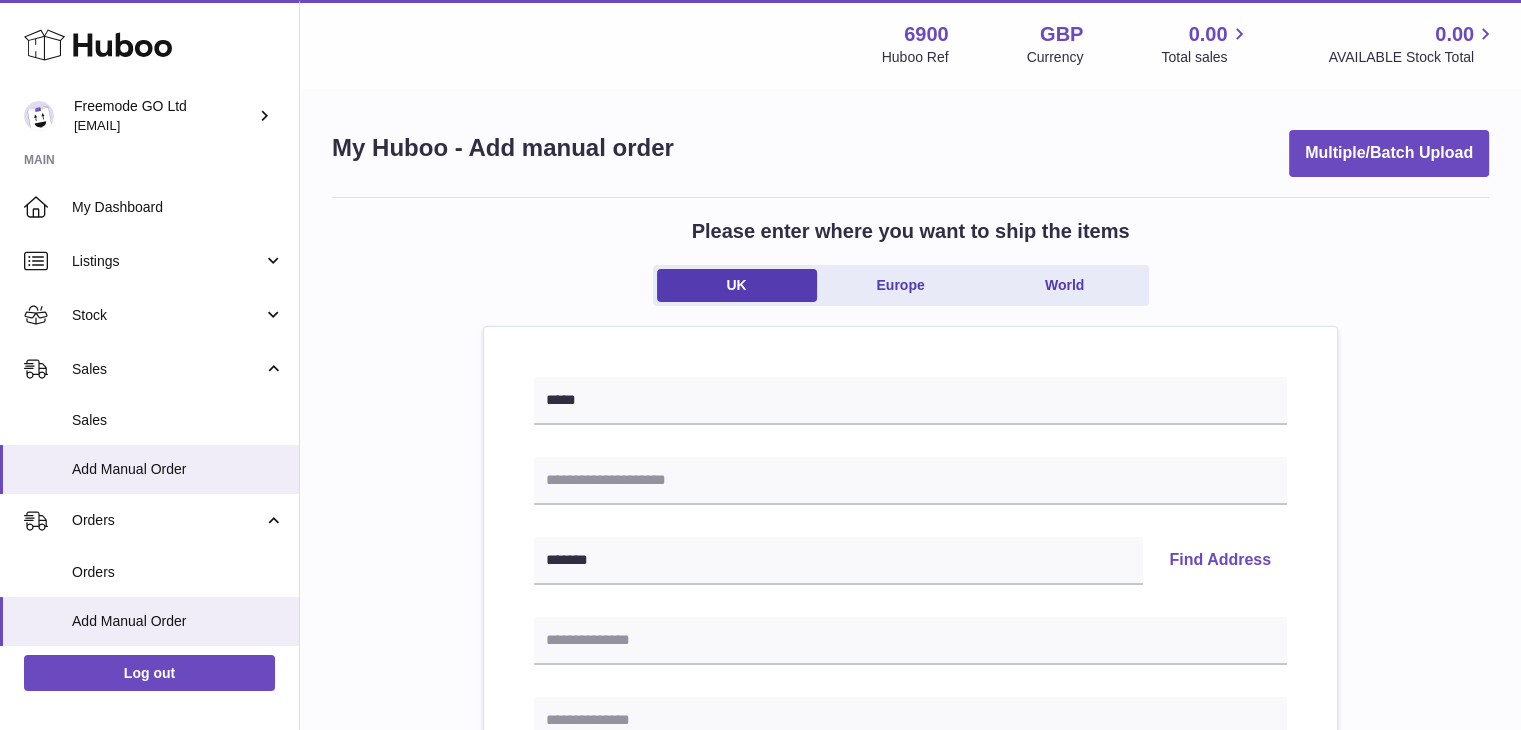 drag, startPoint x: 676, startPoint y: 433, endPoint x: 671, endPoint y: 443, distance: 11.18034 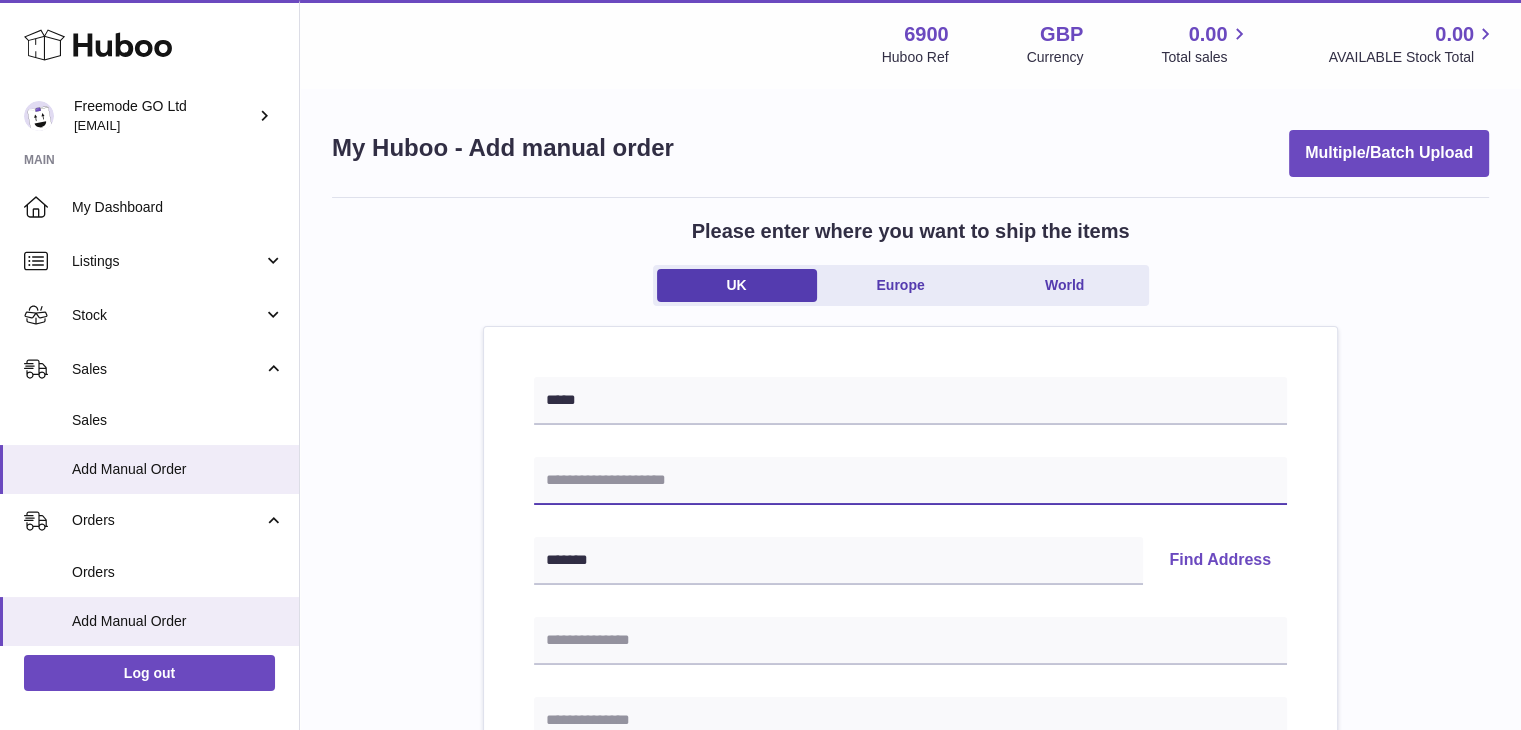 click at bounding box center [910, 481] 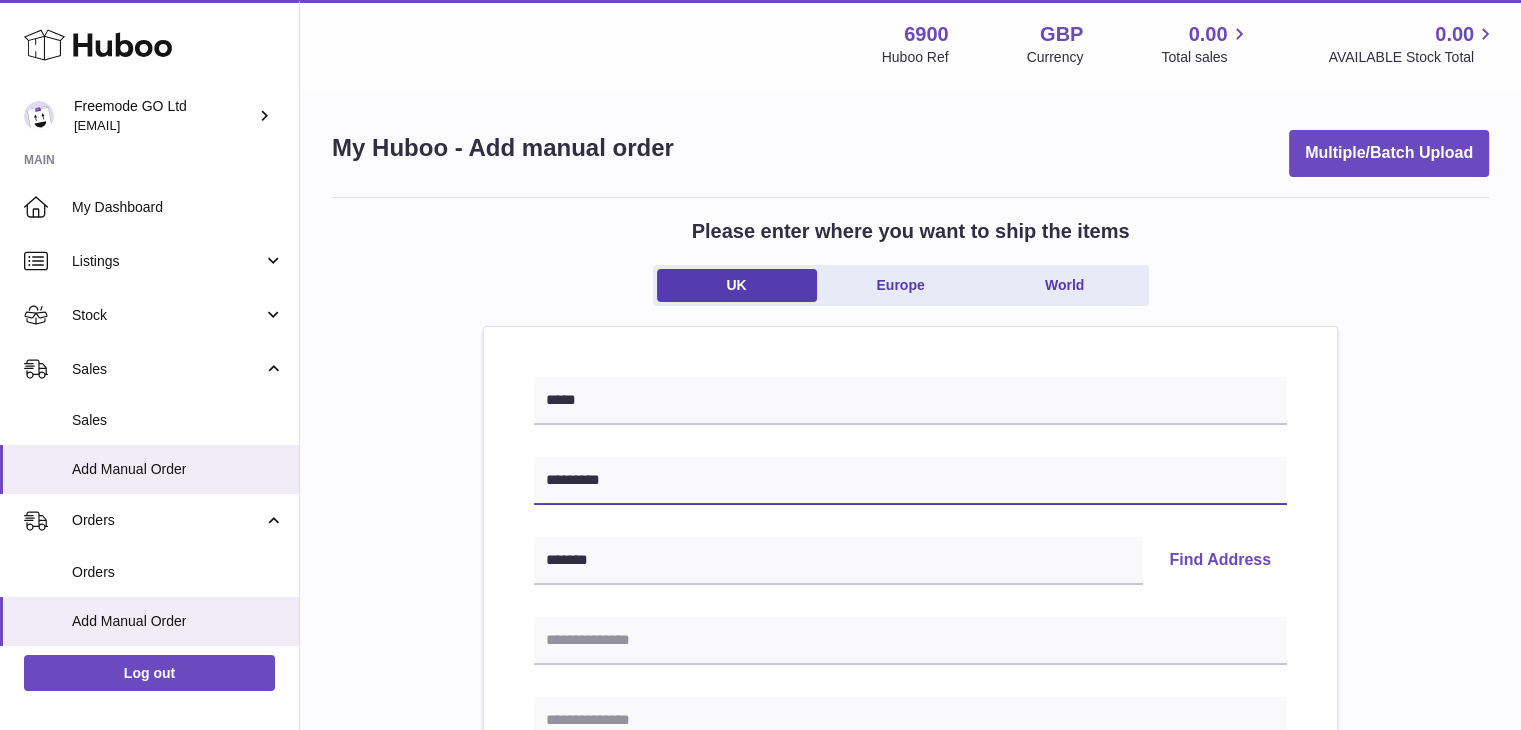 type on "*********" 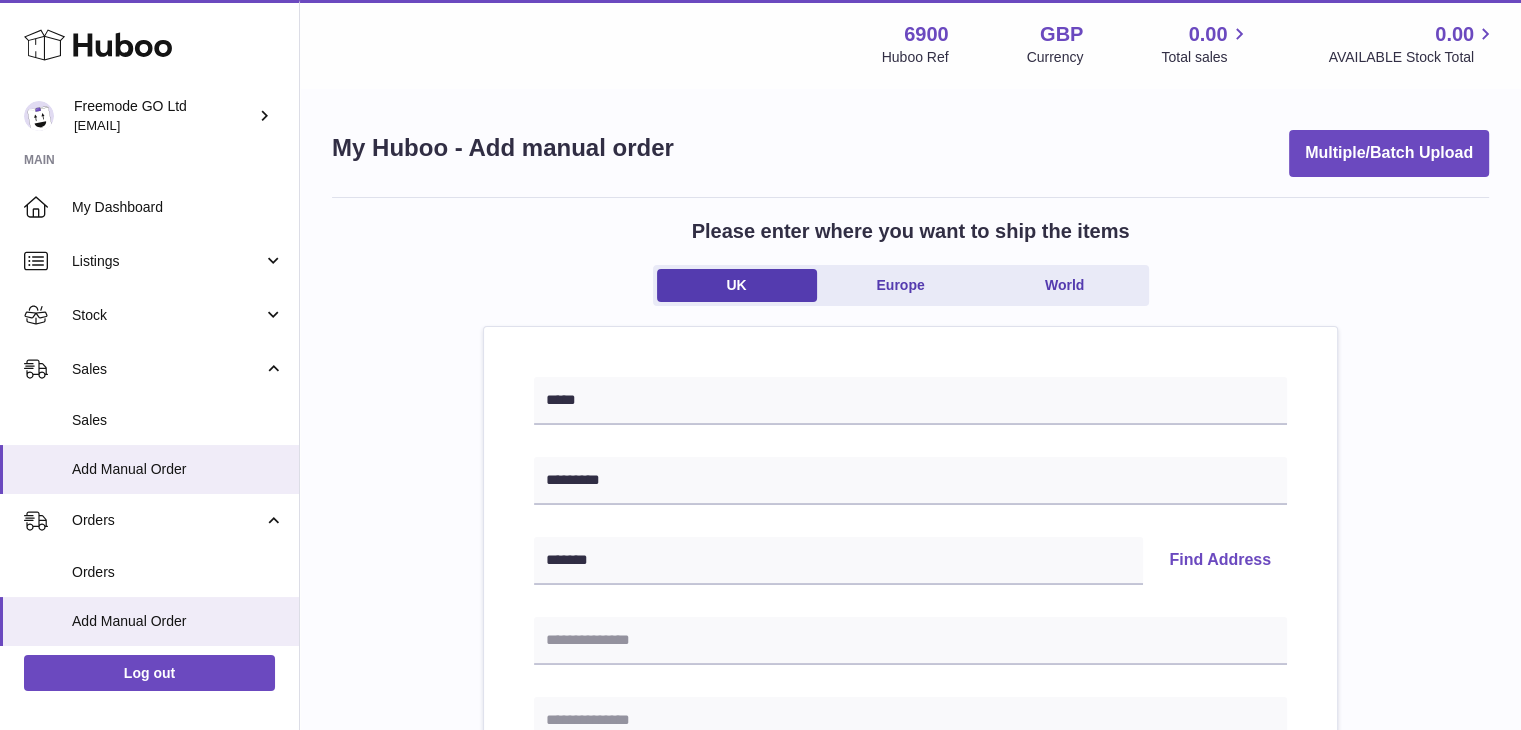 click on "Find Address" at bounding box center (1220, 561) 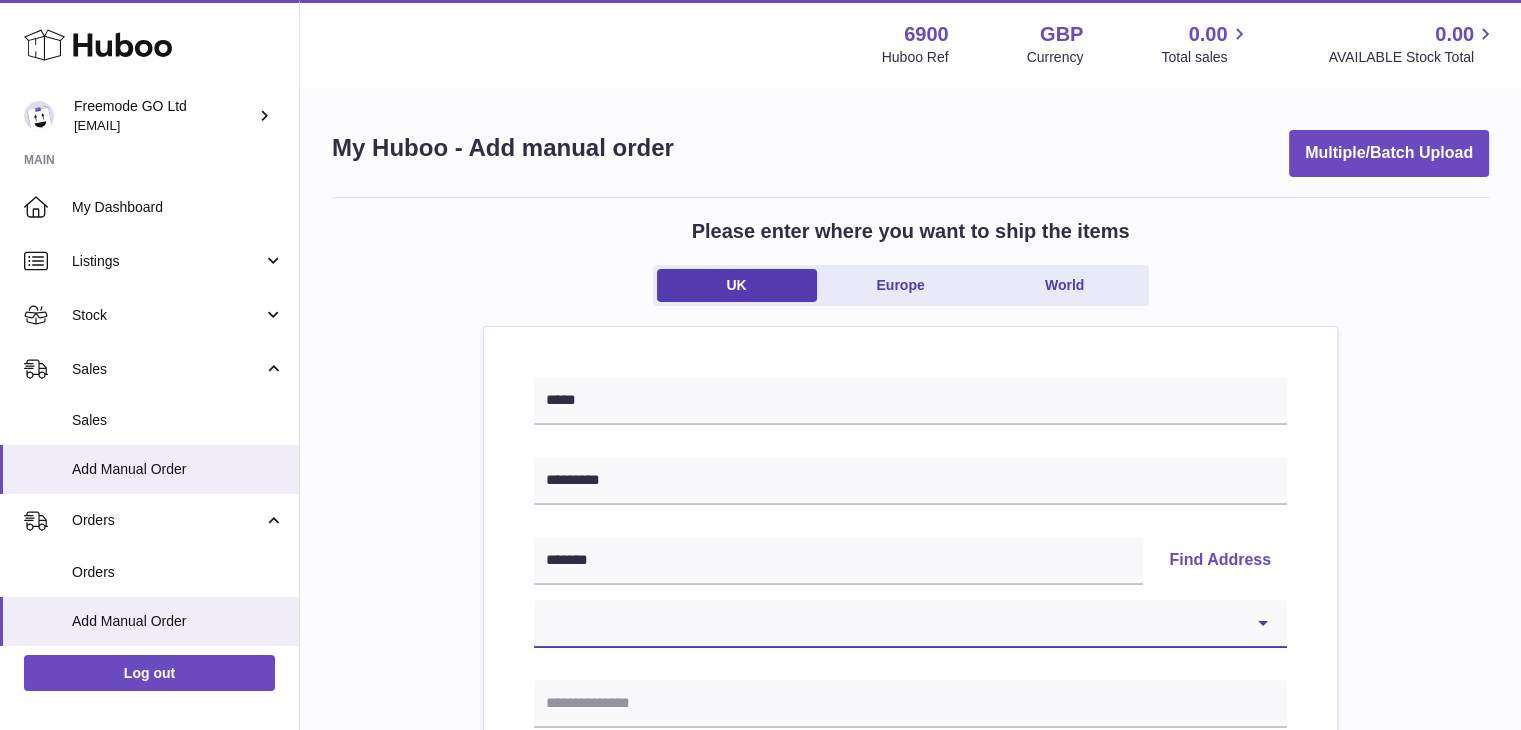click on "**********" at bounding box center (910, 624) 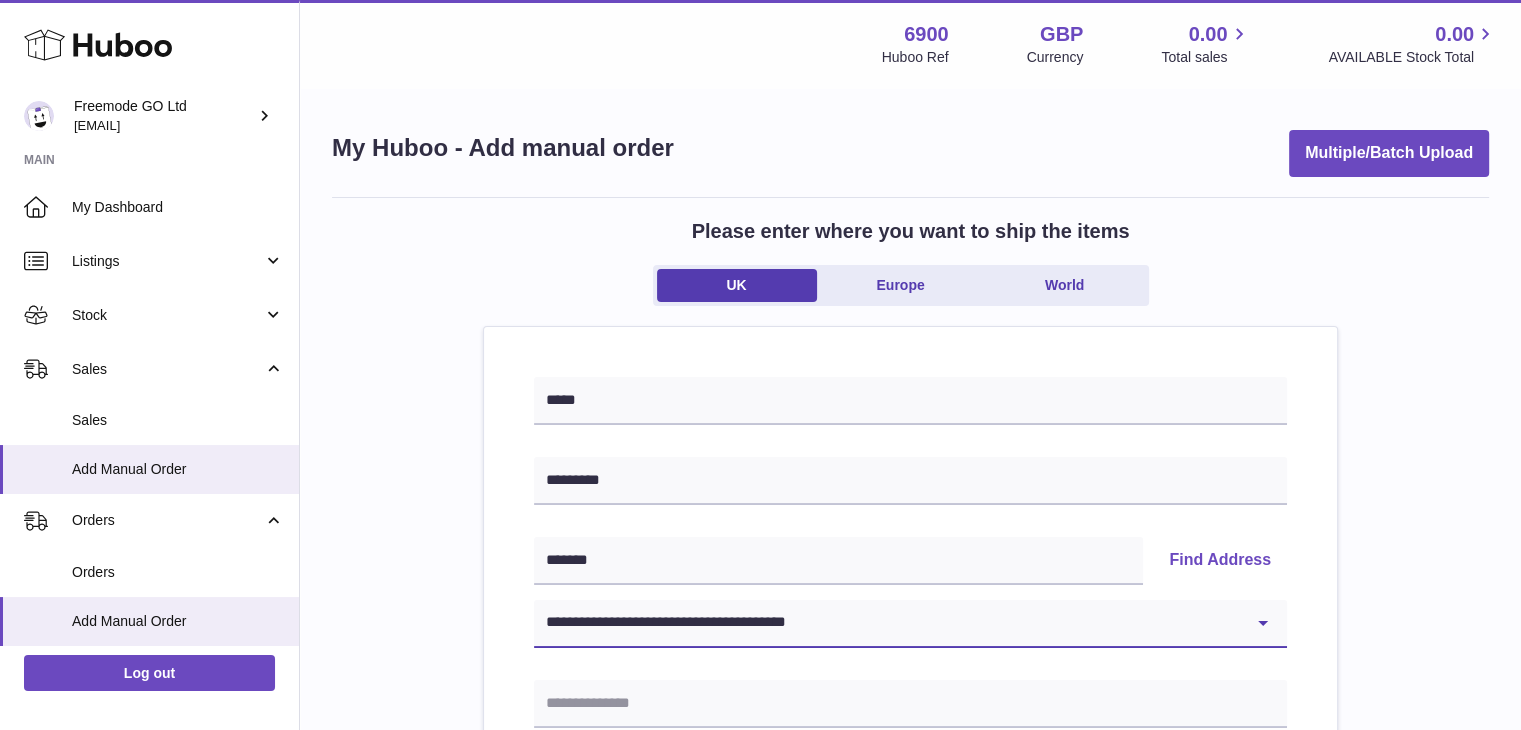 click on "**********" at bounding box center [910, 624] 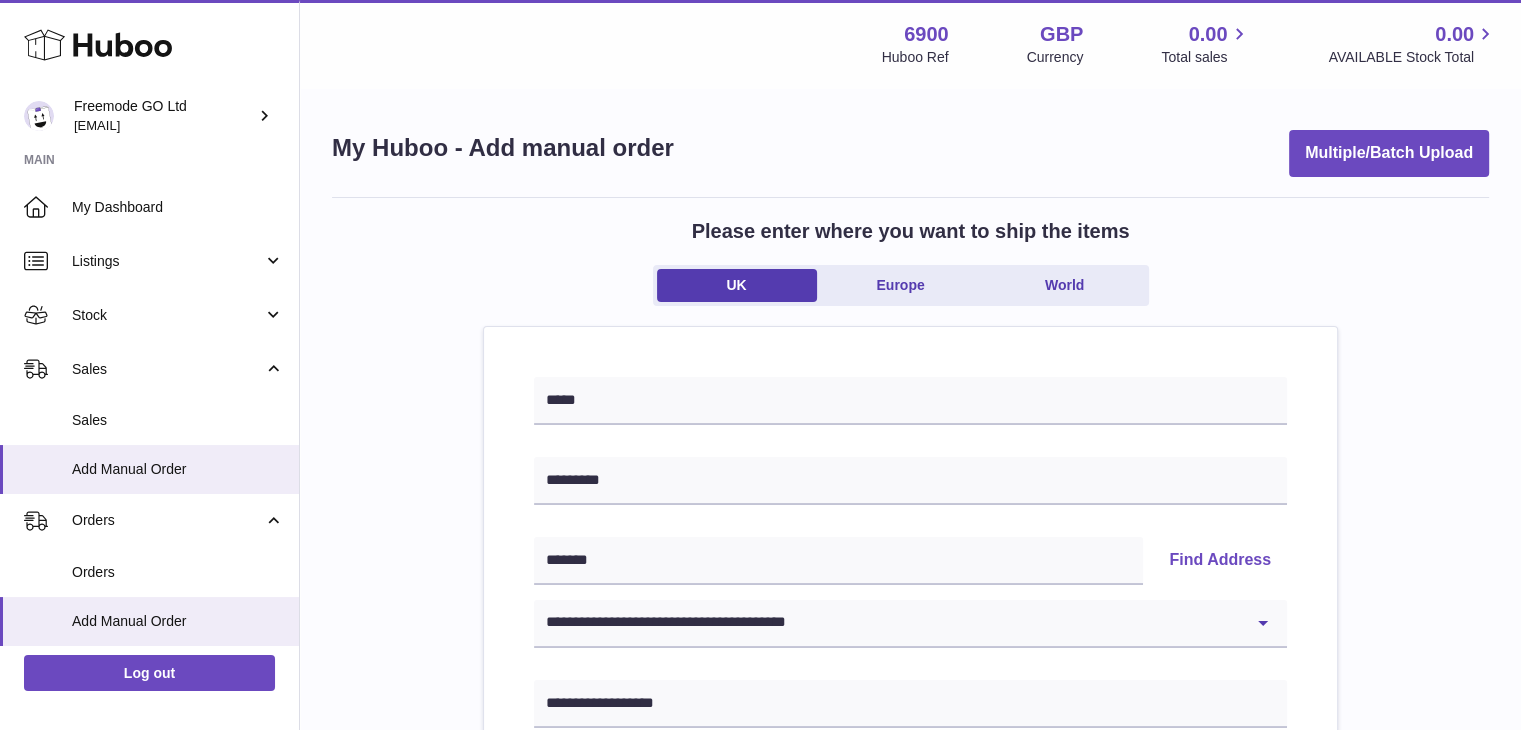 click on "**********" at bounding box center [910, 925] 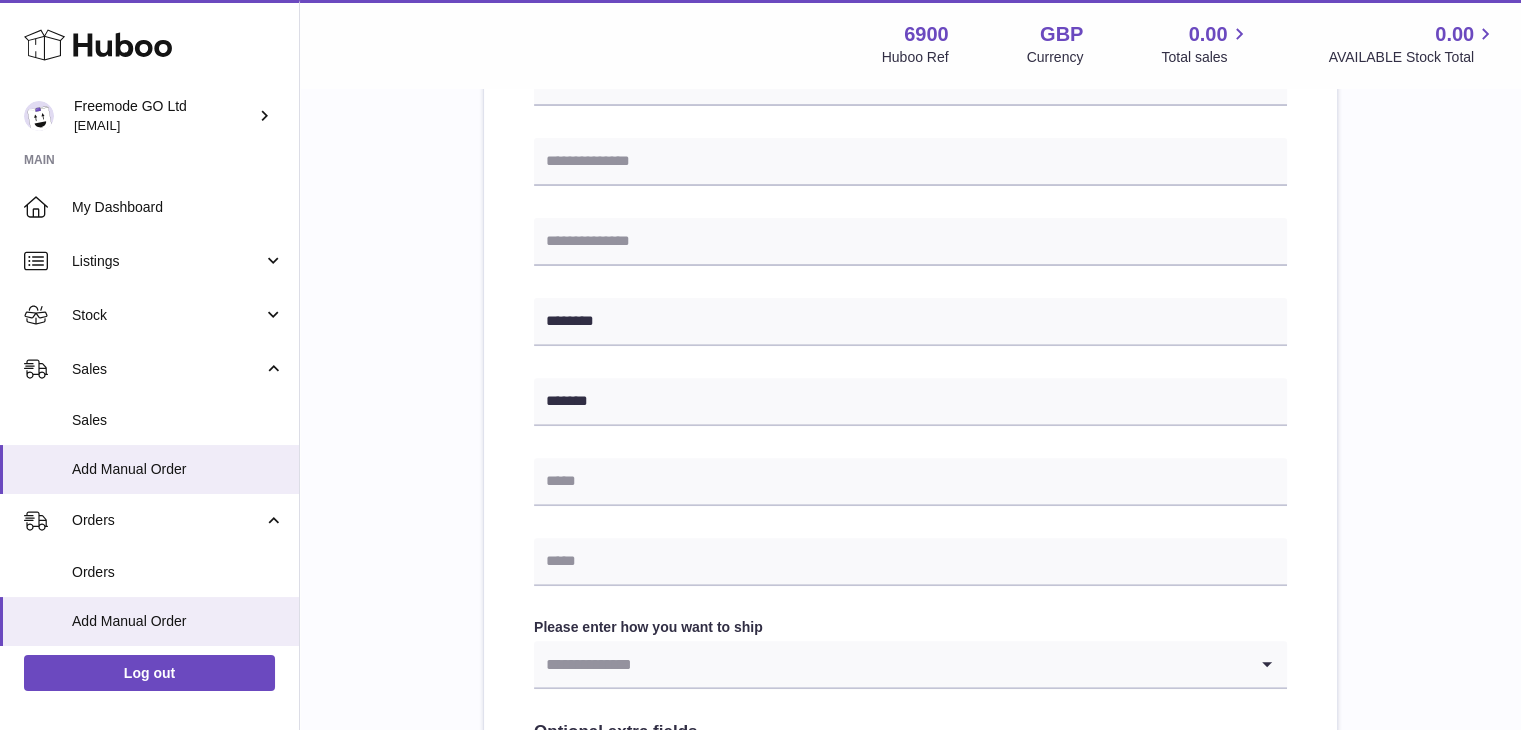 scroll, scrollTop: 628, scrollLeft: 0, axis: vertical 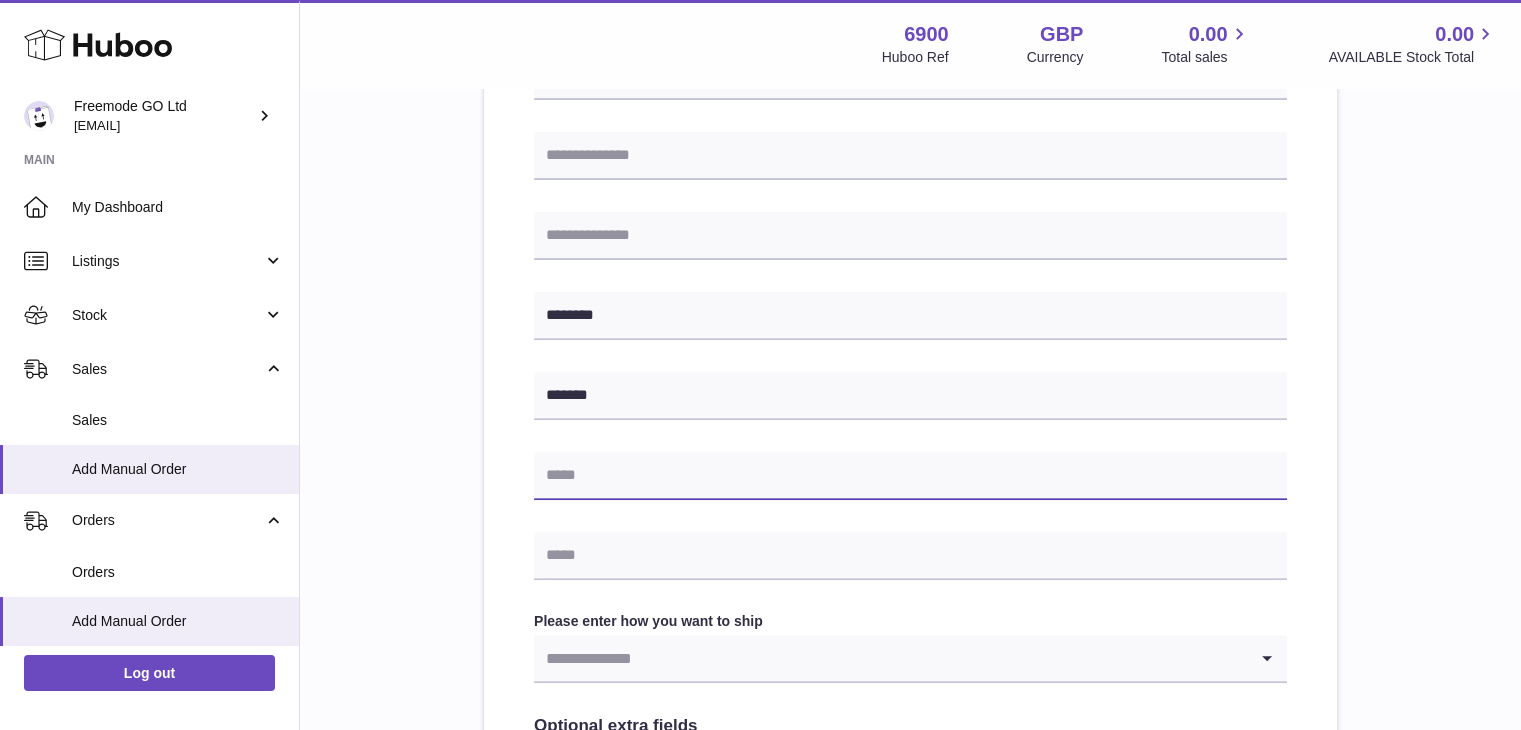 click at bounding box center (910, 476) 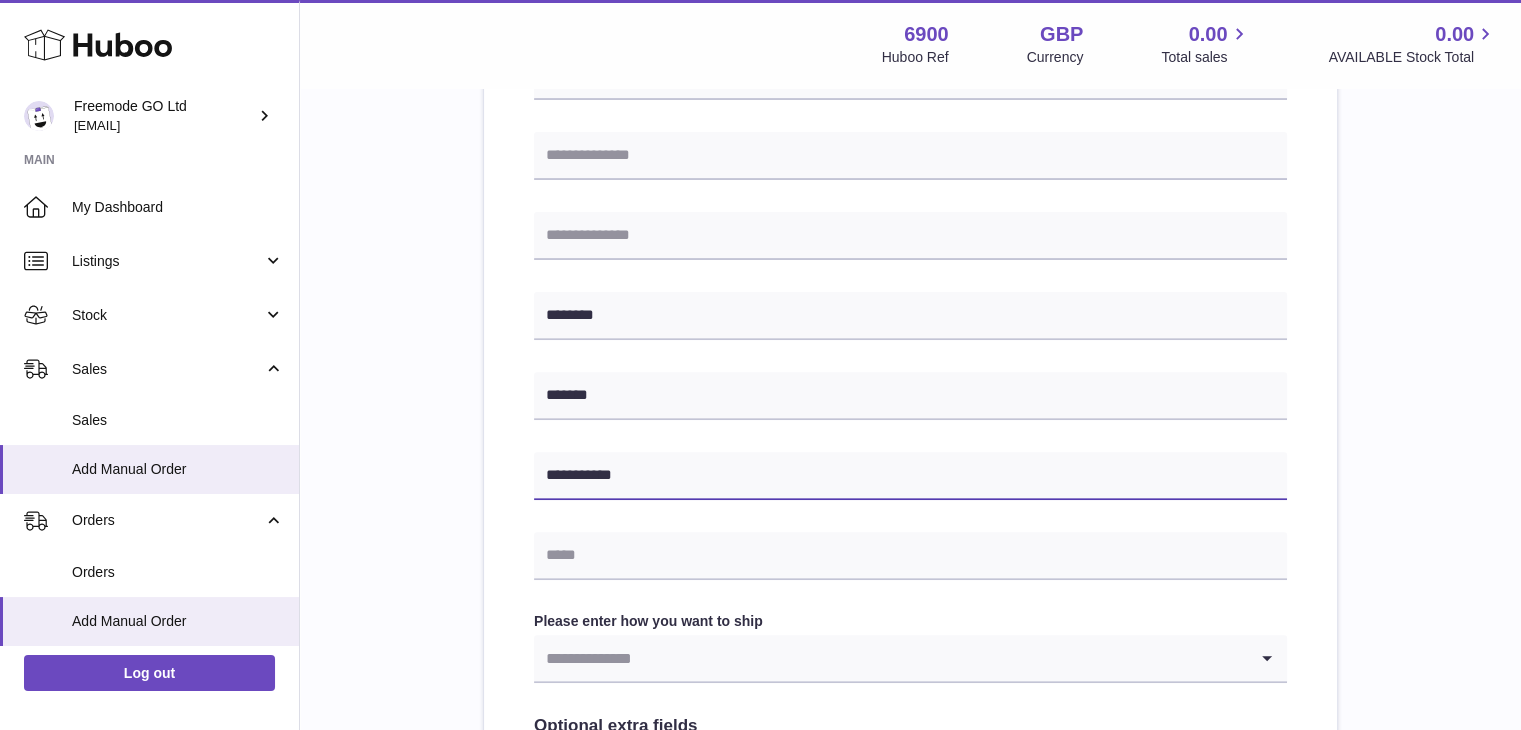 type on "**********" 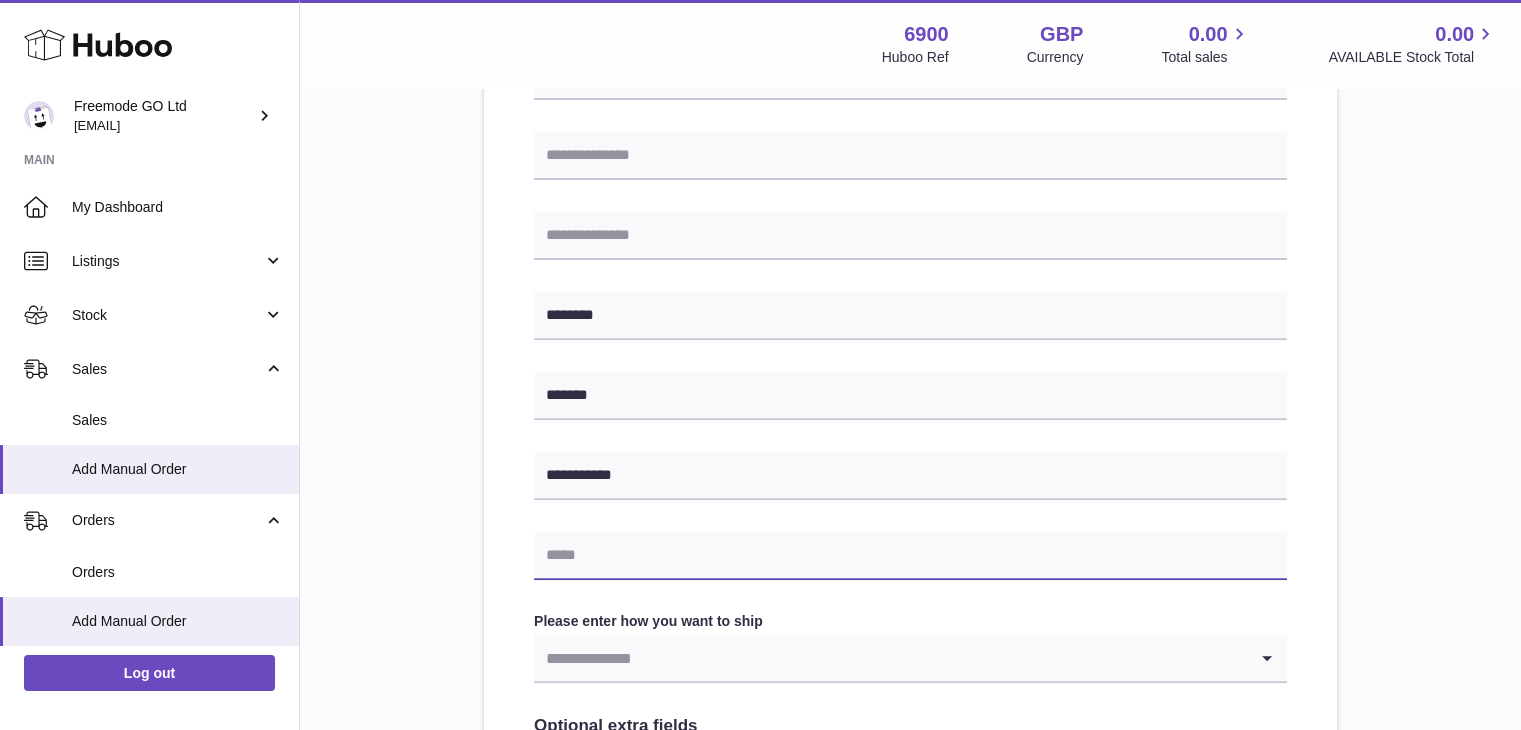 click at bounding box center (910, 556) 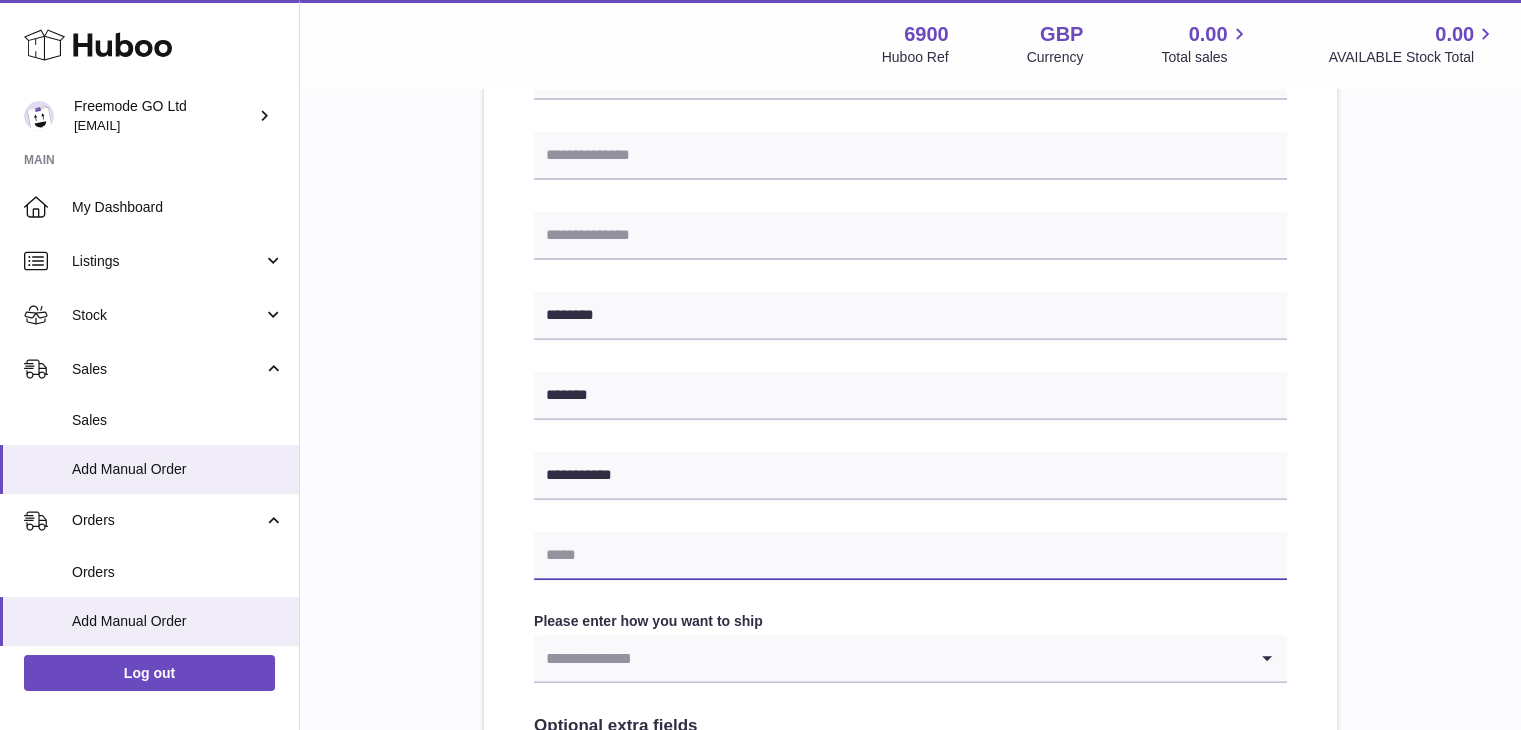 paste on "**********" 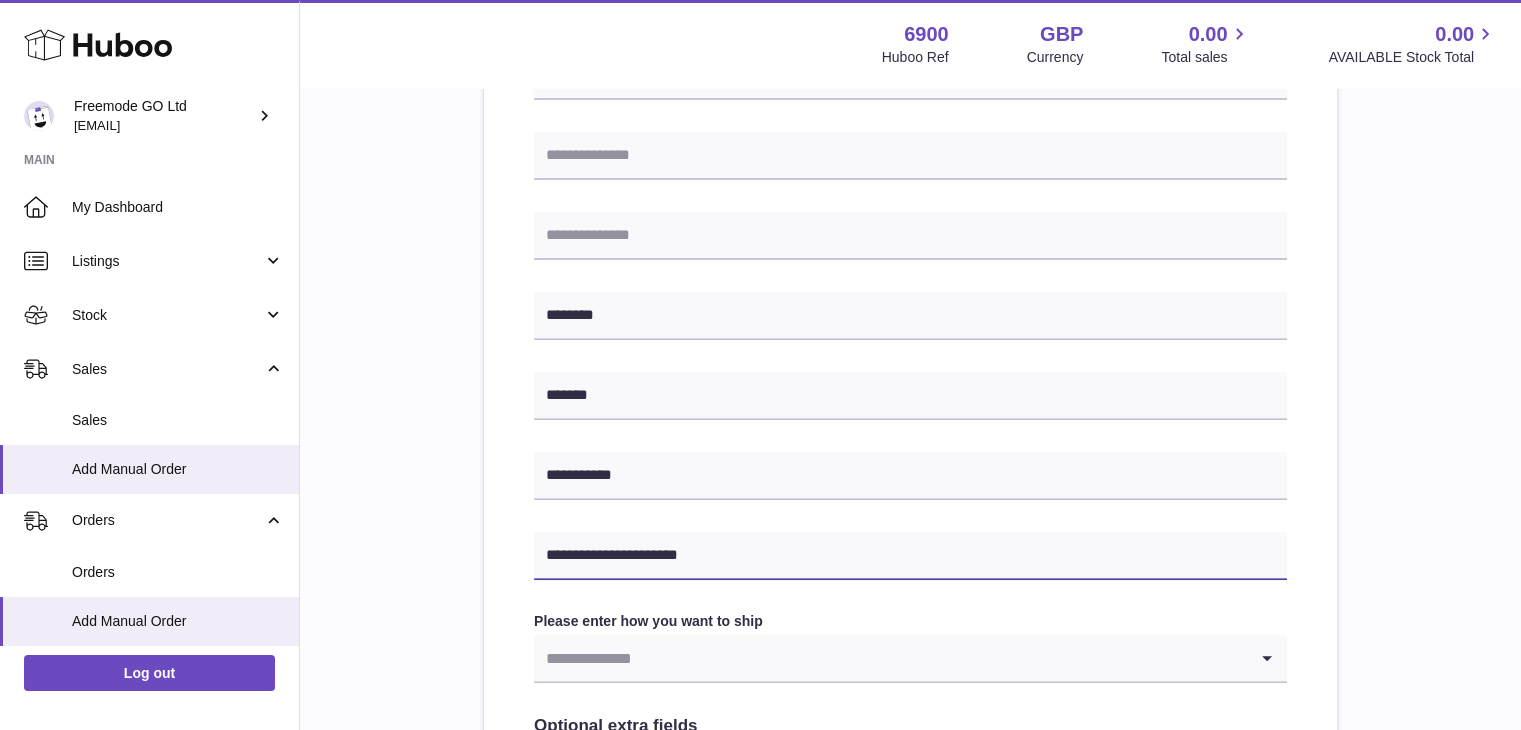 type on "**********" 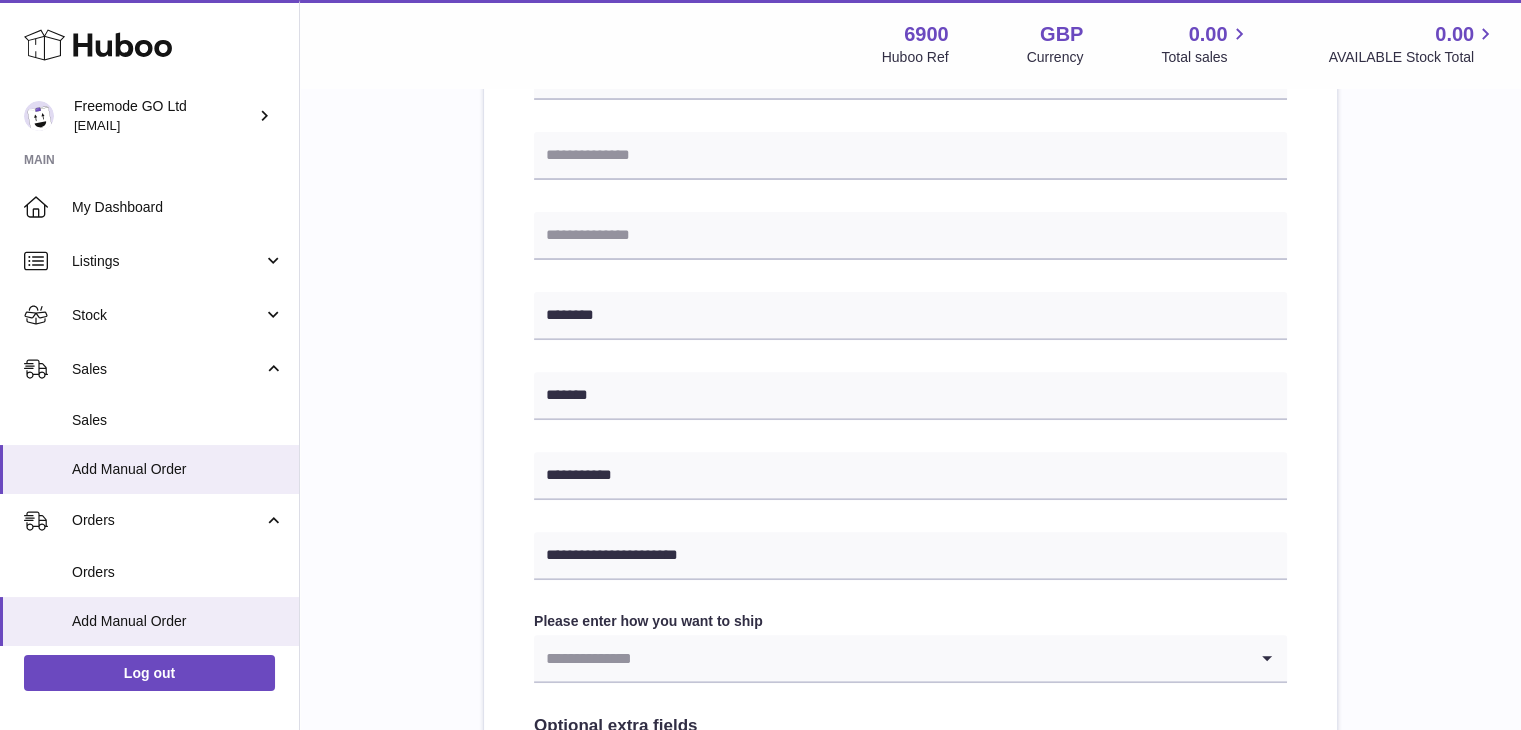 click at bounding box center (890, 658) 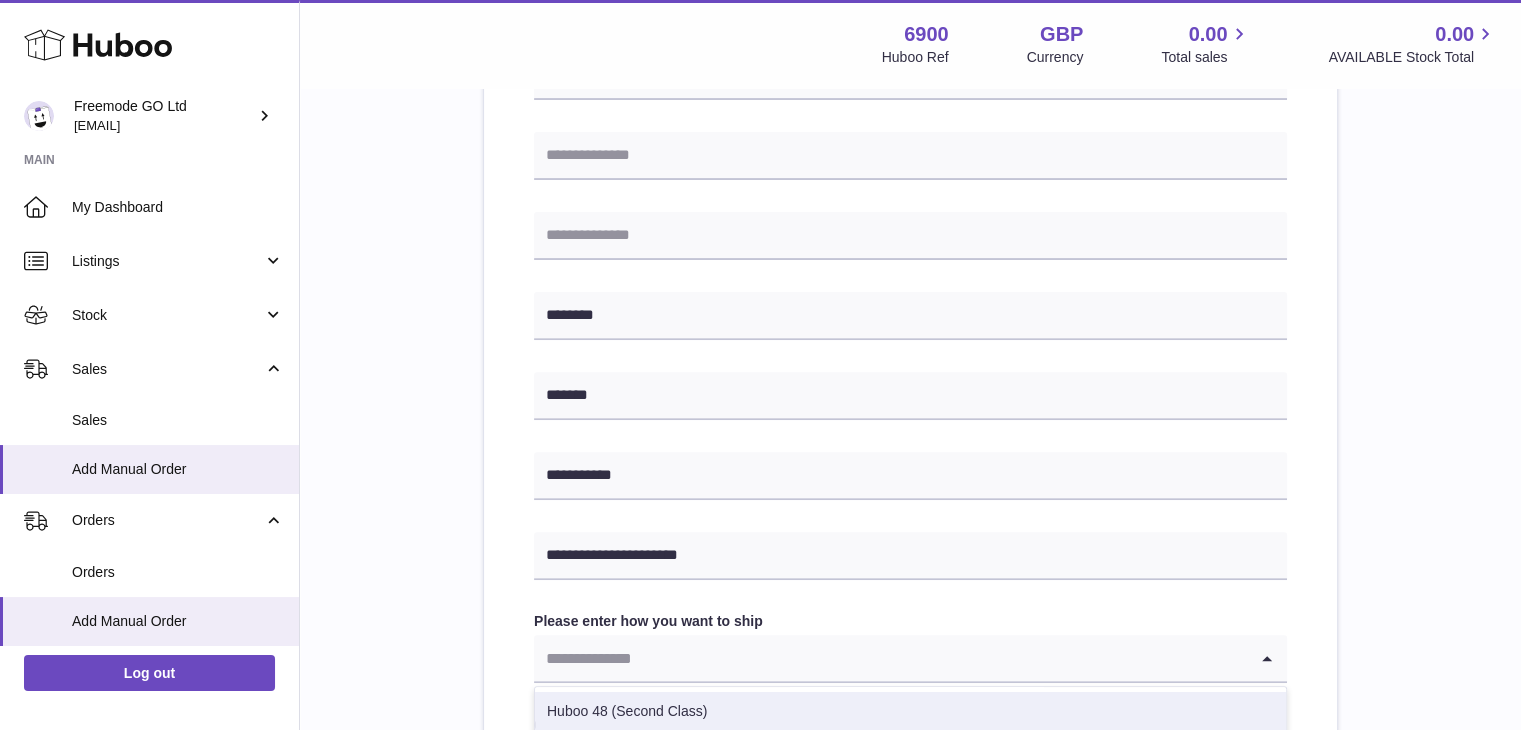 click on "Huboo 48 (Second Class)" at bounding box center (910, 712) 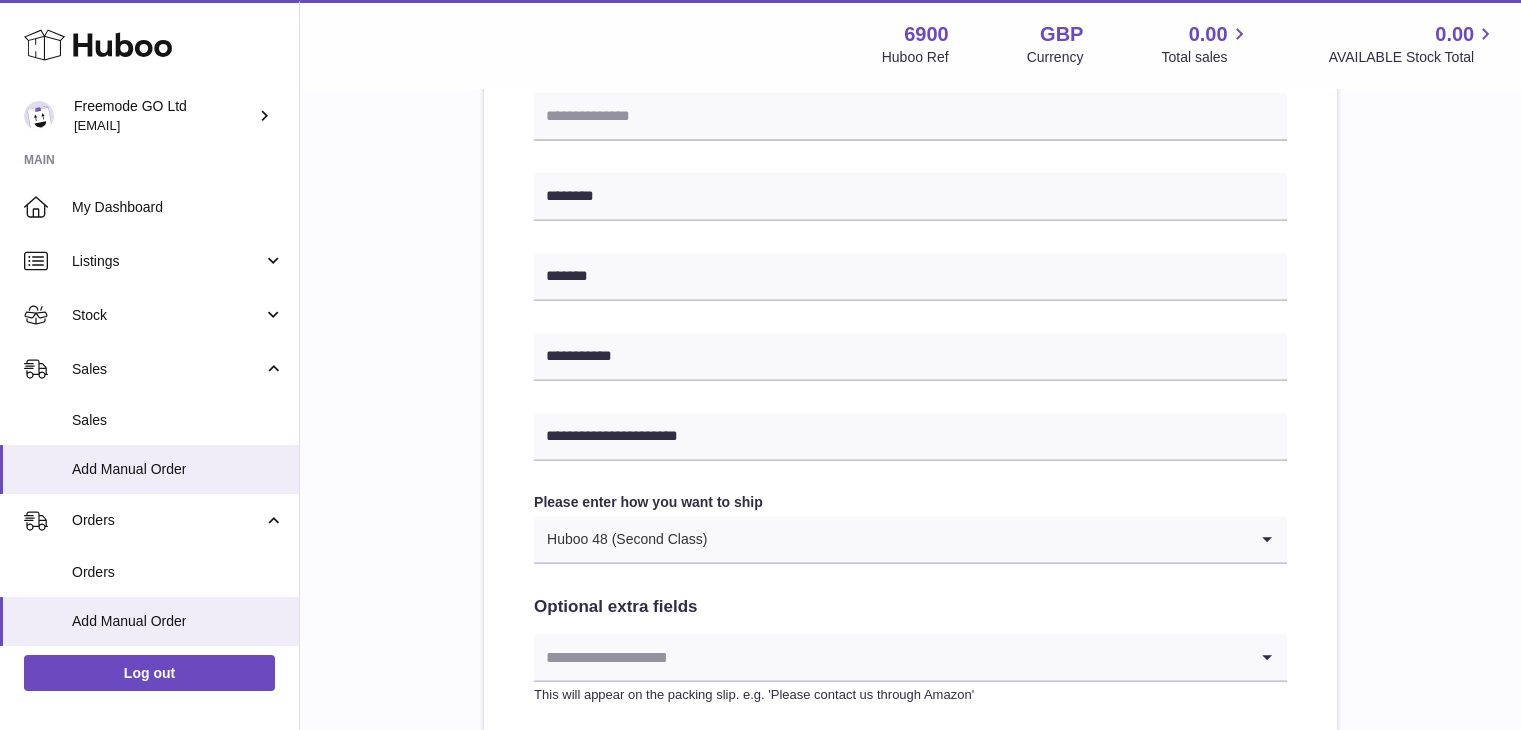 scroll, scrollTop: 1037, scrollLeft: 0, axis: vertical 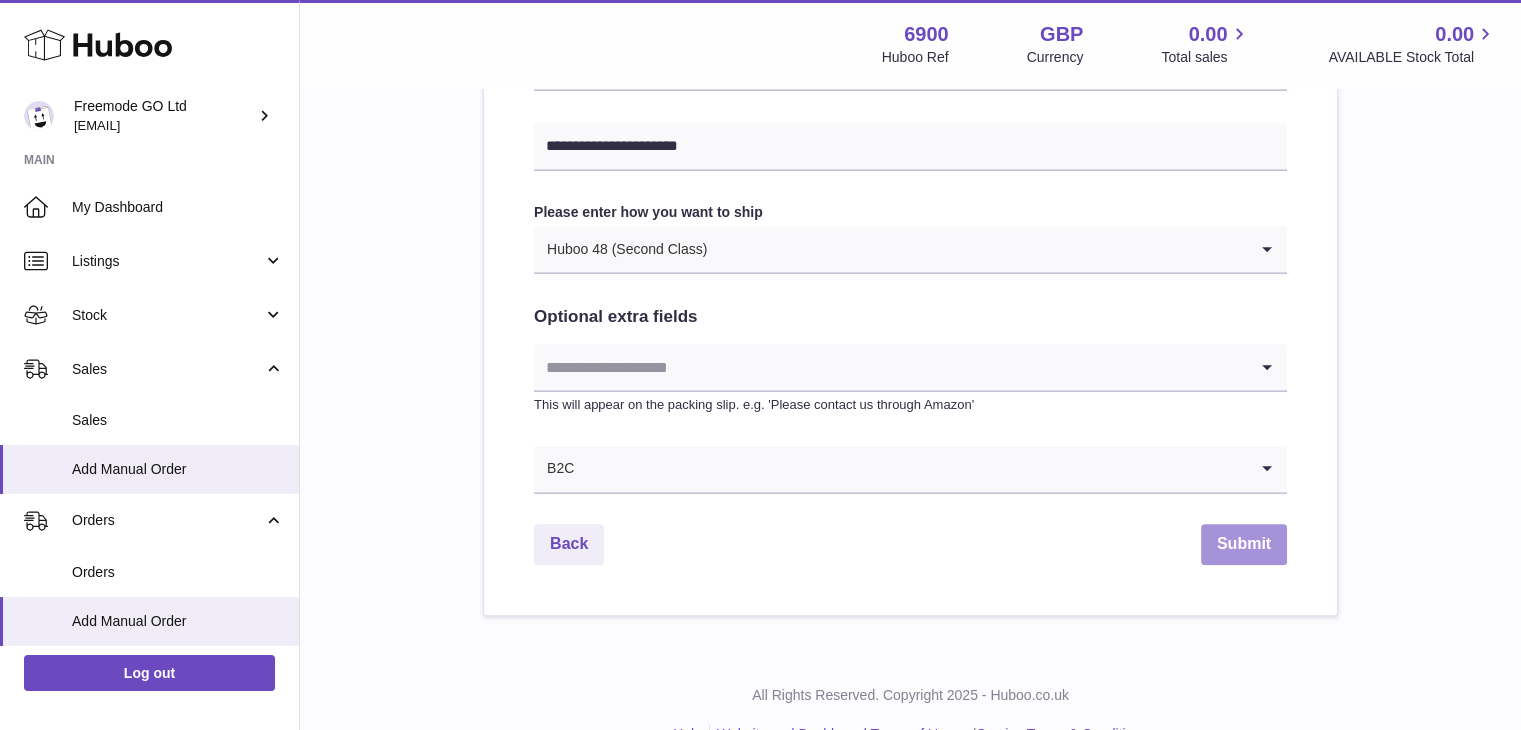 click on "Submit" at bounding box center [1244, 544] 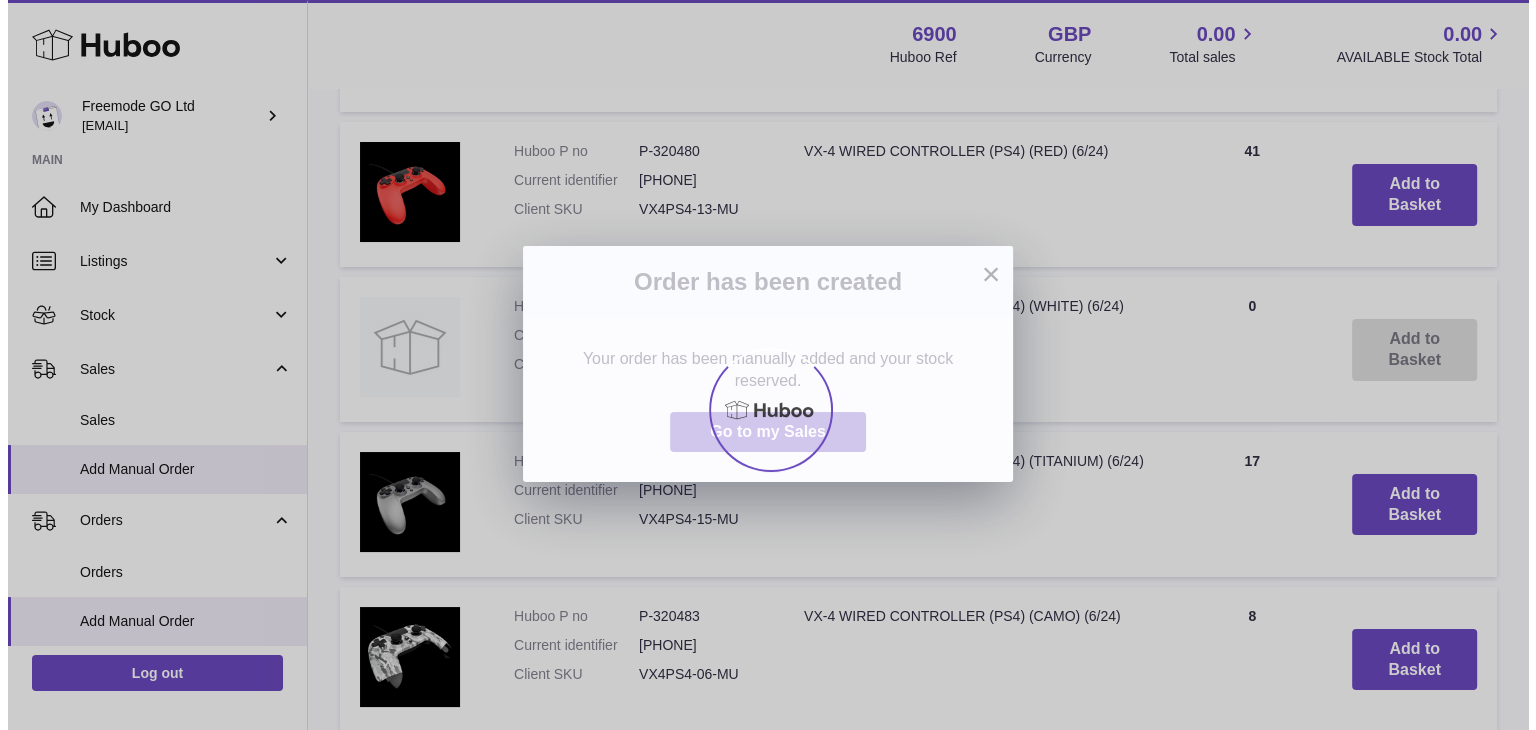 scroll, scrollTop: 0, scrollLeft: 0, axis: both 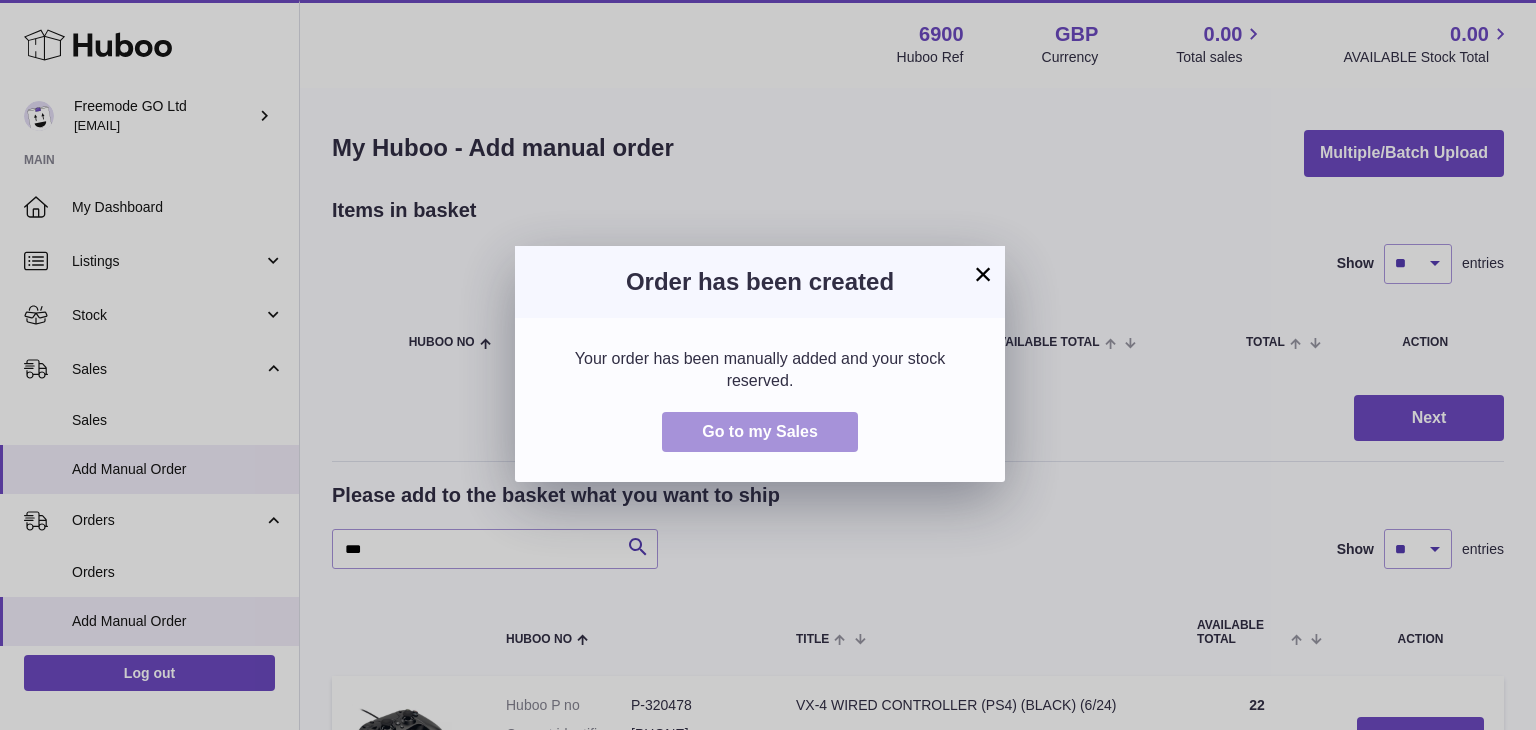 click on "Go to my Sales" at bounding box center [760, 431] 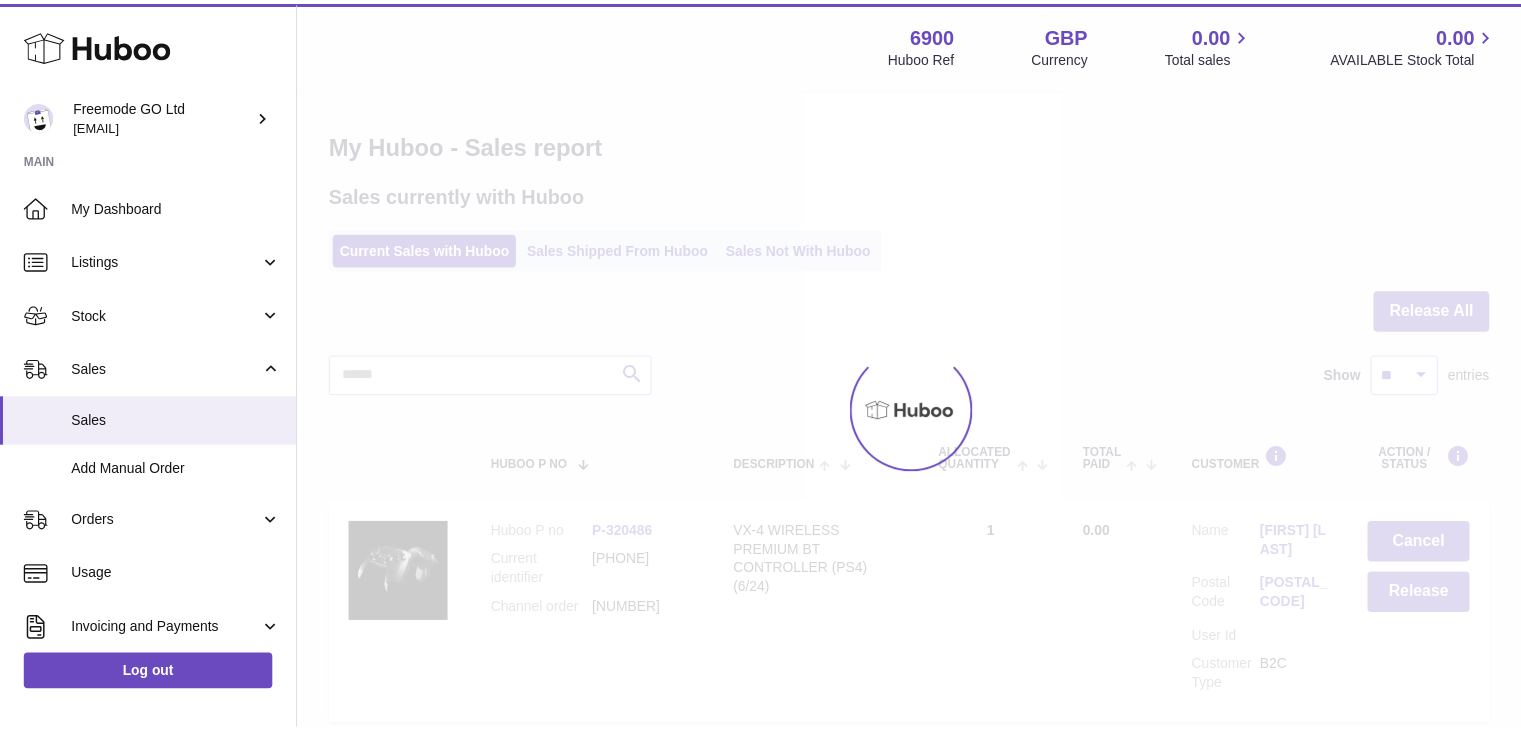 scroll, scrollTop: 0, scrollLeft: 0, axis: both 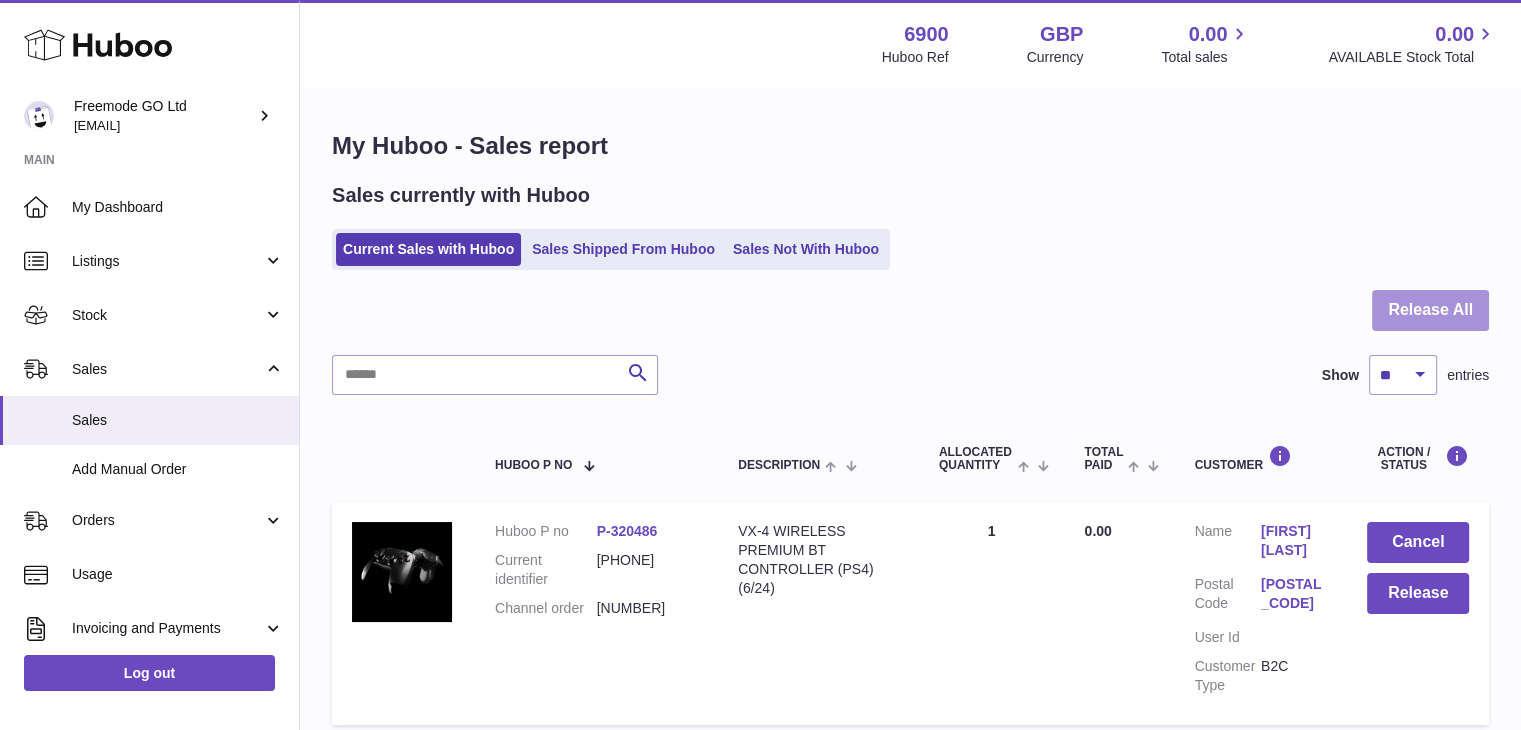 click on "Release All" at bounding box center [1430, 310] 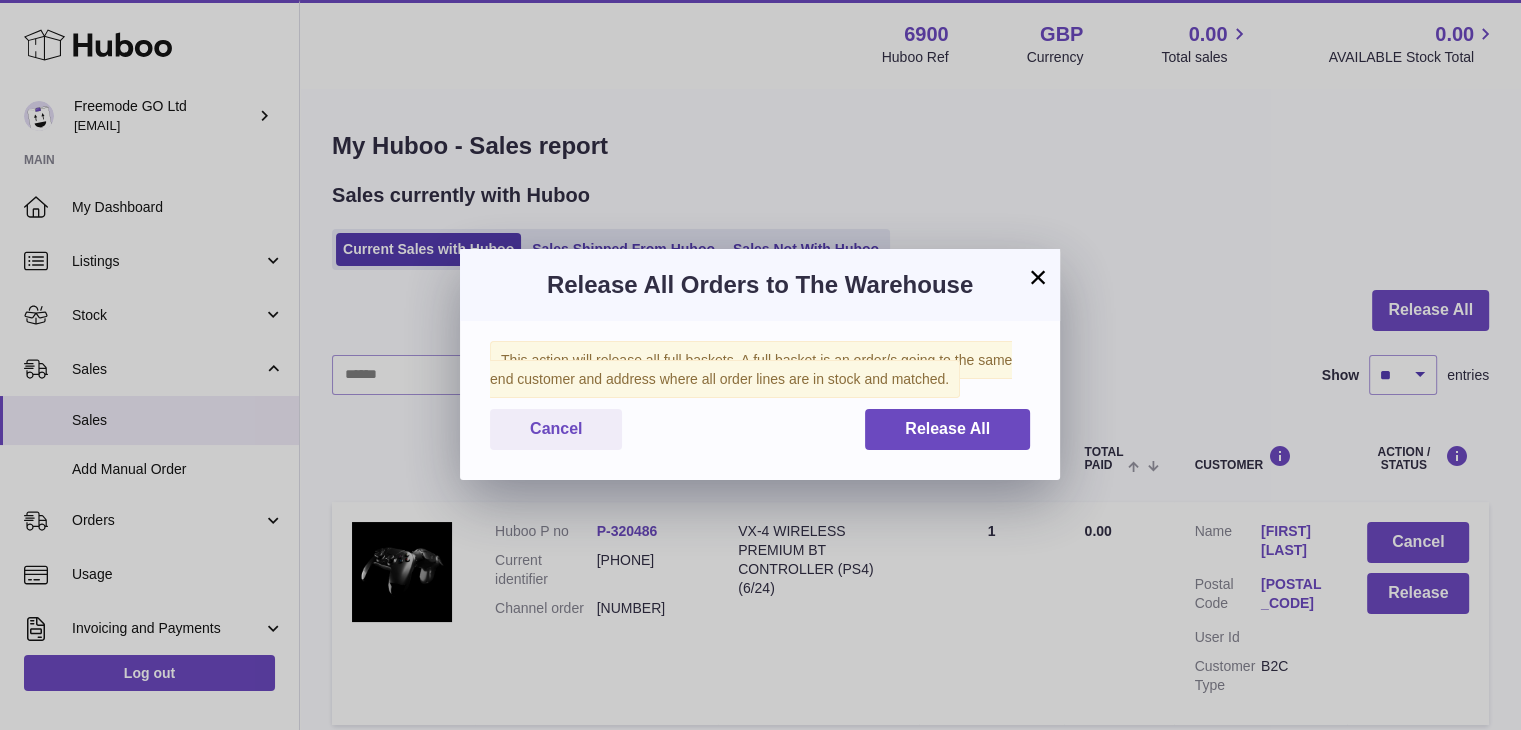 click on "This action will release all full baskets.
A full basket is an order/s going to the same end customer and address where all order lines are in stock and matched.
Cancel   Release All" at bounding box center (760, 400) 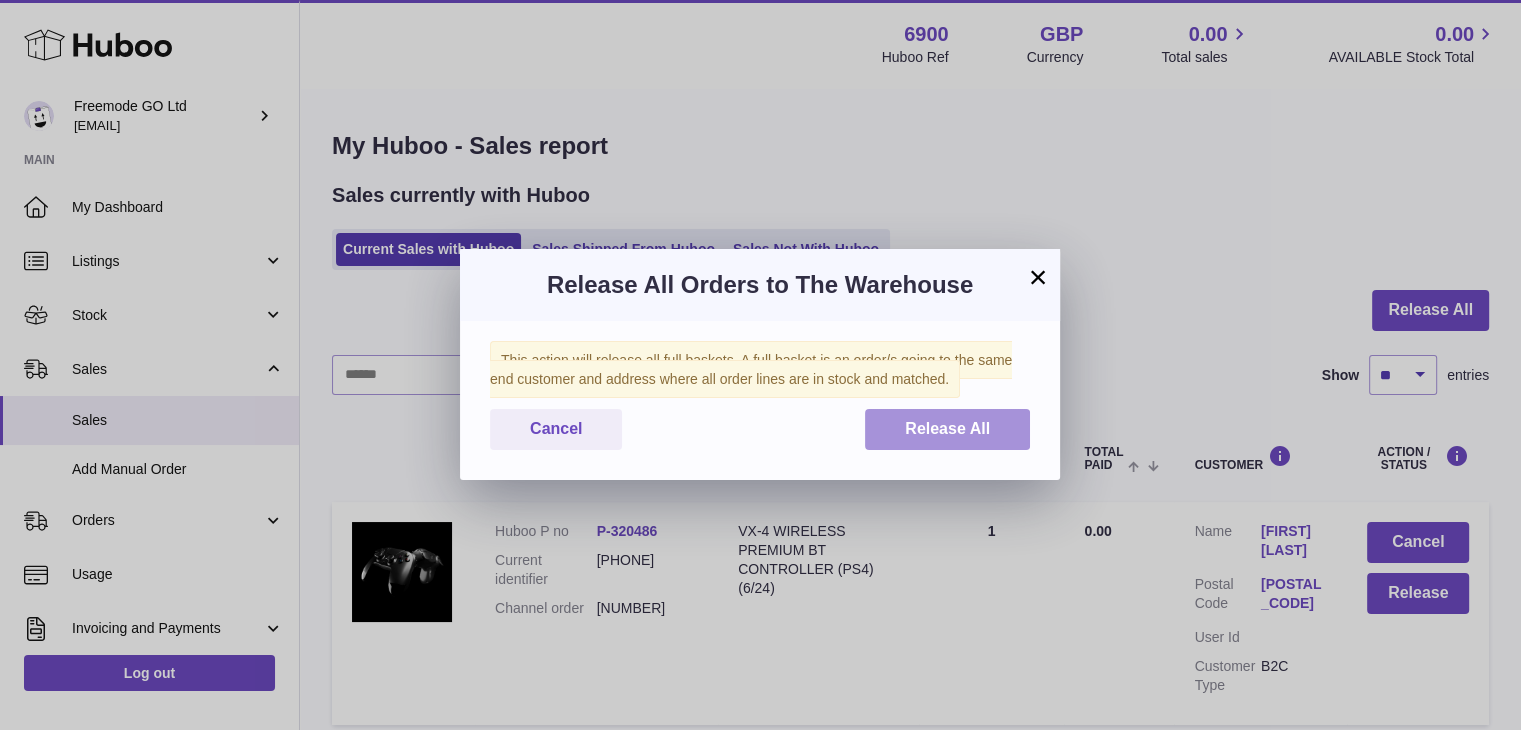 click on "Release All" at bounding box center (947, 429) 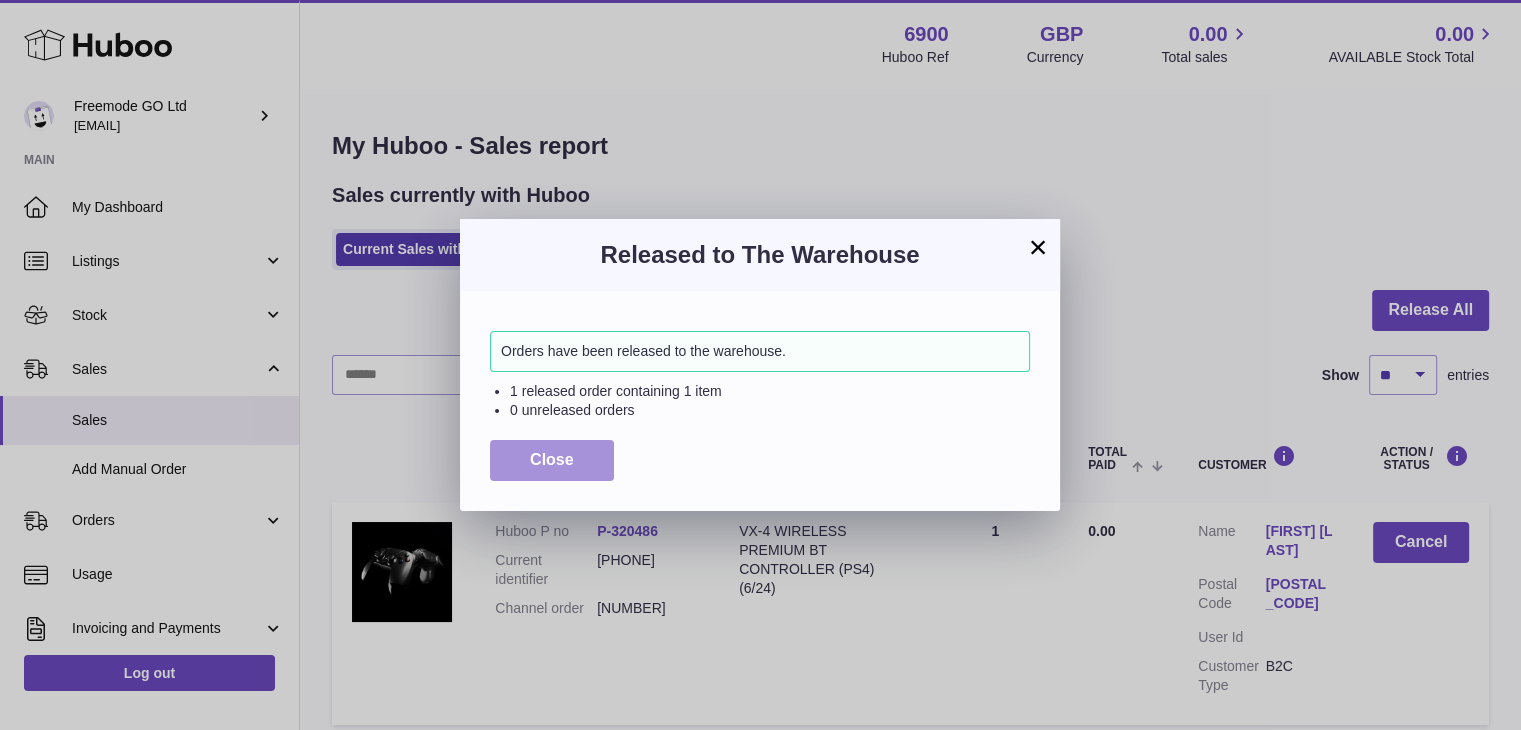 click on "Close" at bounding box center (552, 460) 